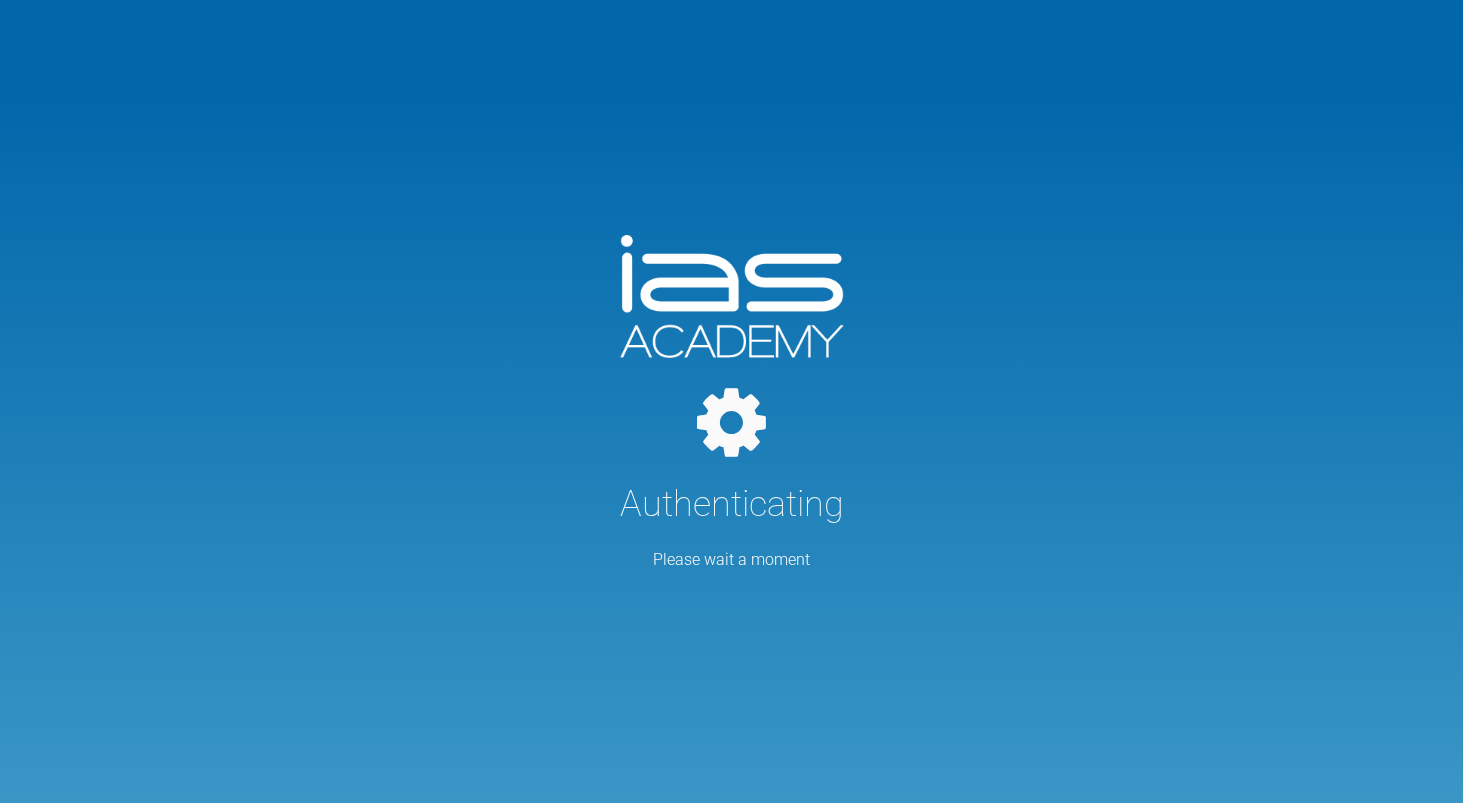 scroll, scrollTop: 0, scrollLeft: 0, axis: both 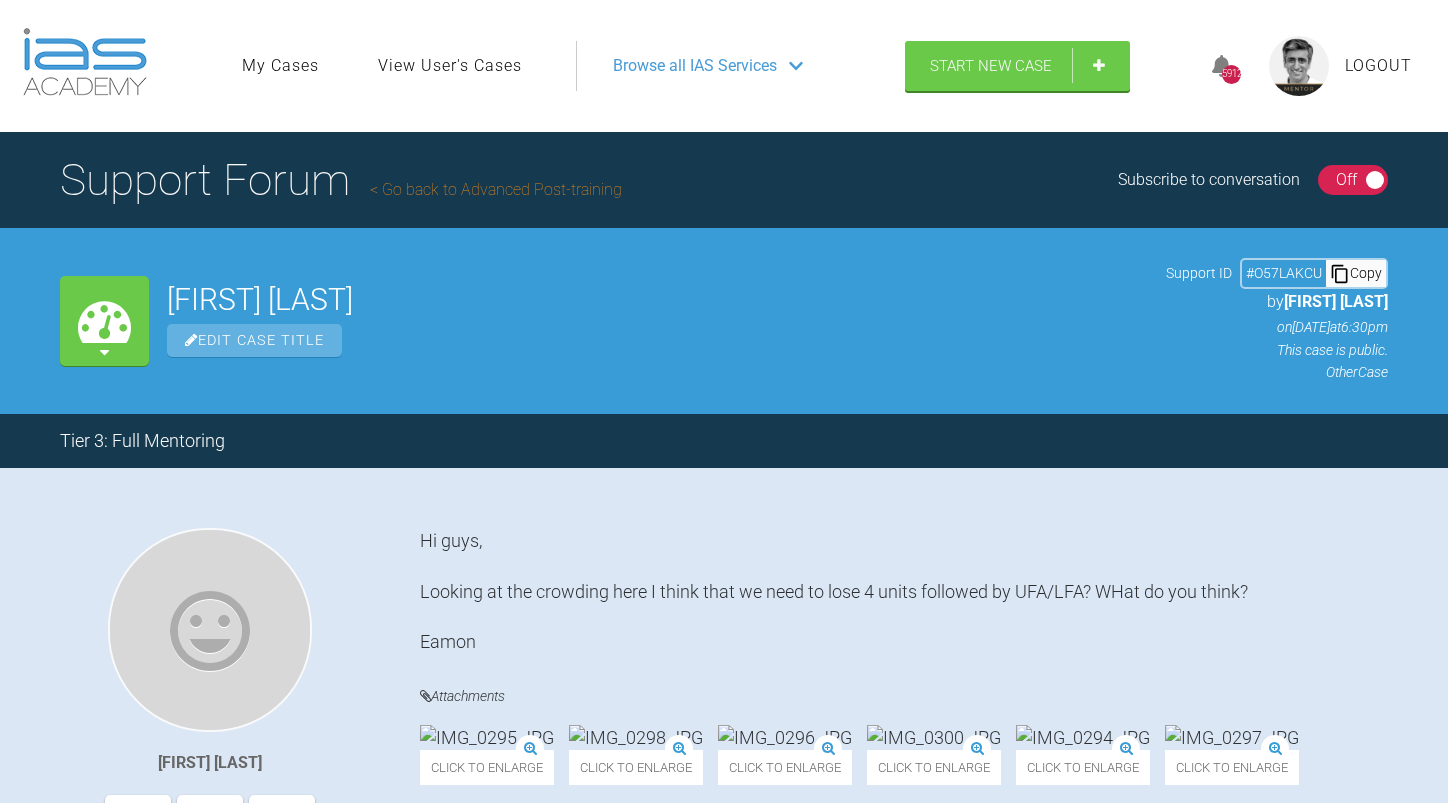 click on "Go back to Advanced Post-training" at bounding box center (496, 189) 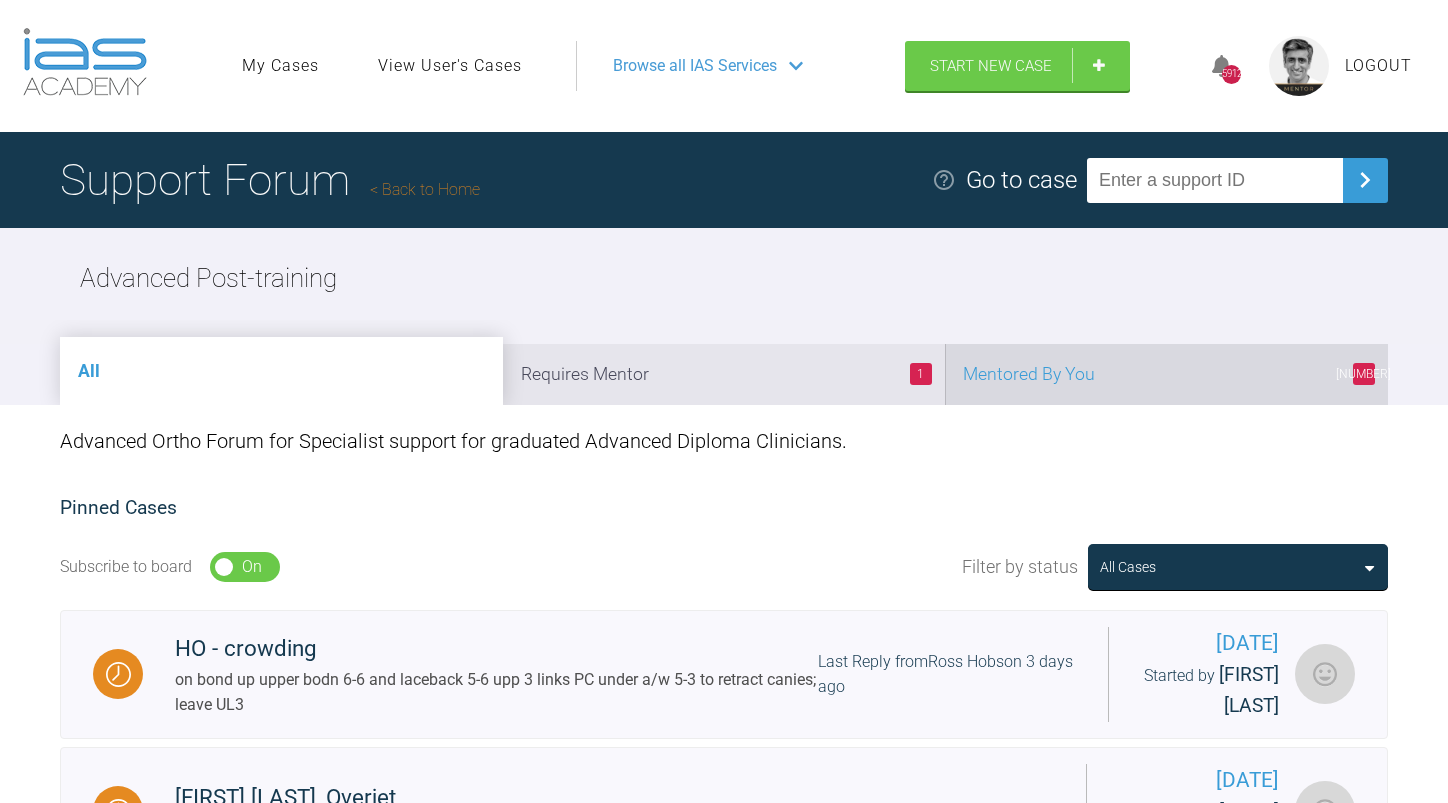 click on "[NUMBER] Mentored By You" at bounding box center (1166, 374) 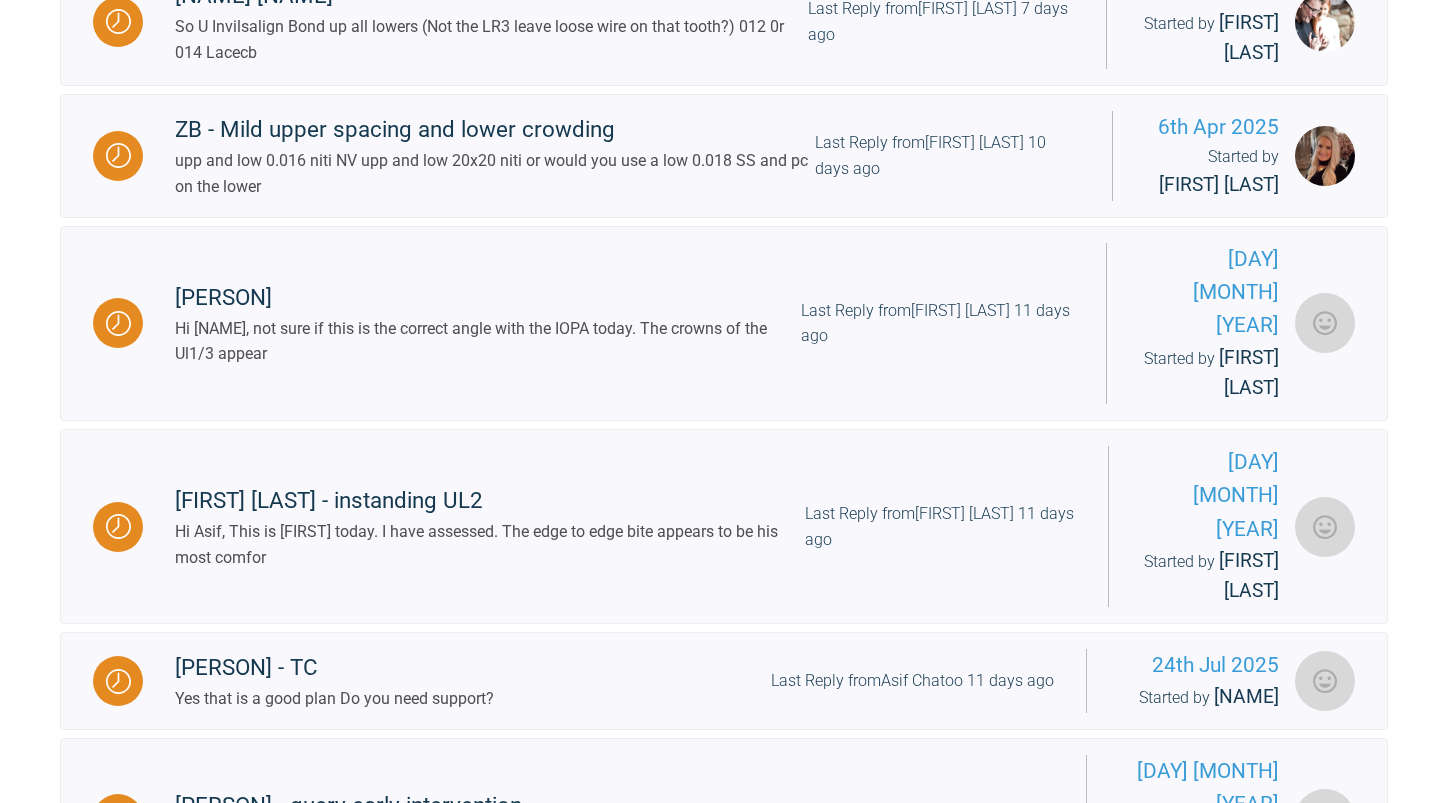 scroll, scrollTop: 1400, scrollLeft: 0, axis: vertical 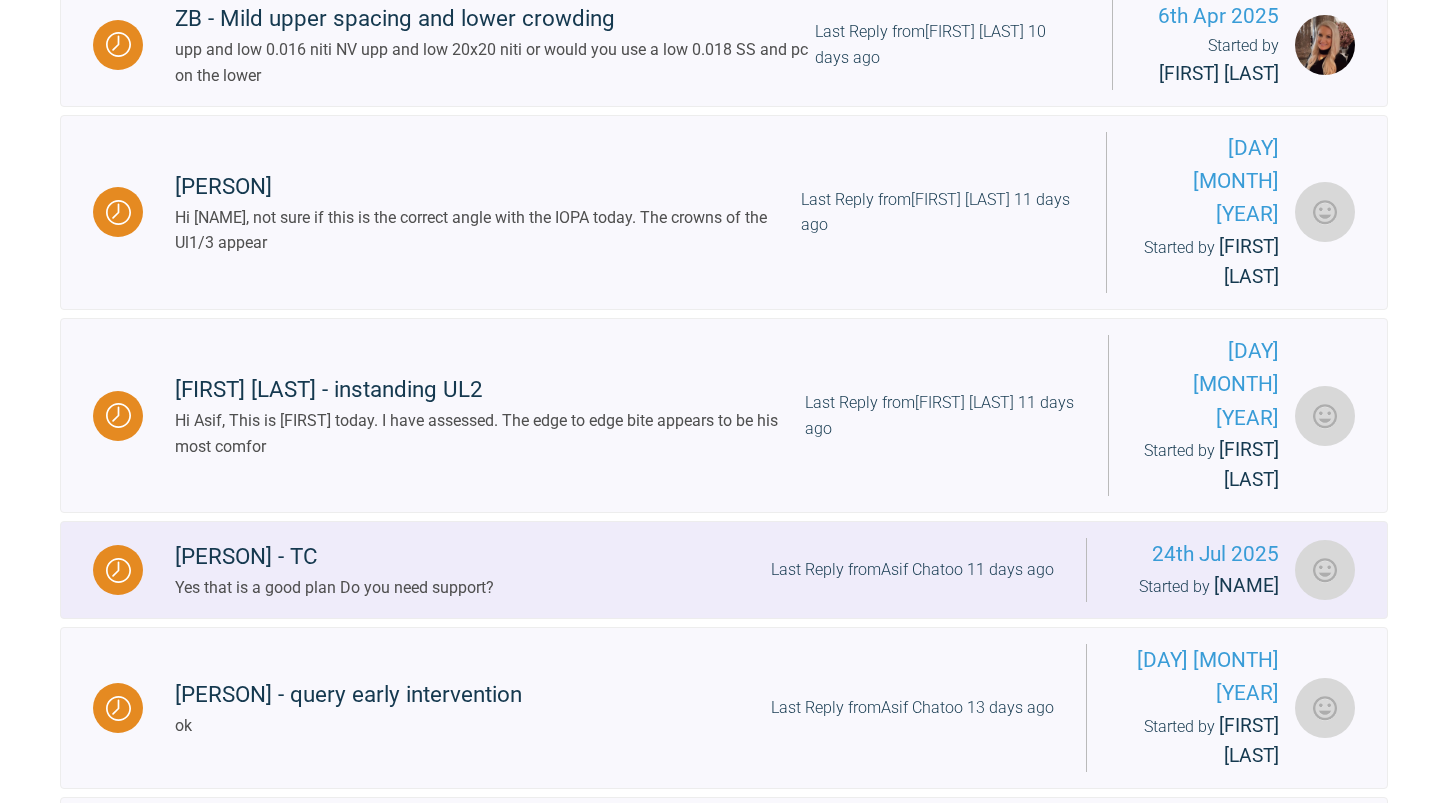 click on "Last Reply from Asif Chatoo 11 days ago" at bounding box center (912, 570) 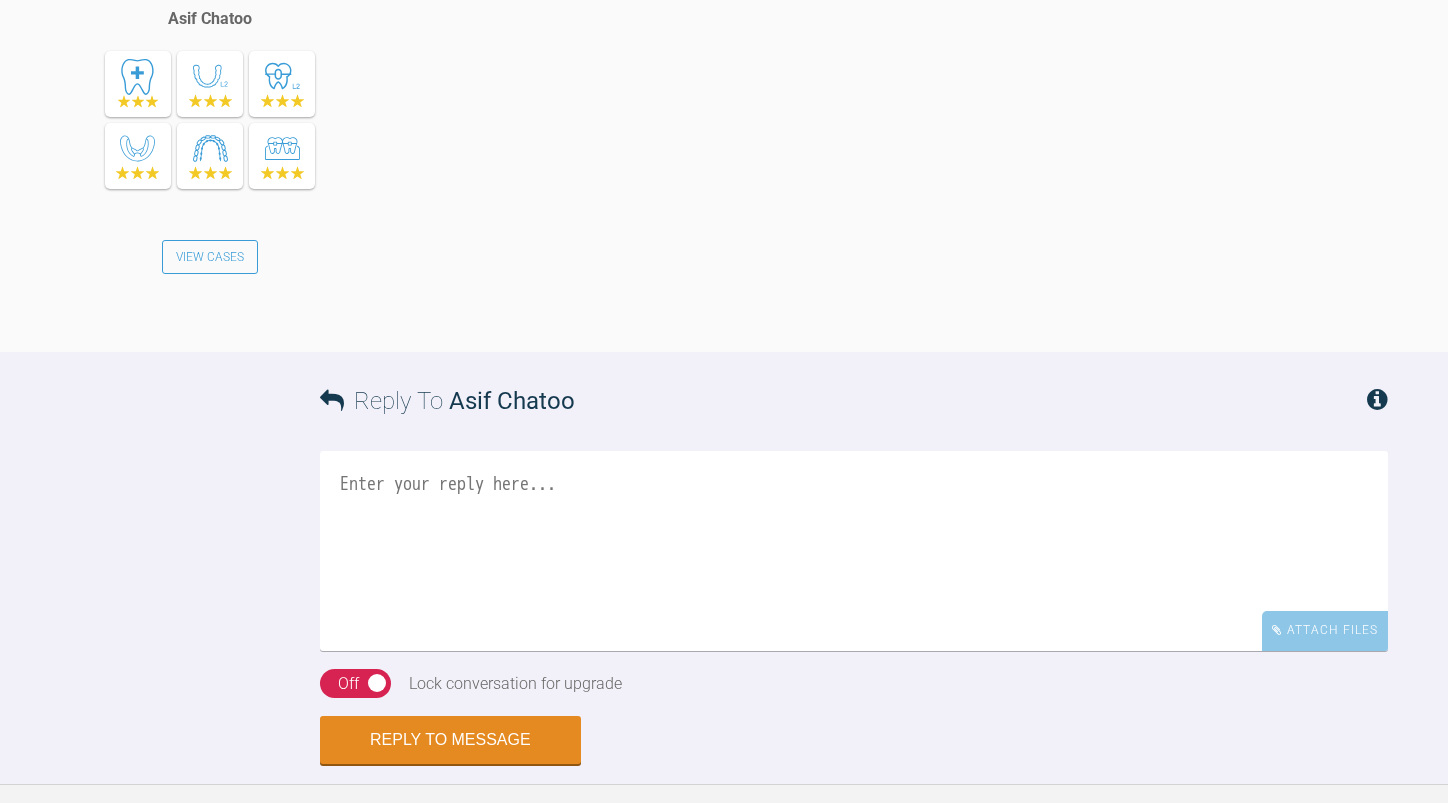 scroll, scrollTop: 1000, scrollLeft: 0, axis: vertical 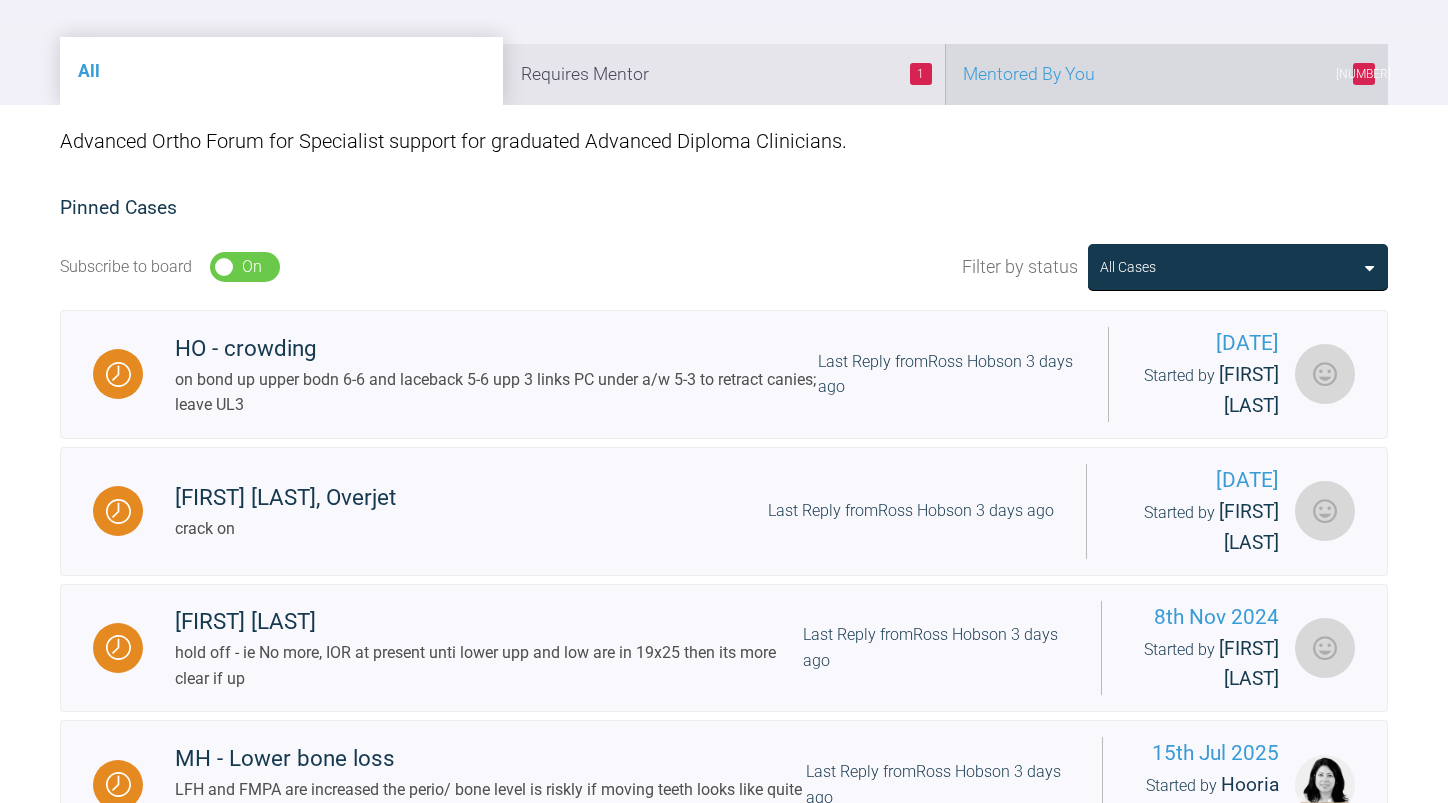 click on "[NUMBER] Mentored By You" at bounding box center (1166, 74) 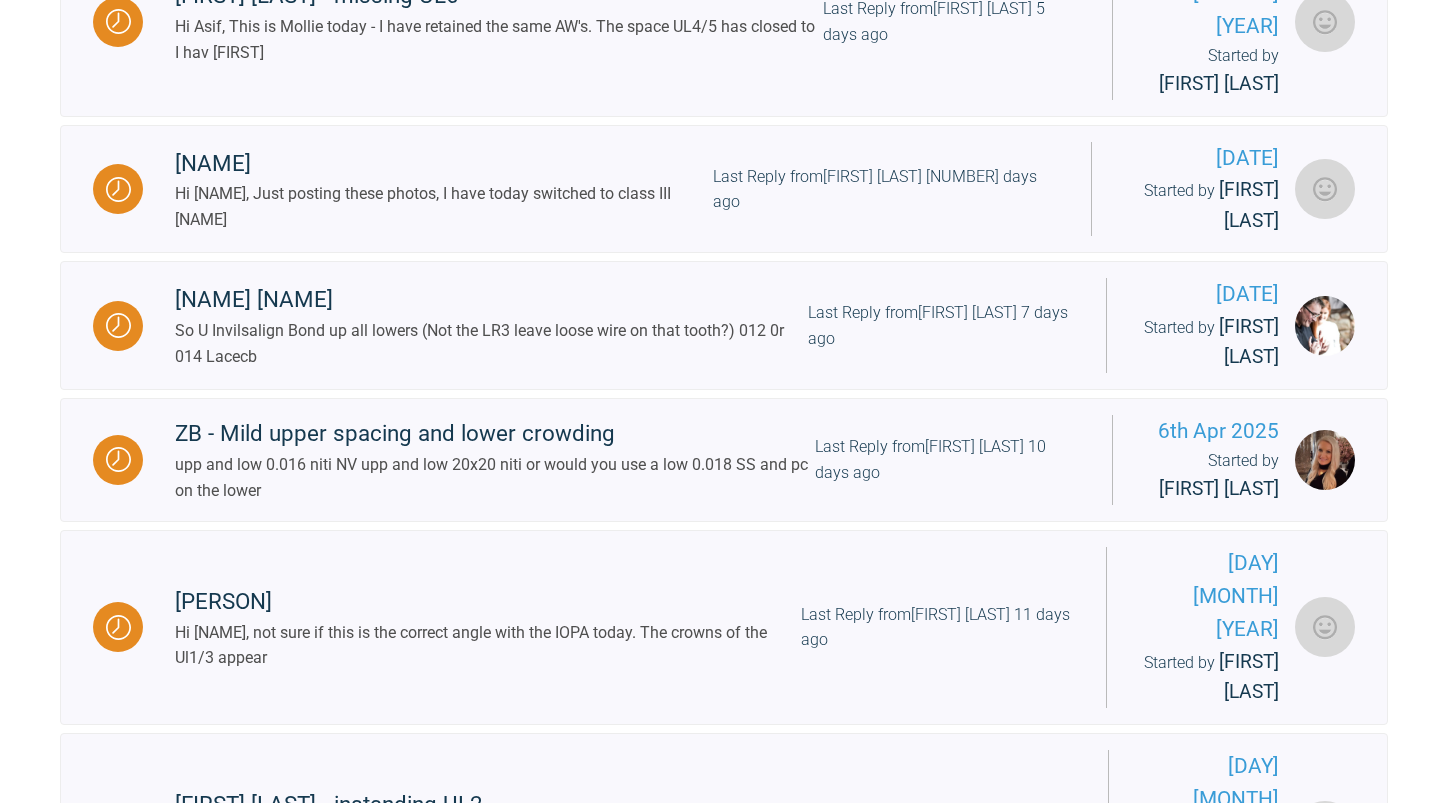 scroll, scrollTop: 1100, scrollLeft: 0, axis: vertical 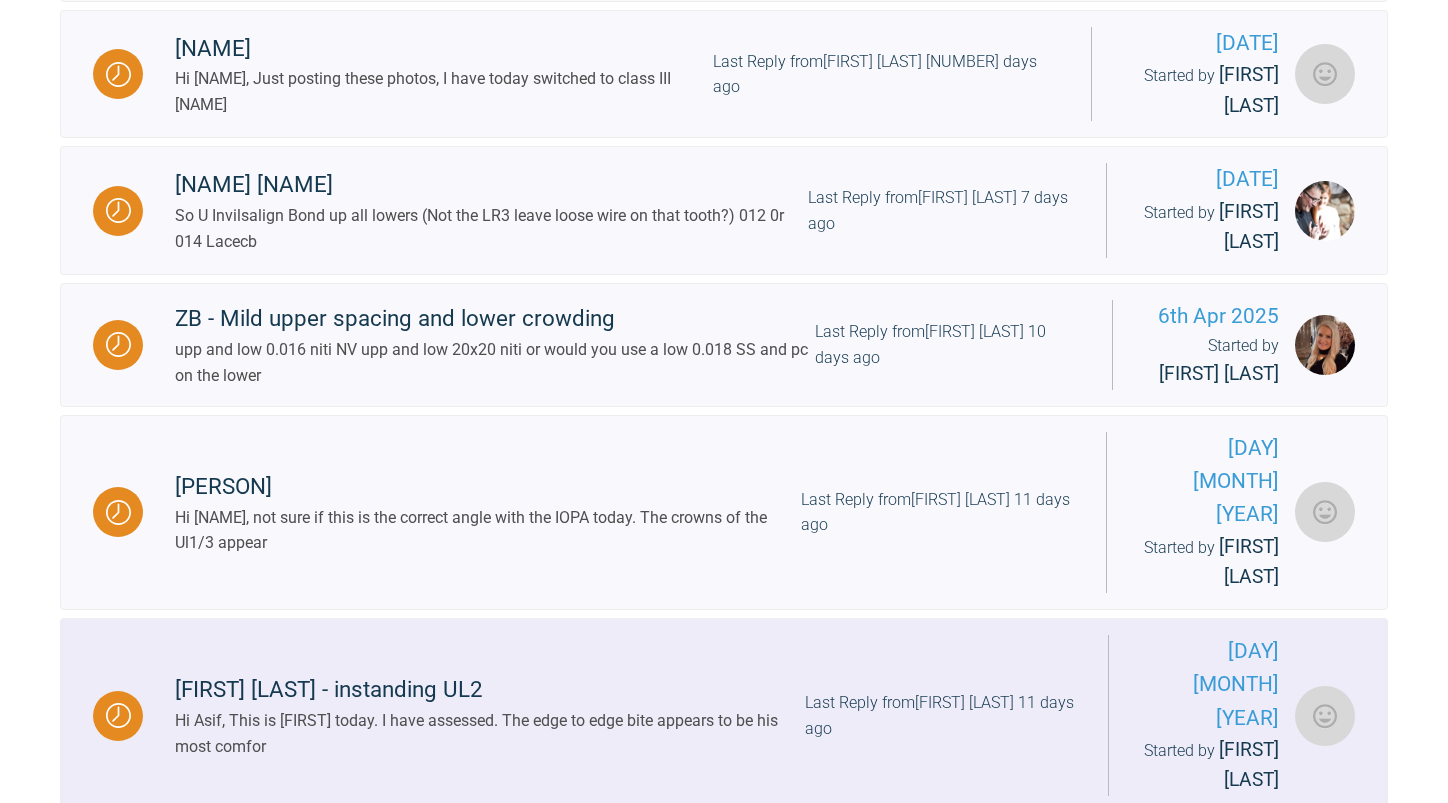 click on "Last Reply from  [FIRST] [LAST]   11 days ago" at bounding box center (940, 715) 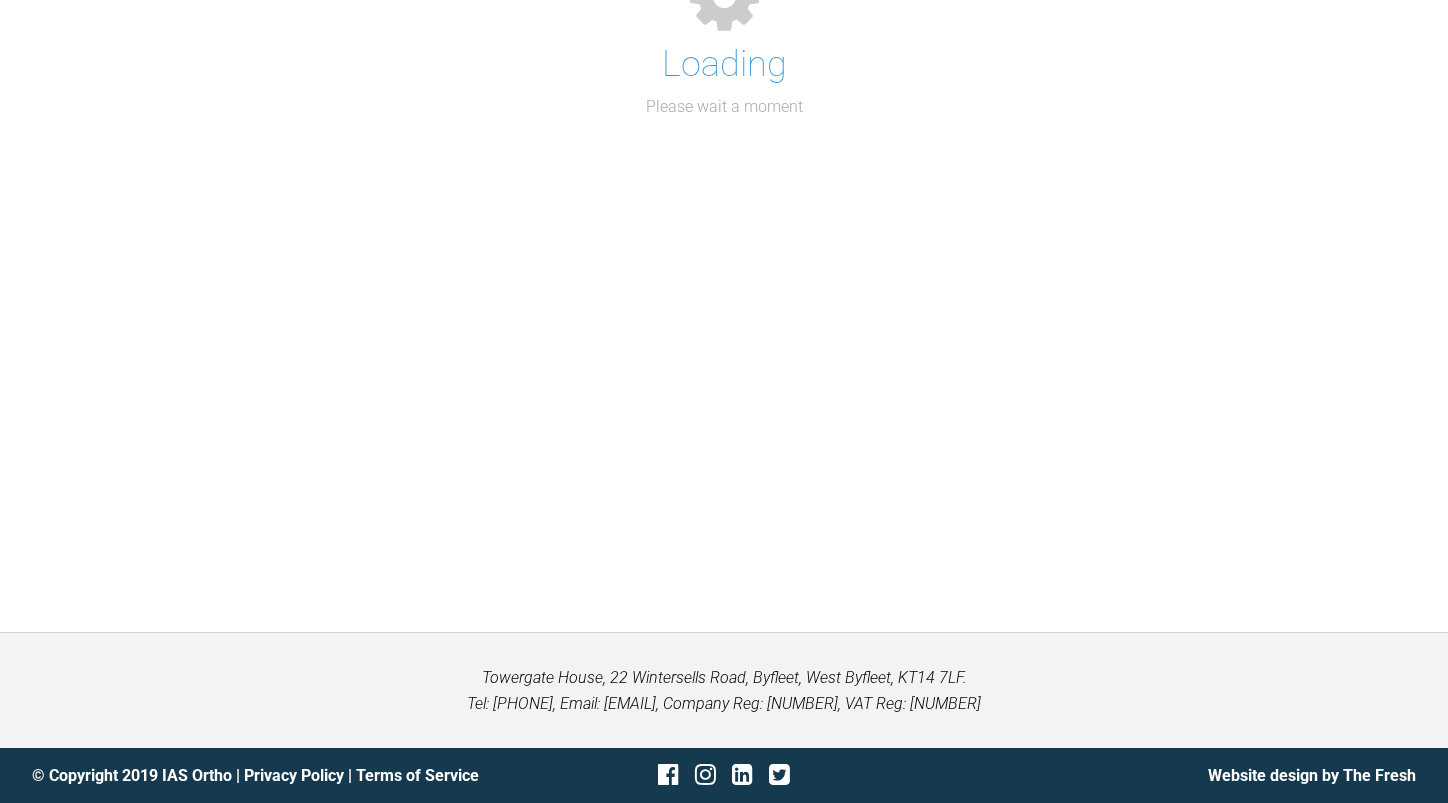 scroll, scrollTop: 1100, scrollLeft: 0, axis: vertical 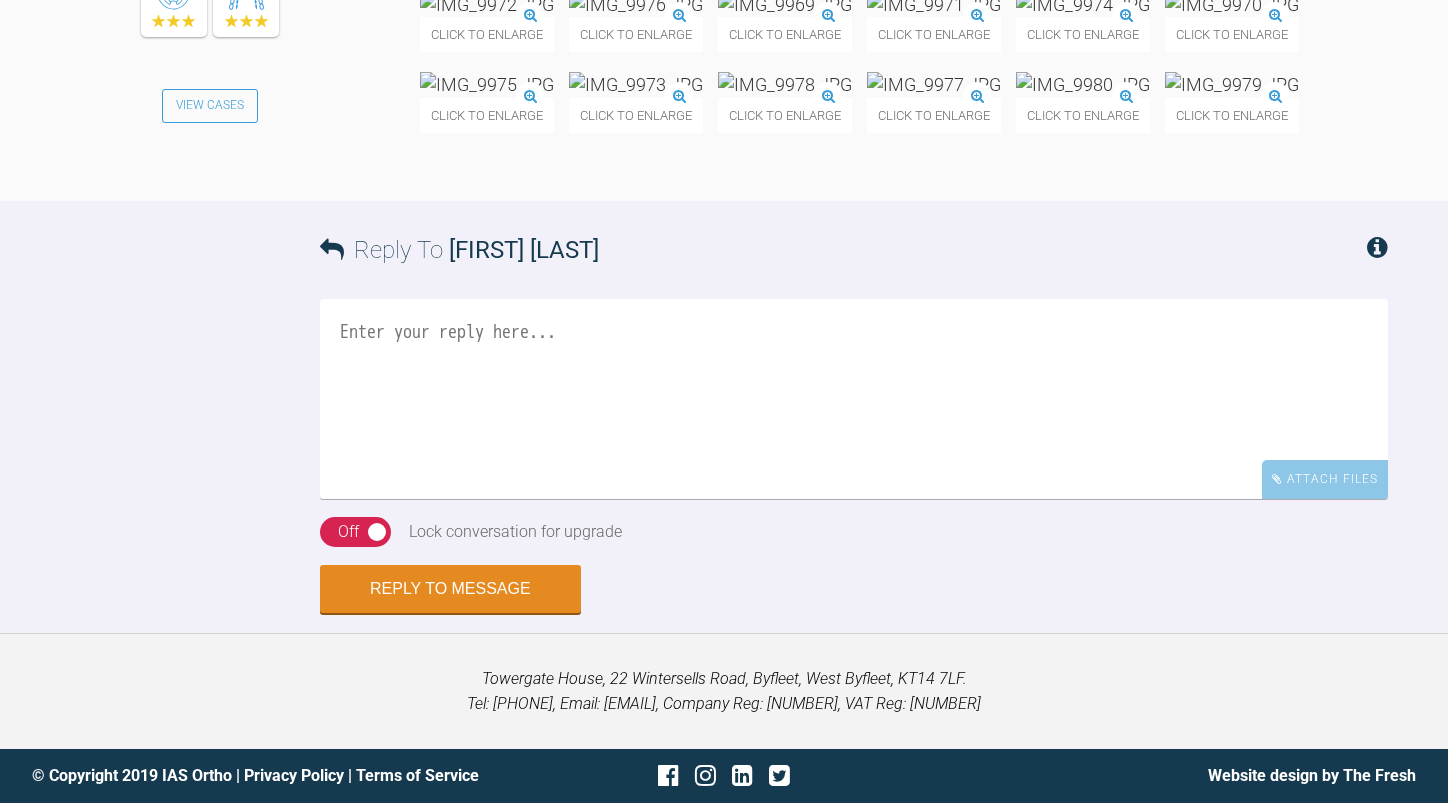 click at bounding box center (934, 4) 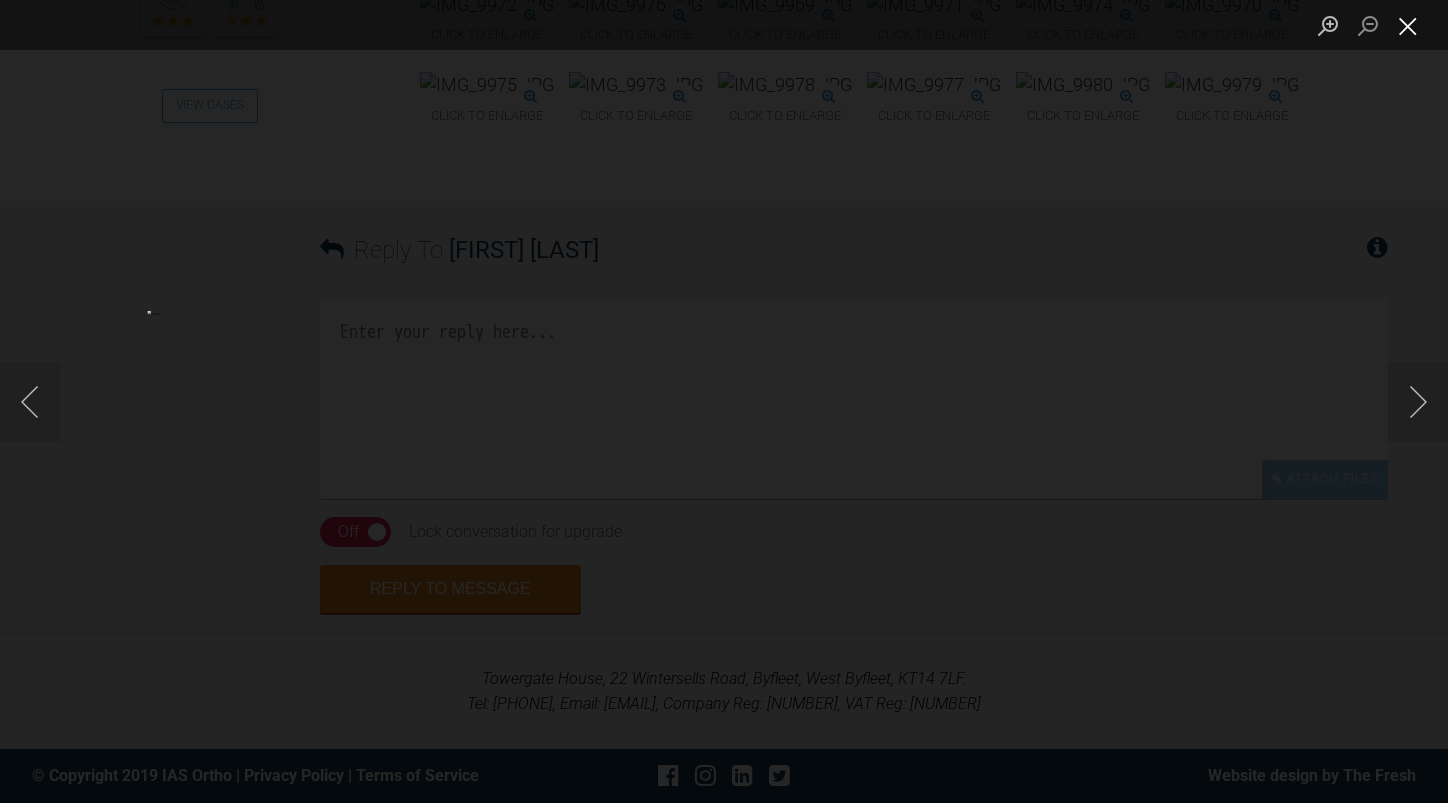 click at bounding box center (1408, 25) 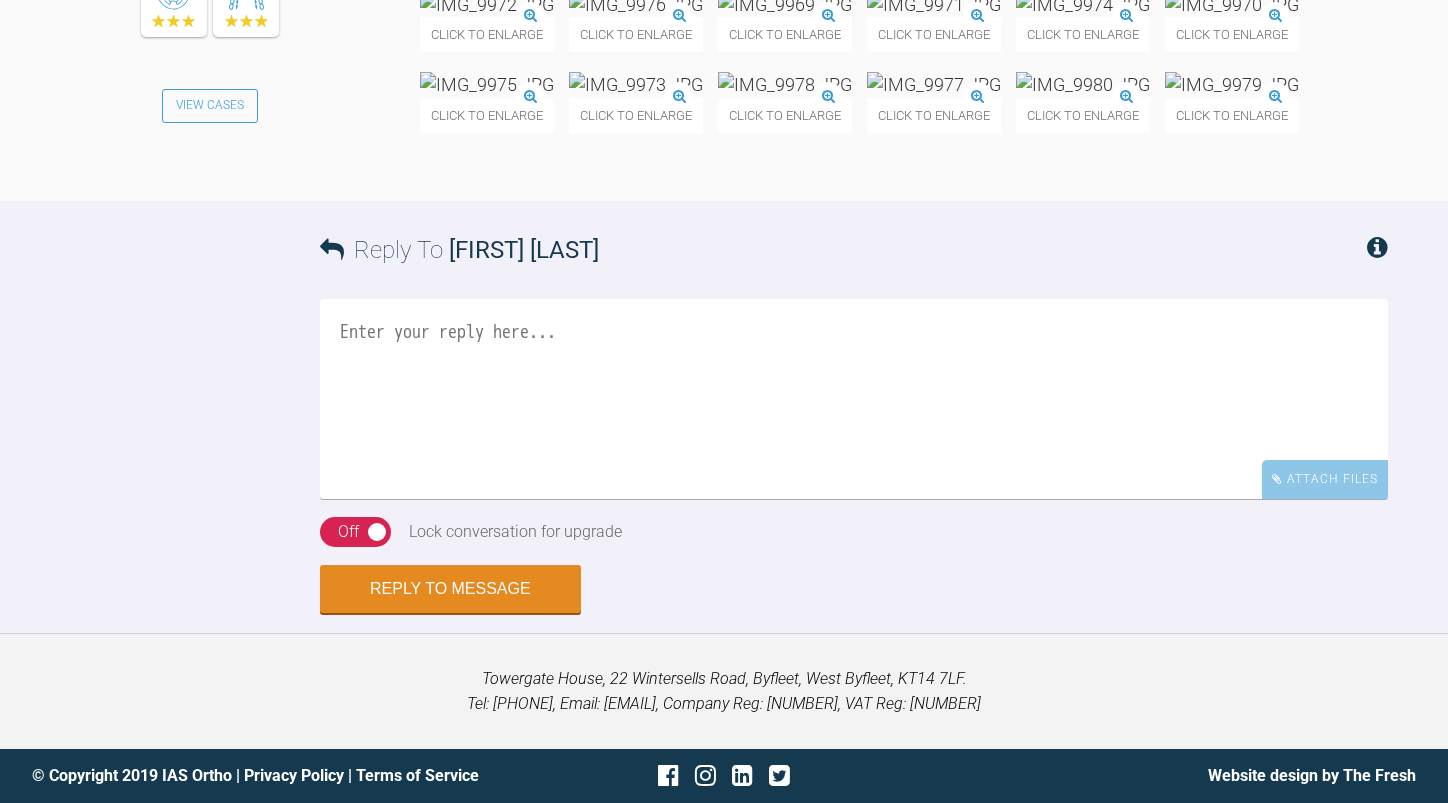 click at bounding box center [636, 4] 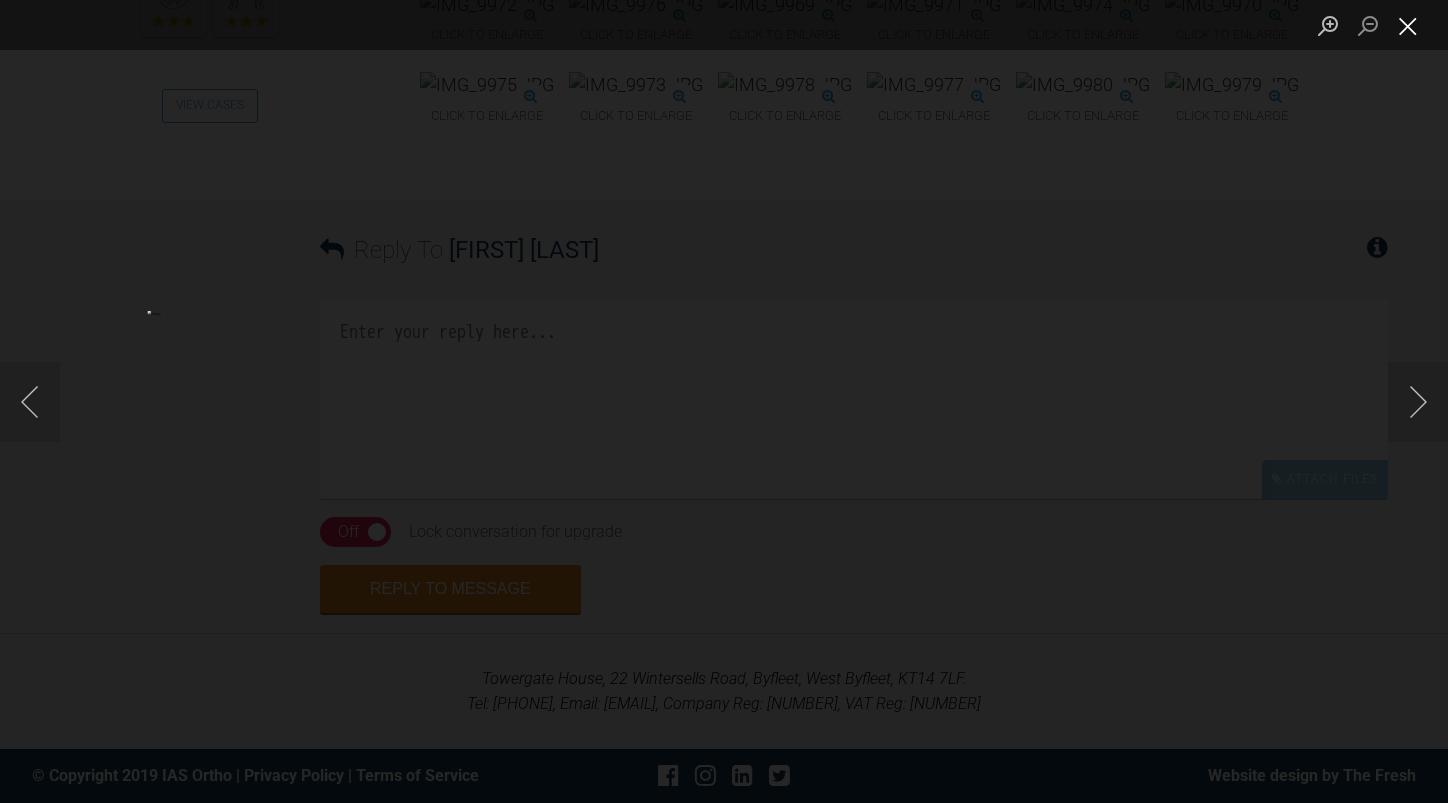 click at bounding box center (1408, 25) 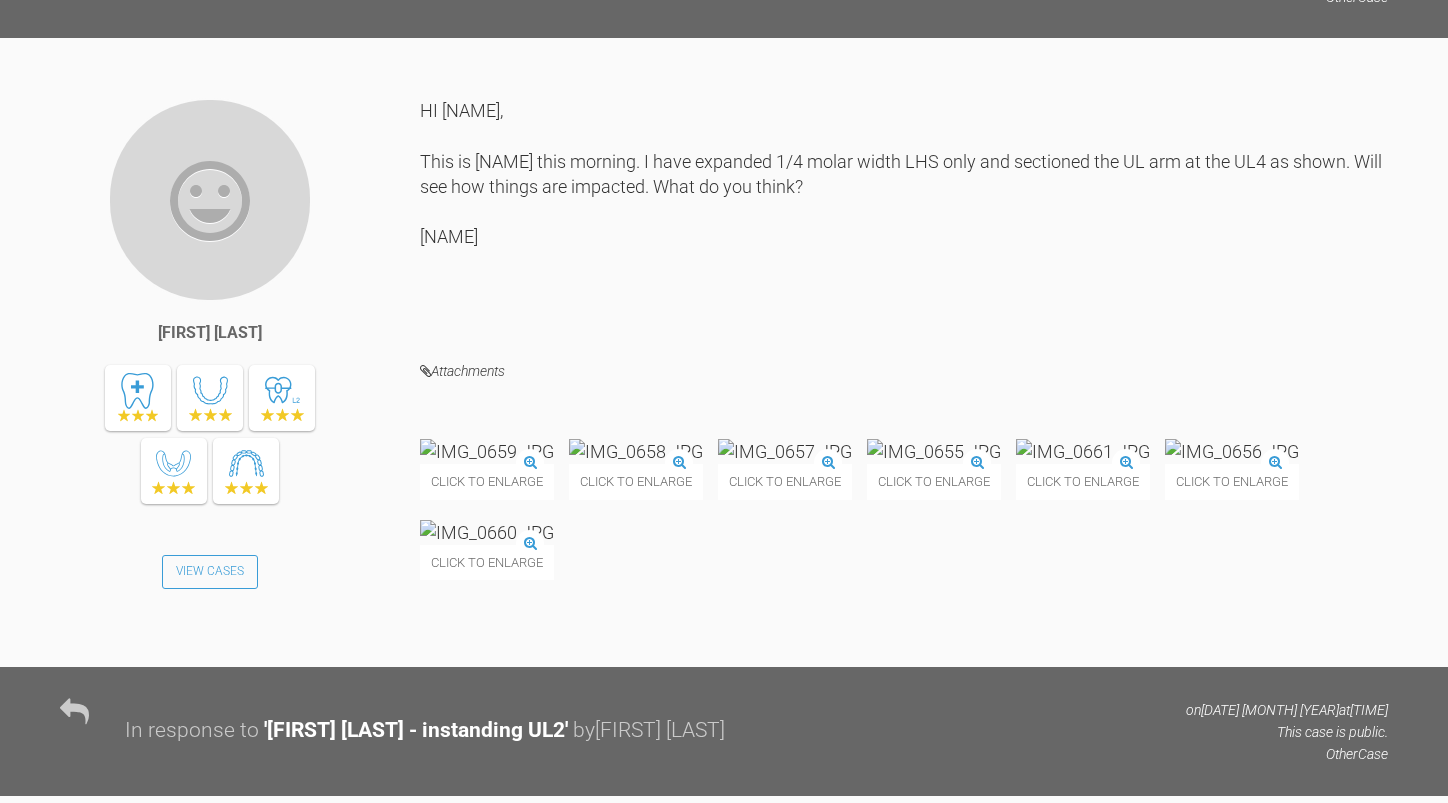 scroll, scrollTop: 5672, scrollLeft: 0, axis: vertical 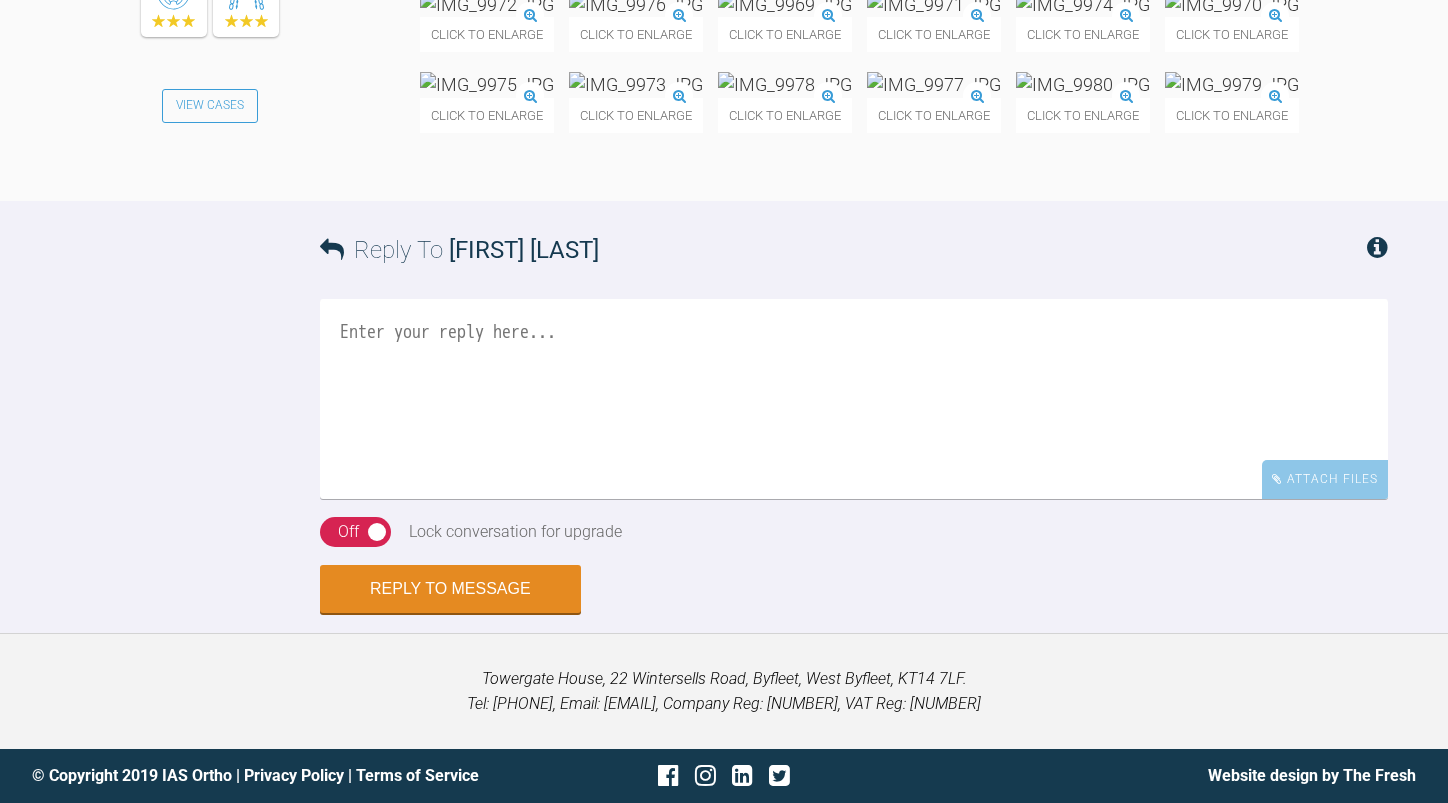 click at bounding box center (854, 399) 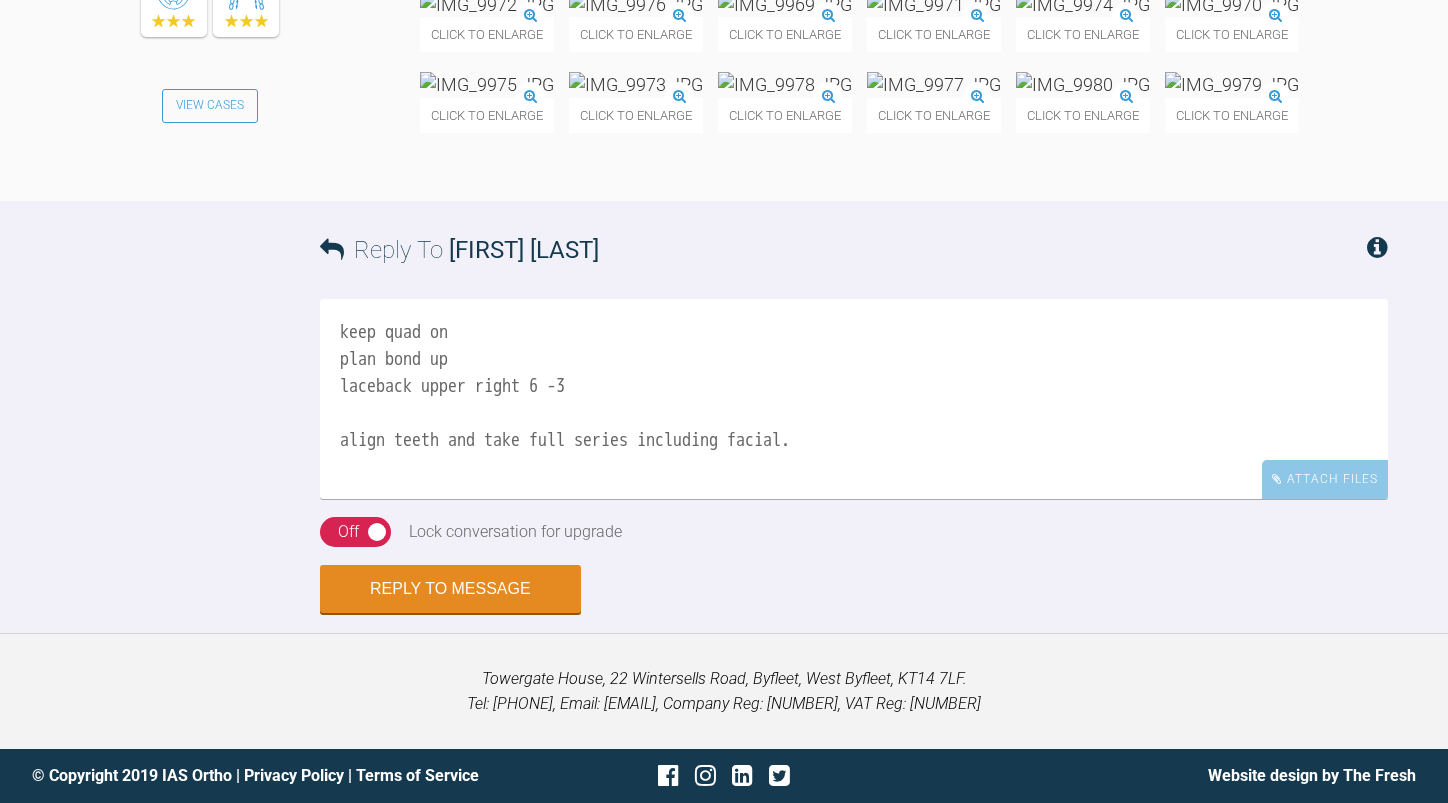 scroll, scrollTop: 11172, scrollLeft: 0, axis: vertical 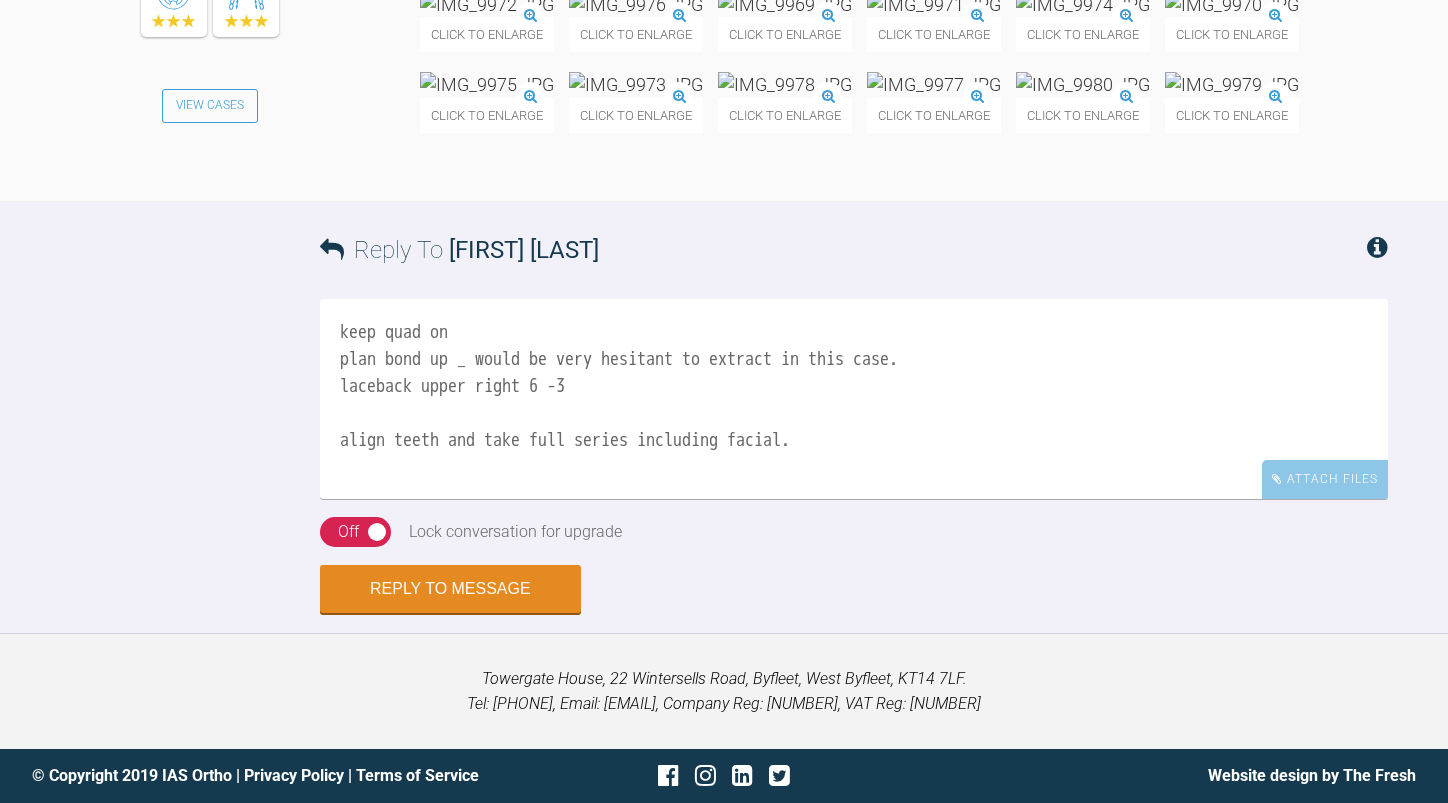 click on "keep quad on
plan bond up _ would be very hesitant to extract in this case.
laceback upper right 6 -3
align teeth and take full series including facial." at bounding box center (854, 399) 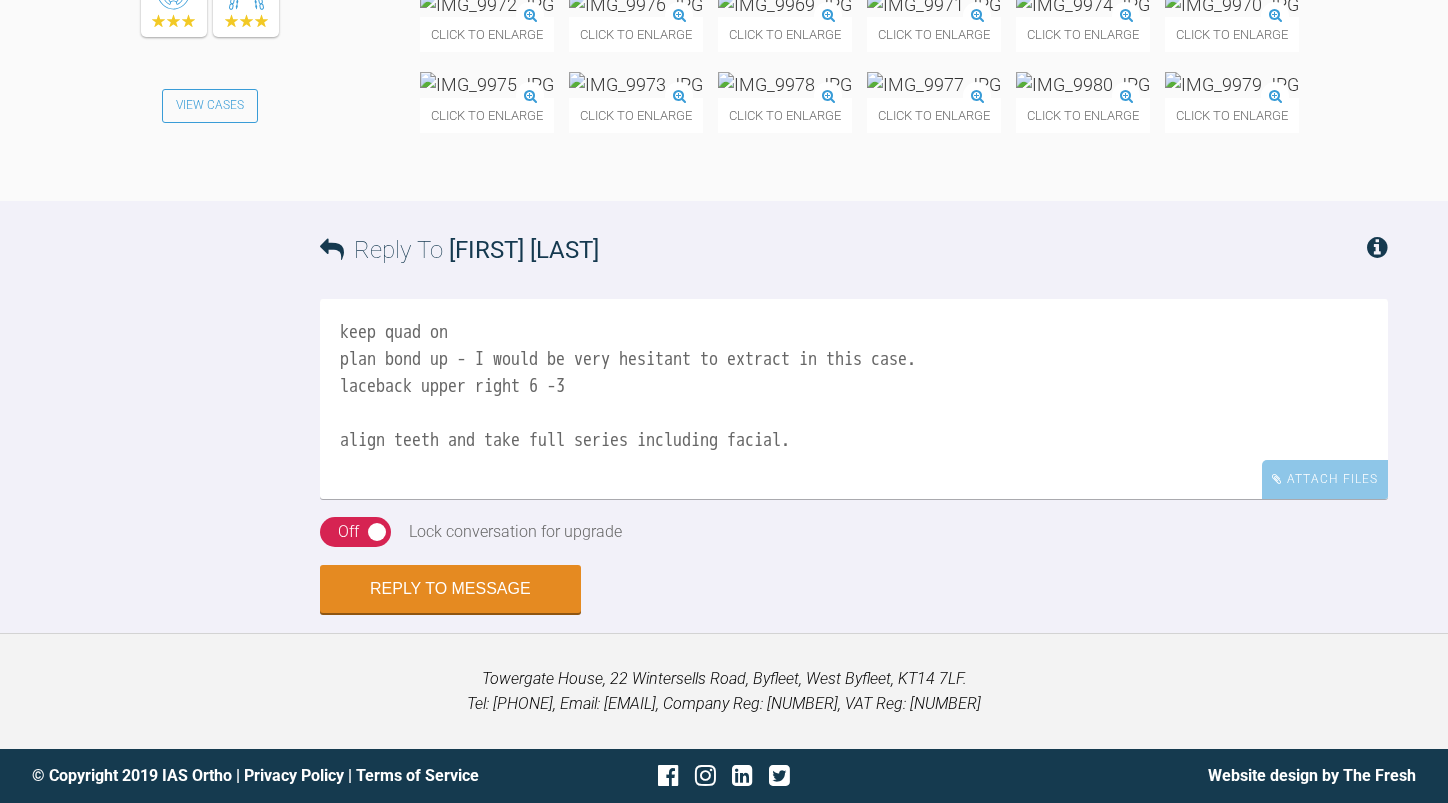 click on "keep quad on
plan bond up - I would be very hesitant to extract in this case.
laceback upper right 6 -3
align teeth and take full series including facial." at bounding box center (854, 399) 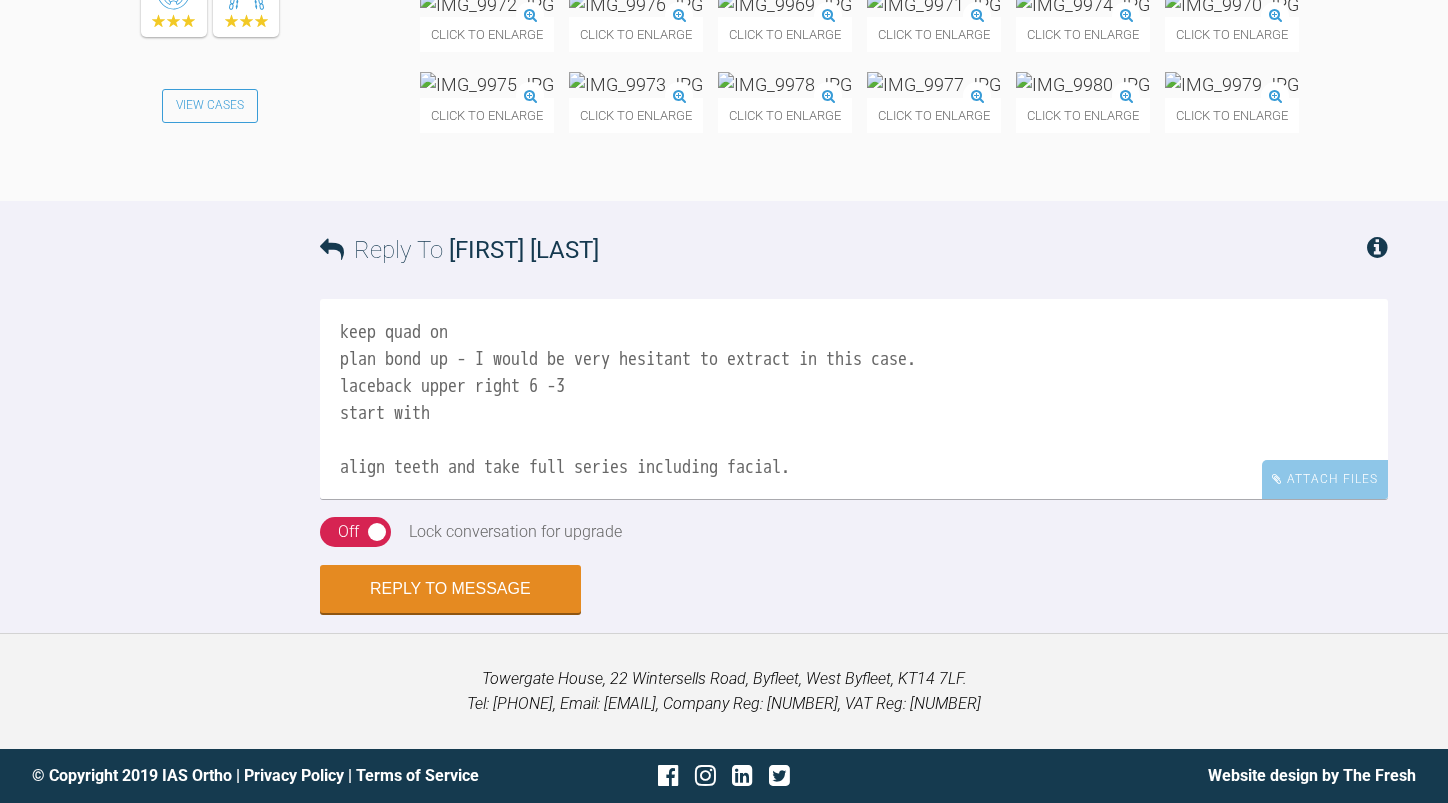 drag, startPoint x: 534, startPoint y: 388, endPoint x: 490, endPoint y: 391, distance: 44.102154 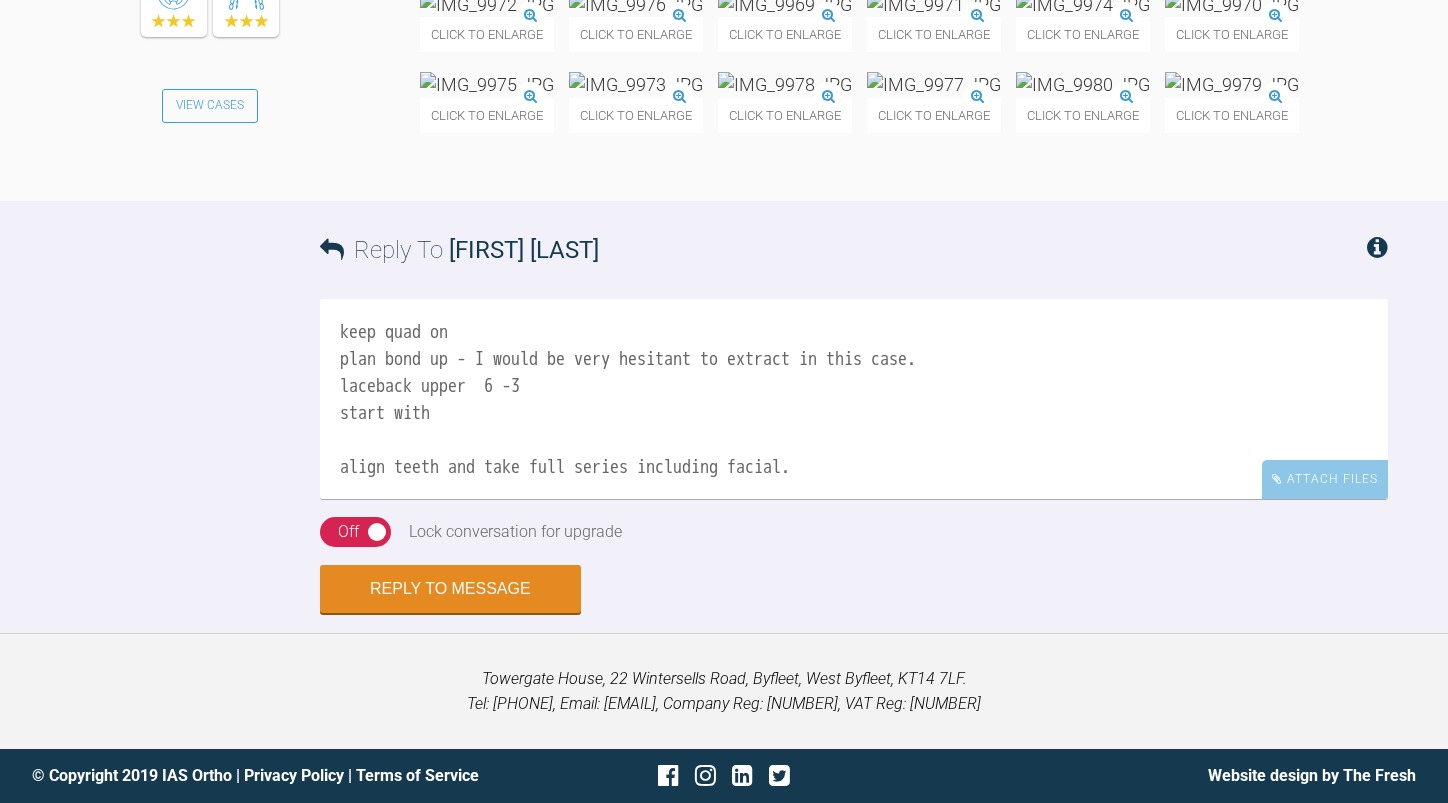click on "keep quad on
plan bond up - I would be very hesitant to extract in this case.
laceback upper  6 -3
start with
align teeth and take full series including facial." at bounding box center [854, 399] 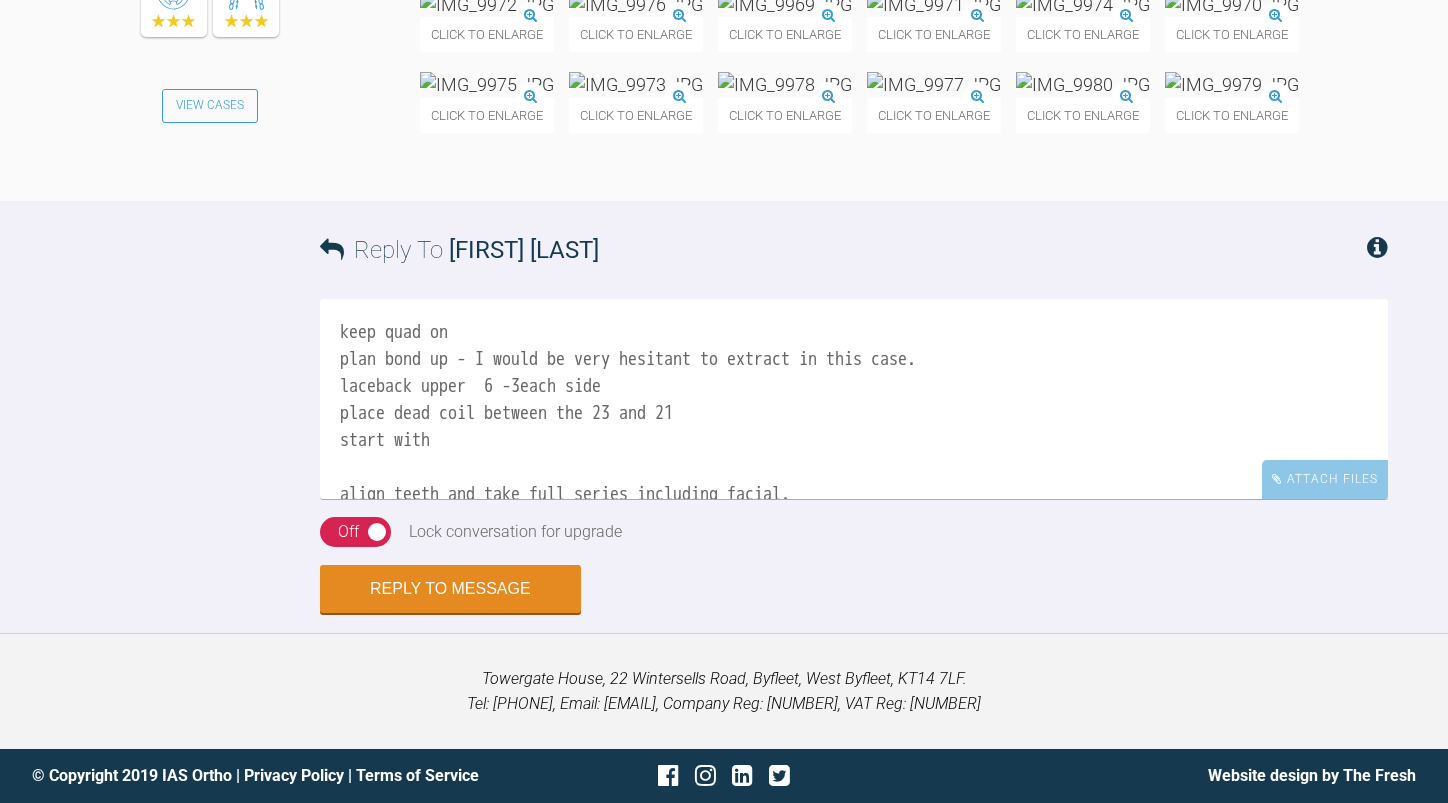 click on "keep quad on
plan bond up - I would be very hesitant to extract in this case.
laceback upper  6 -3each side
place dead coil between the 23 and 21
start with
align teeth and take full series including facial." at bounding box center [854, 399] 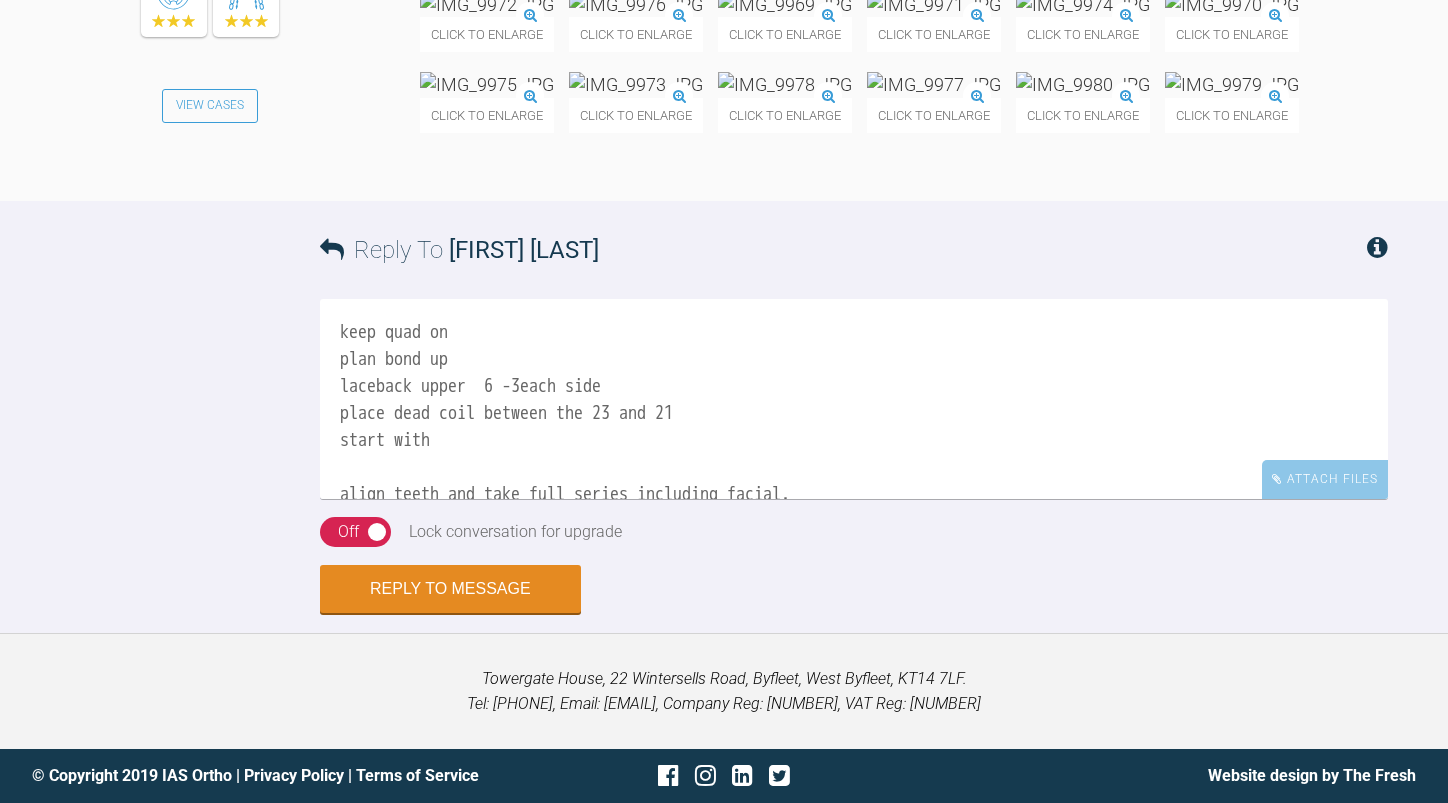 click on "keep quad on
plan bond up
laceback upper  6 -3each side
place dead coil between the 23 and 21
start with
align teeth and take full series including facial." at bounding box center [854, 399] 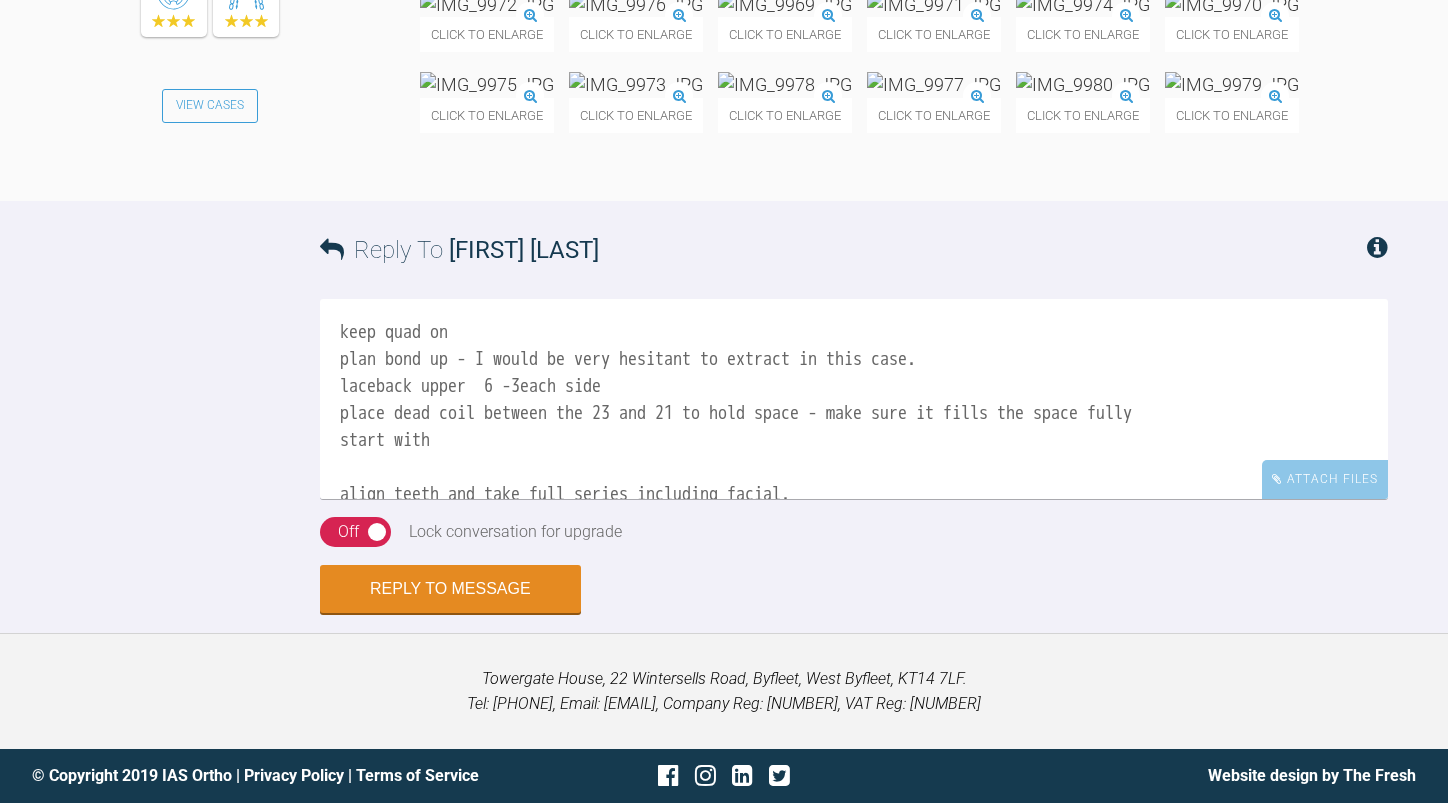 click on "keep quad on
plan bond up - I would be very hesitant to extract in this case.
laceback upper  6 -3each side
place dead coil between the 23 and 21 to hold space - make sure it fills the space fully
start with
align teeth and take full series including facial." at bounding box center (854, 399) 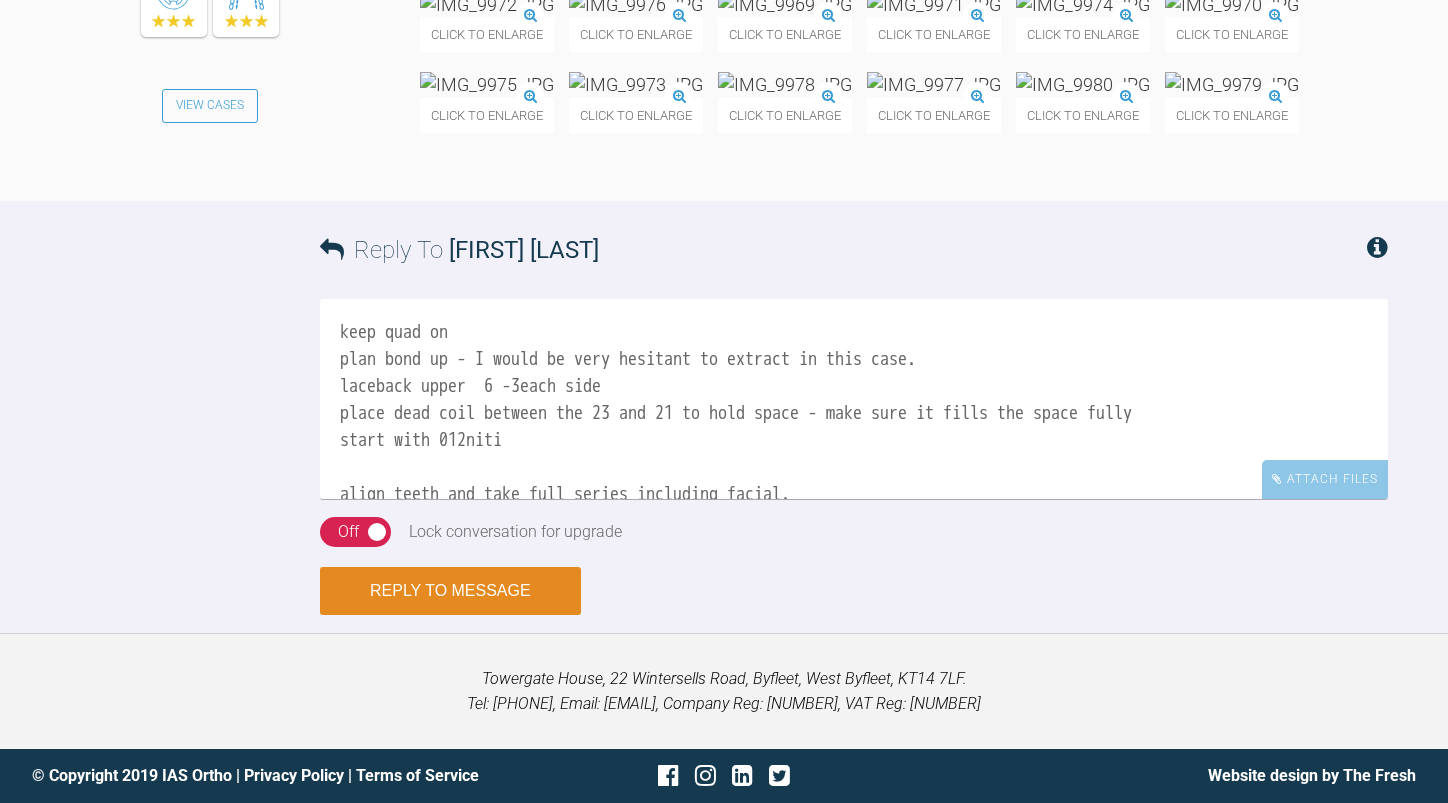 type on "keep quad on
plan bond up - I would be very hesitant to extract in this case.
laceback upper  6 -3each side
place dead coil between the 23 and 21 to hold space - make sure it fills the space fully
start with 012niti
align teeth and take full series including facial." 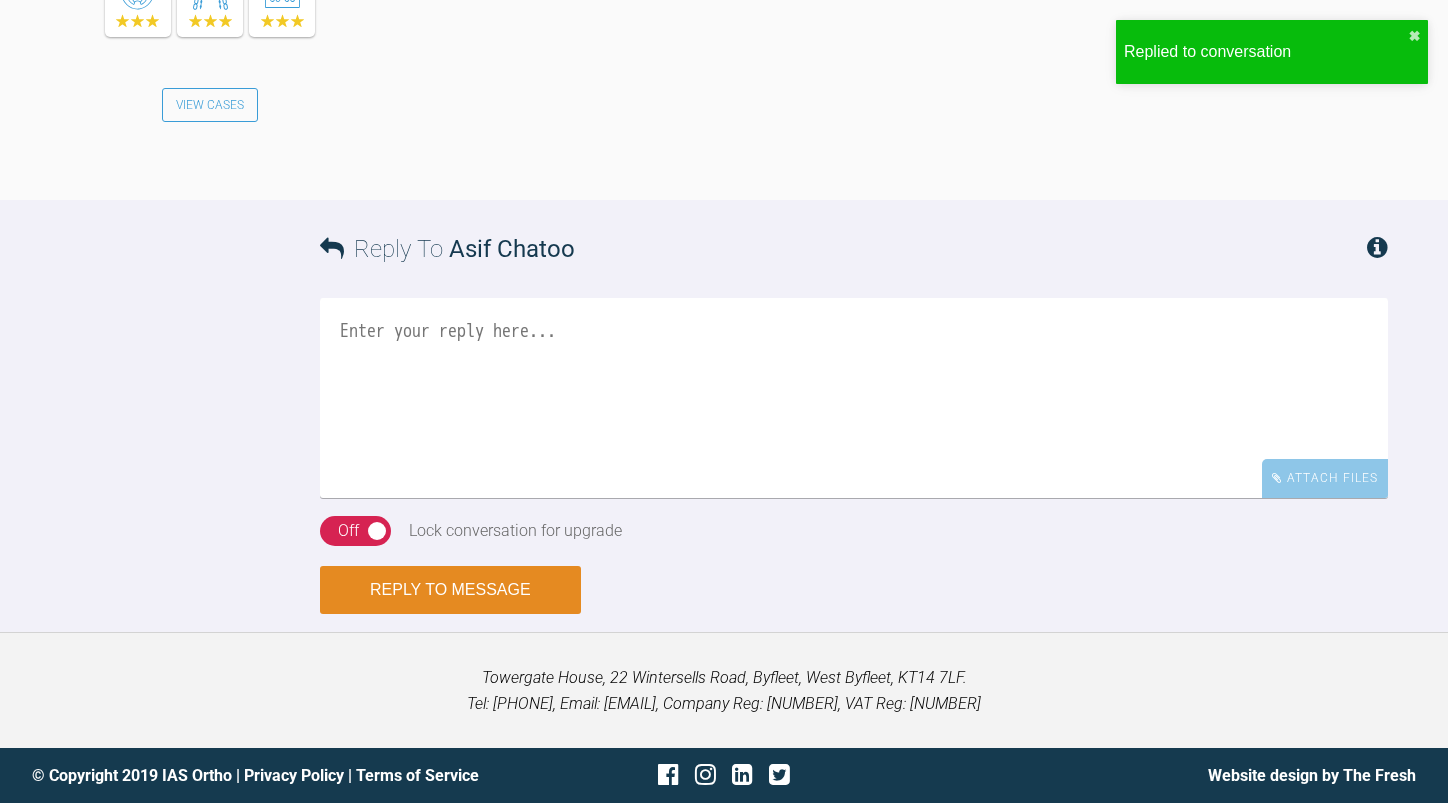 scroll, scrollTop: 11714, scrollLeft: 0, axis: vertical 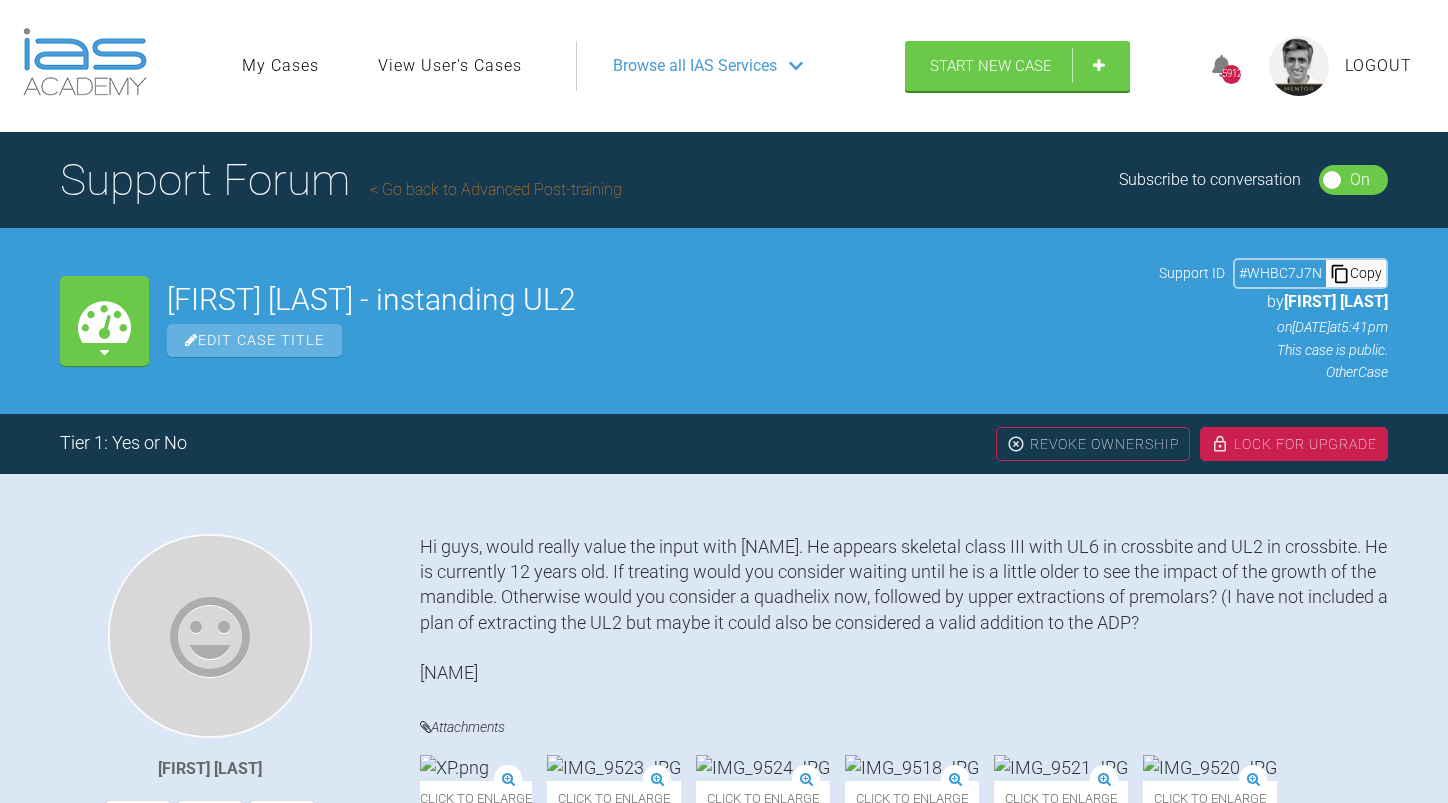 click on "Go back to Advanced Post-training" at bounding box center (496, 189) 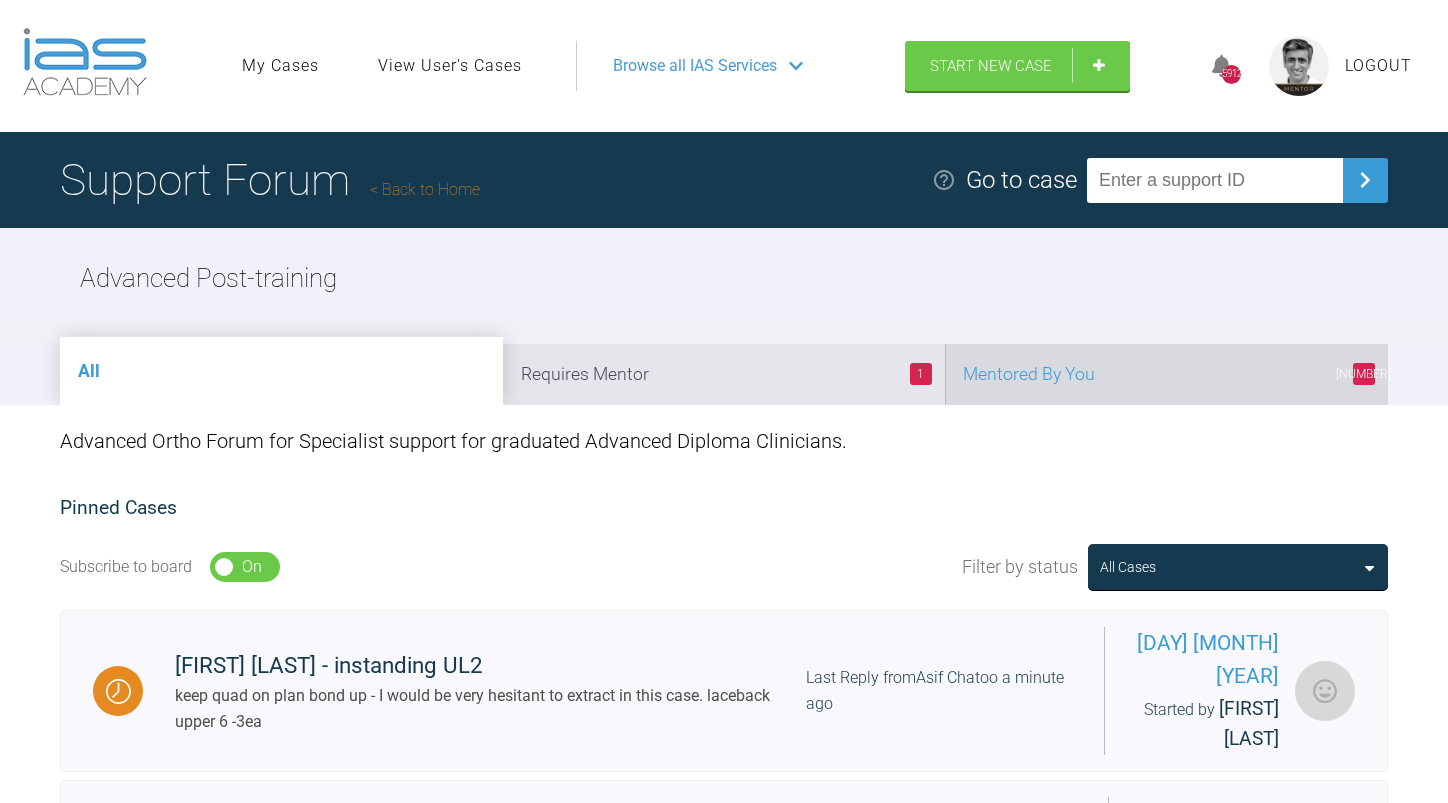 click on "[NUMBER] Mentored By You" at bounding box center [1166, 374] 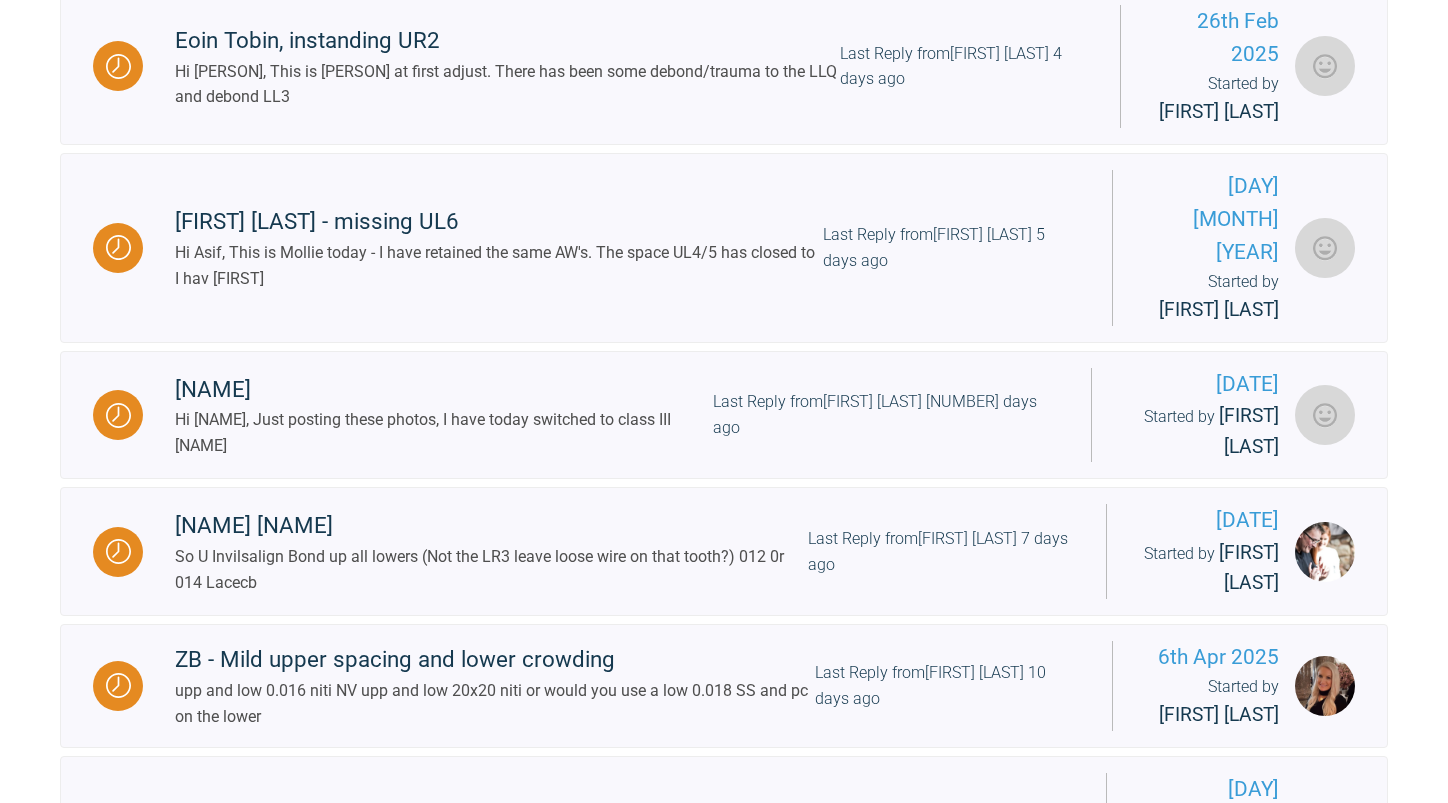 scroll, scrollTop: 1100, scrollLeft: 0, axis: vertical 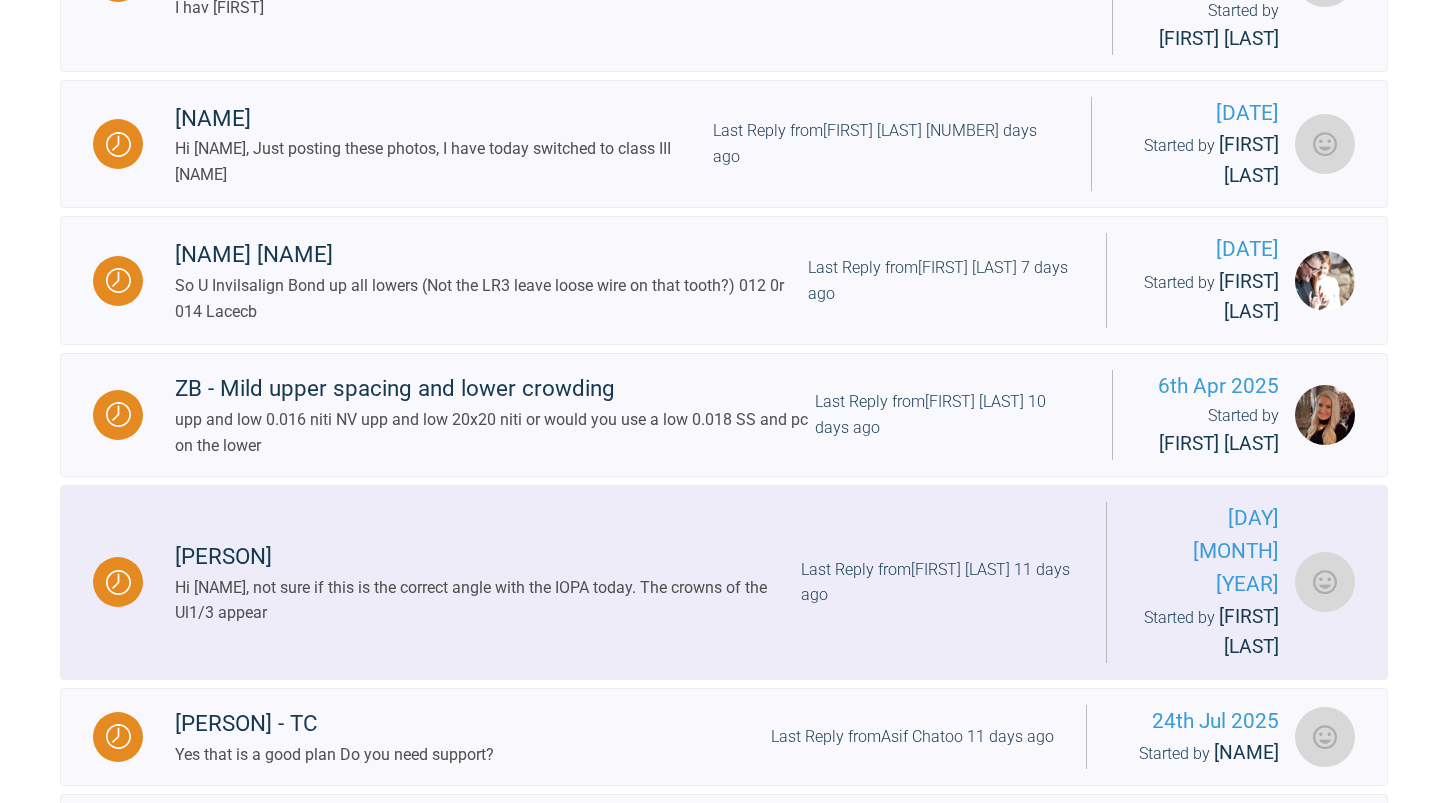 click on "Last Reply from  [FIRST] [LAST]   11 days ago" at bounding box center [937, 582] 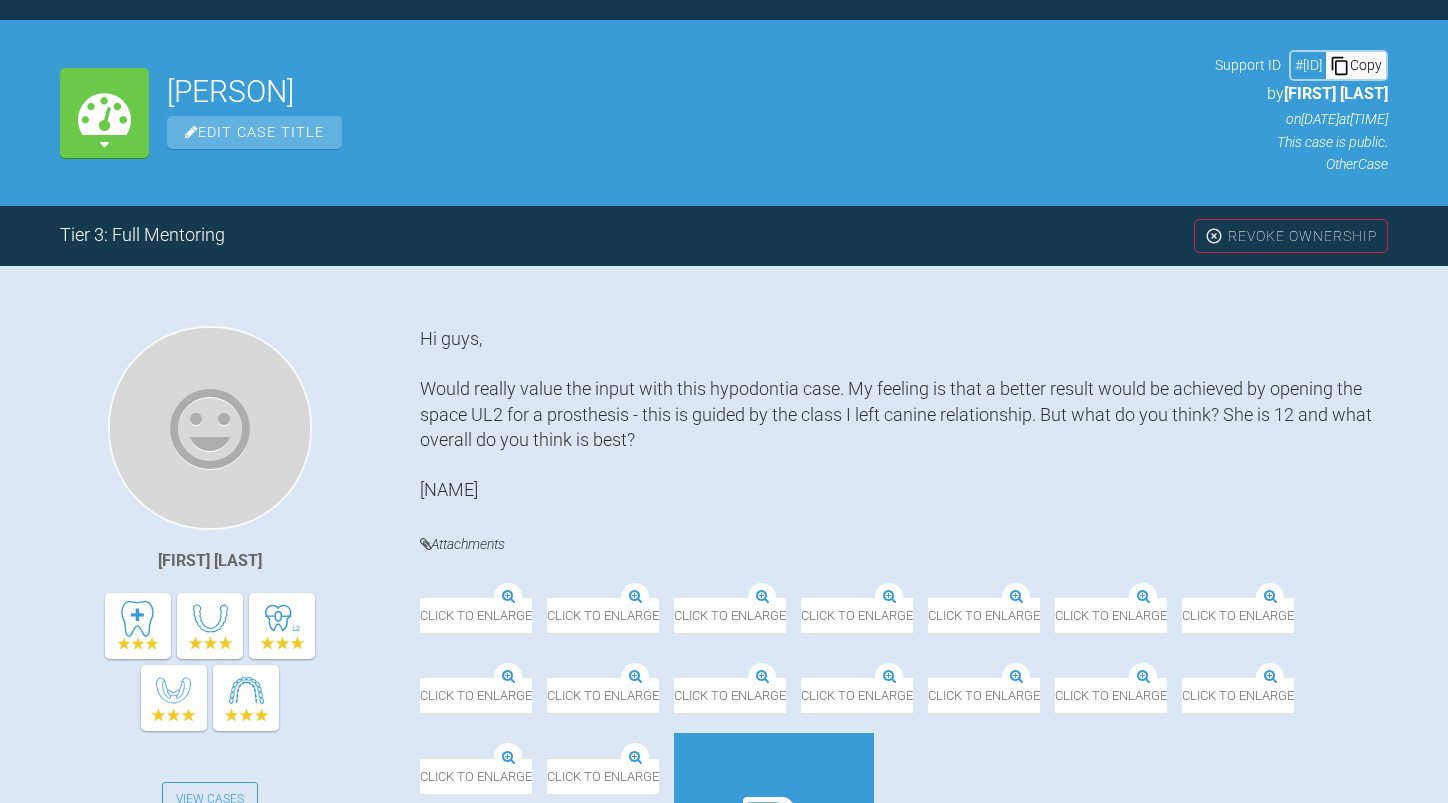 scroll, scrollTop: 1200, scrollLeft: 0, axis: vertical 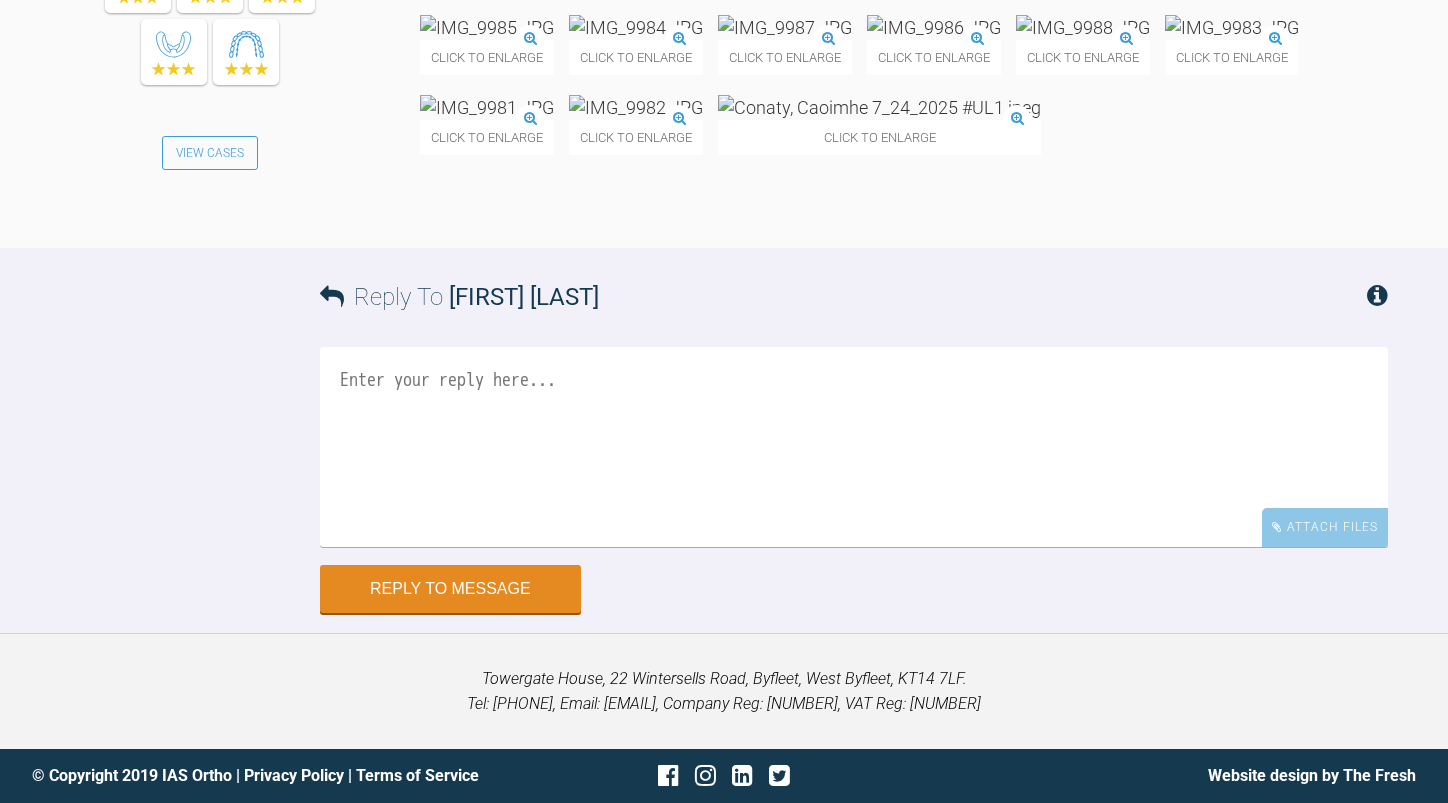 click at bounding box center [636, 27] 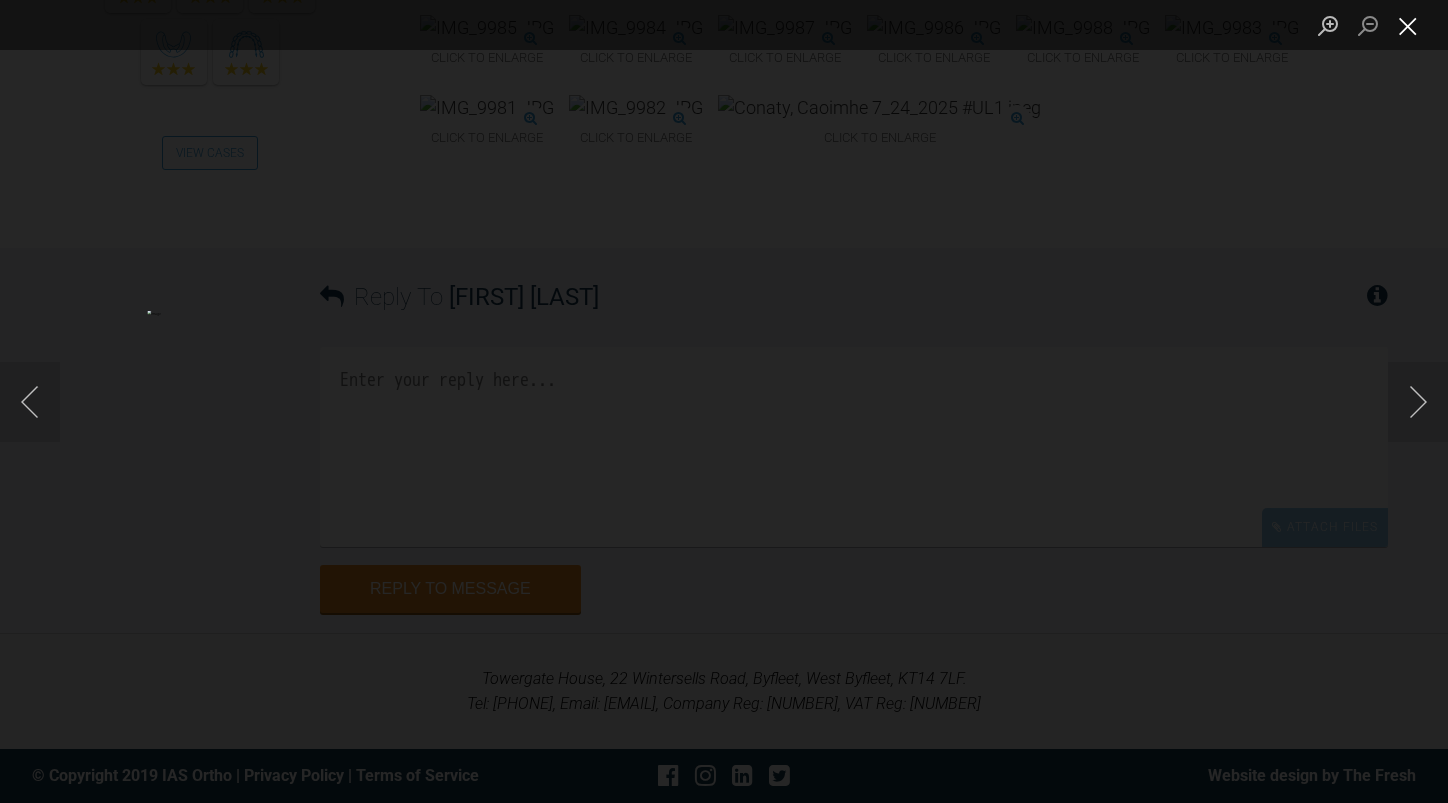 click at bounding box center [1408, 25] 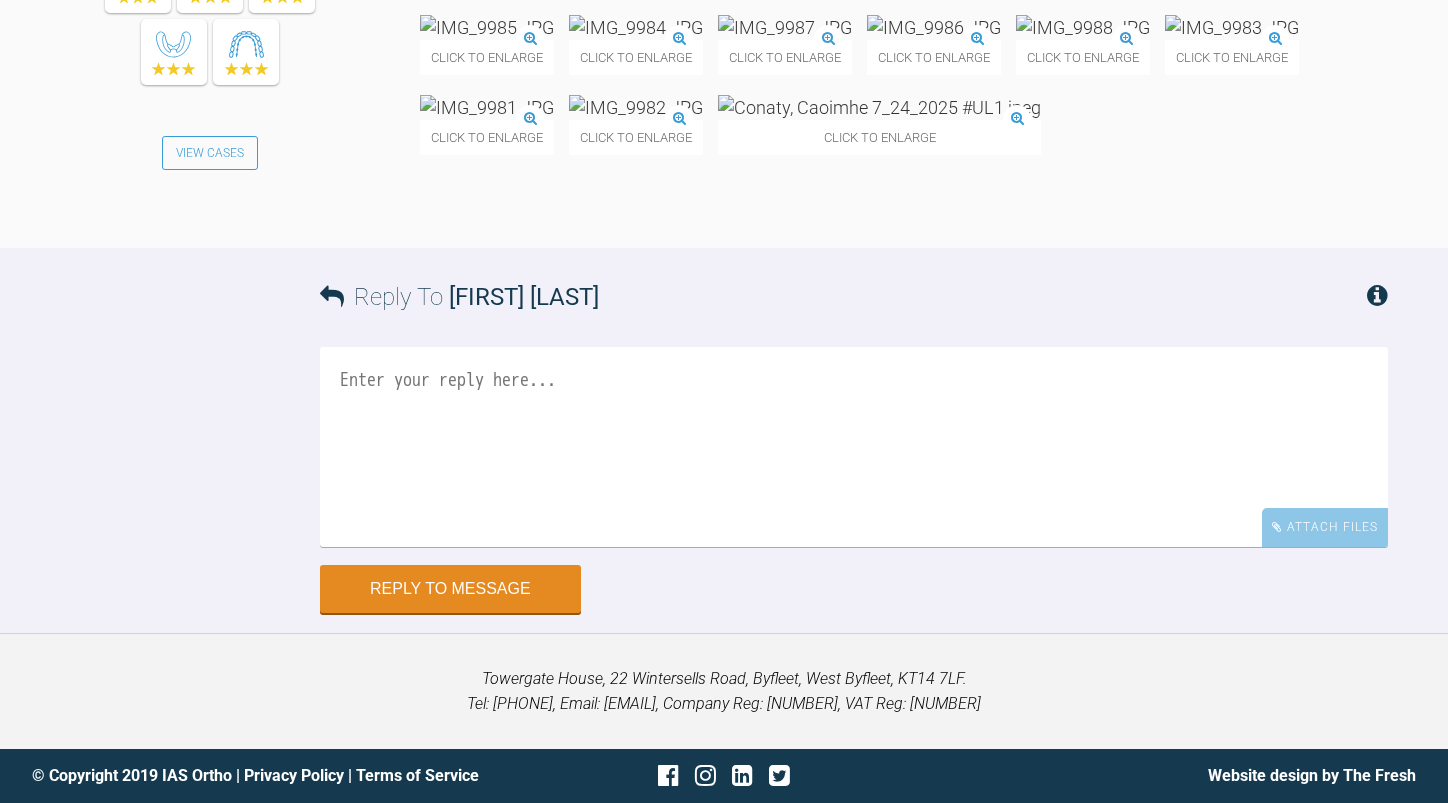 scroll, scrollTop: 36532, scrollLeft: 0, axis: vertical 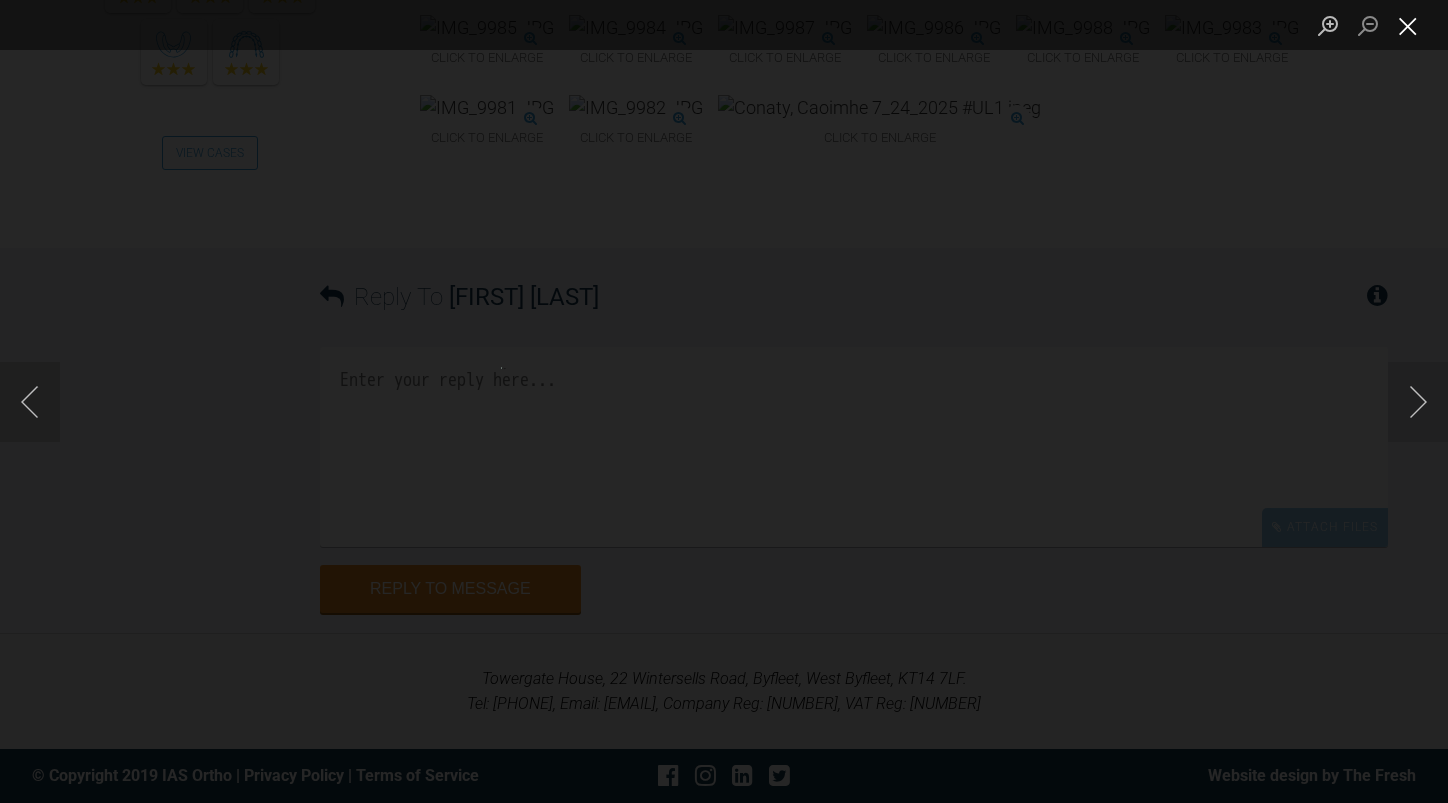 click at bounding box center (1408, 25) 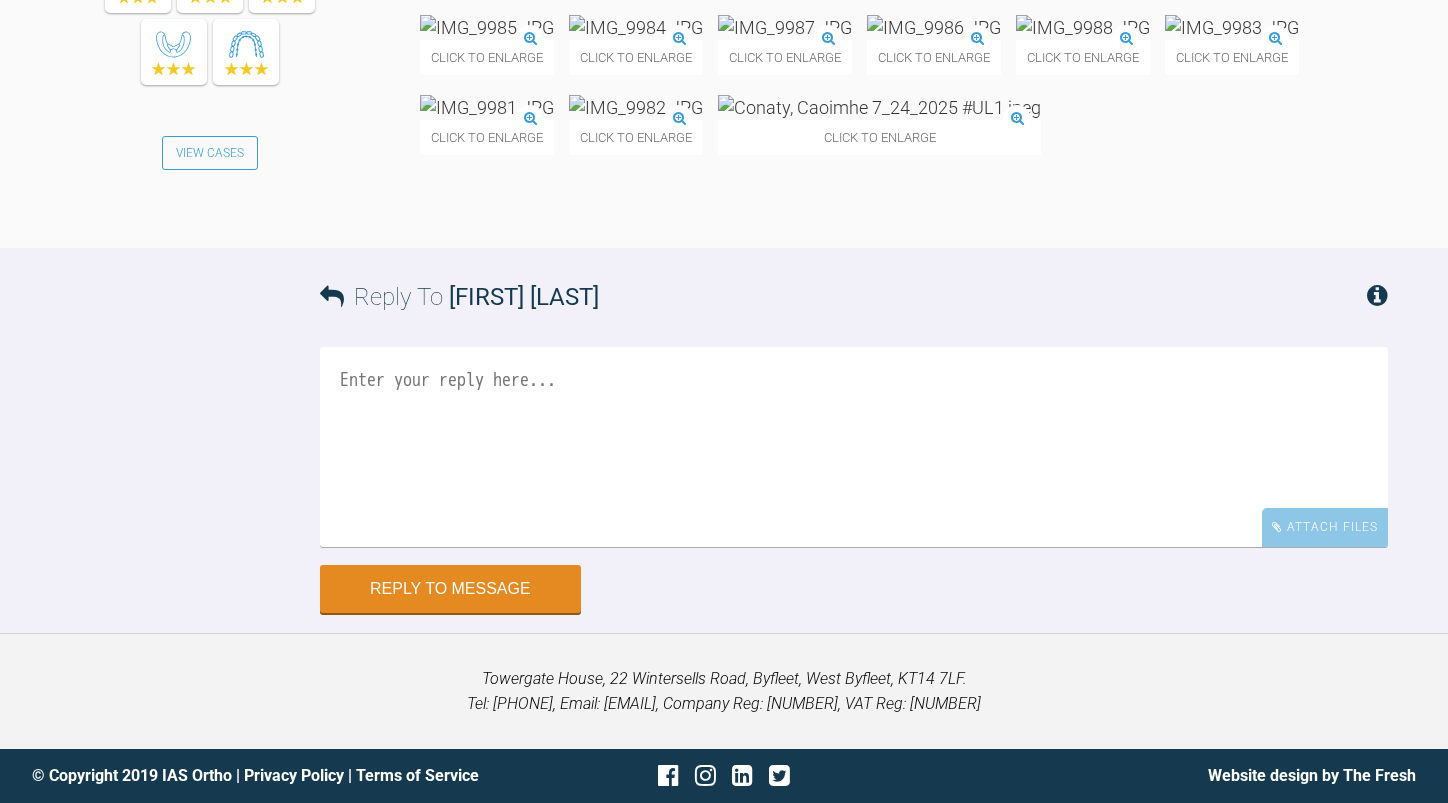 scroll, scrollTop: 37032, scrollLeft: 0, axis: vertical 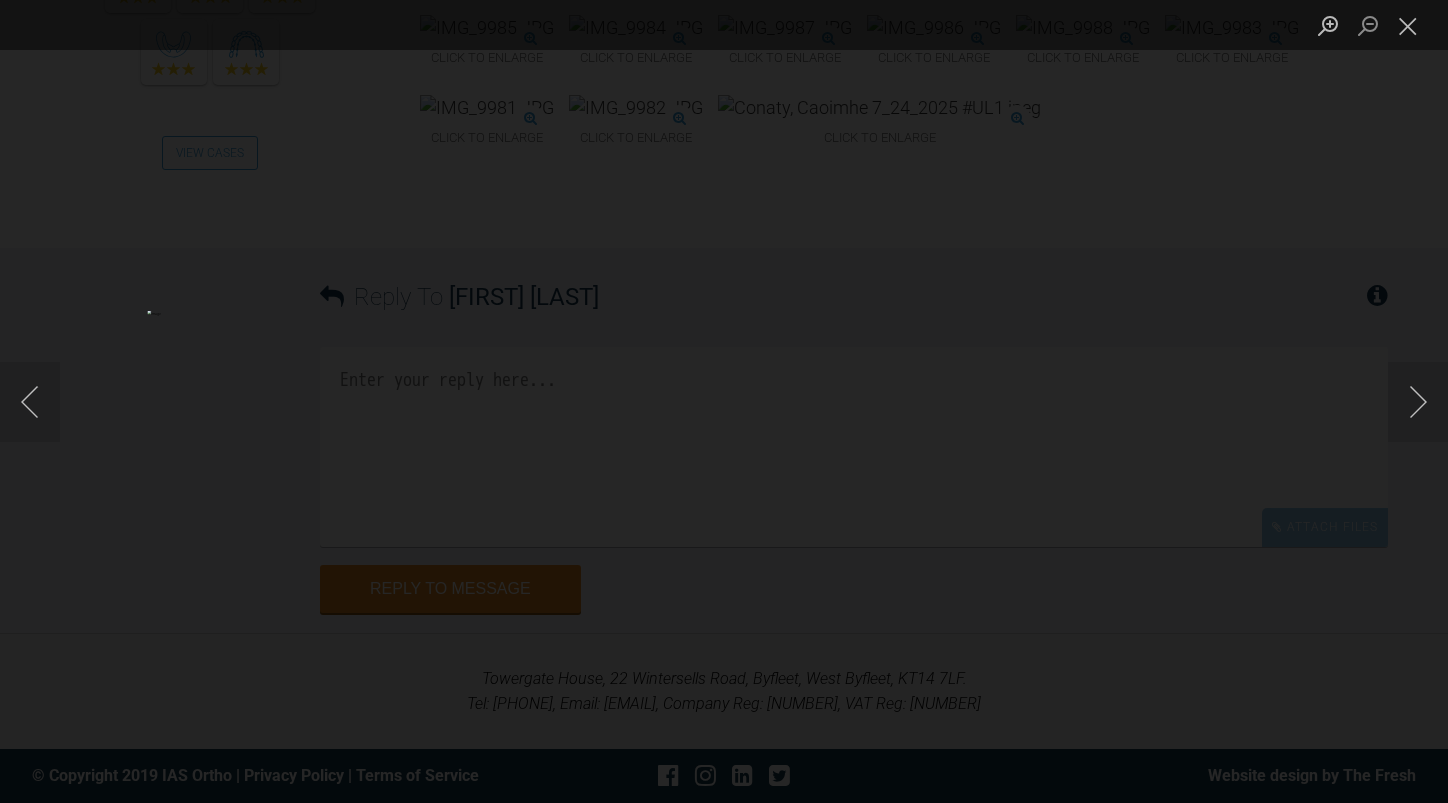 click at bounding box center [-1137, 402] 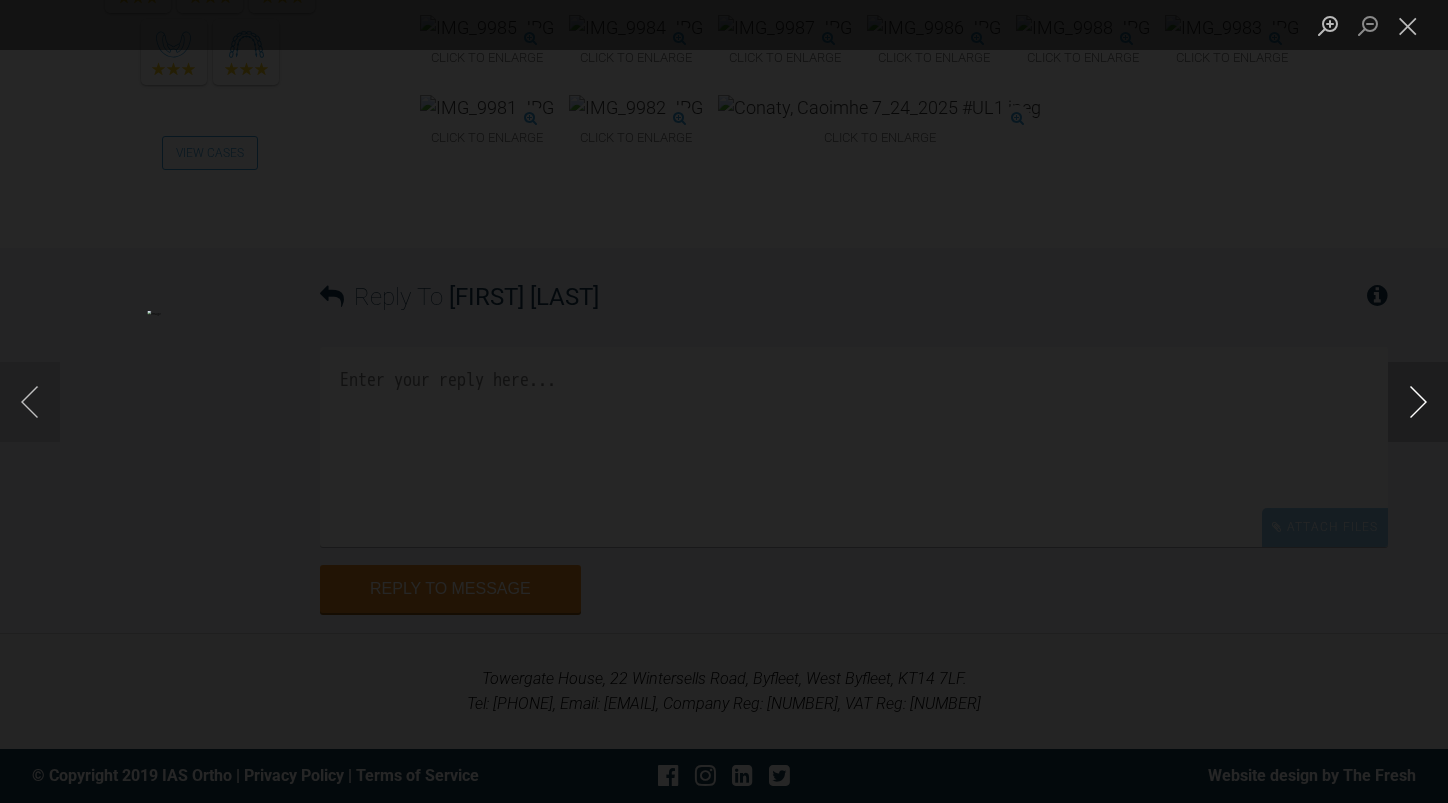 click at bounding box center (1418, 402) 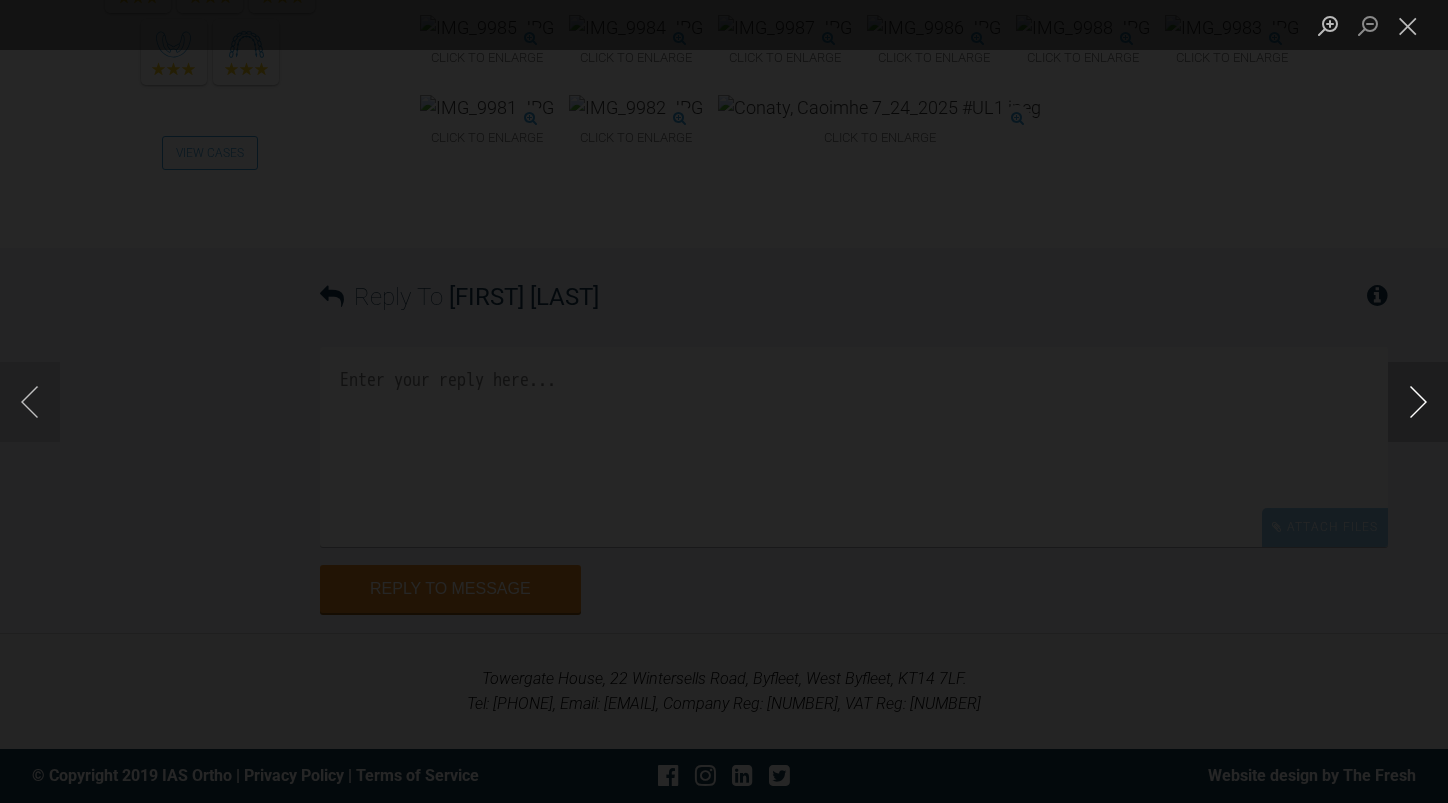 click at bounding box center [1418, 402] 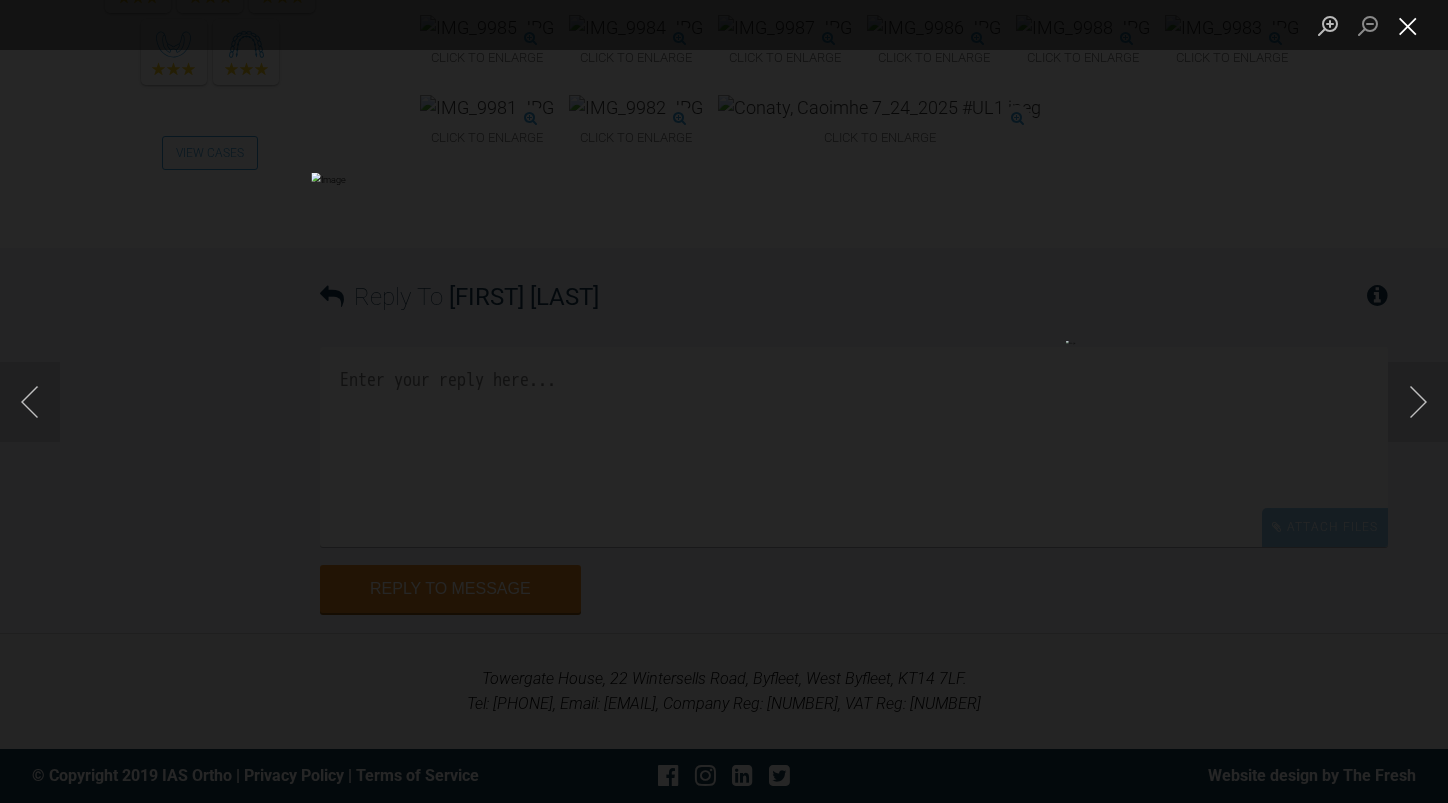 click at bounding box center (1408, 25) 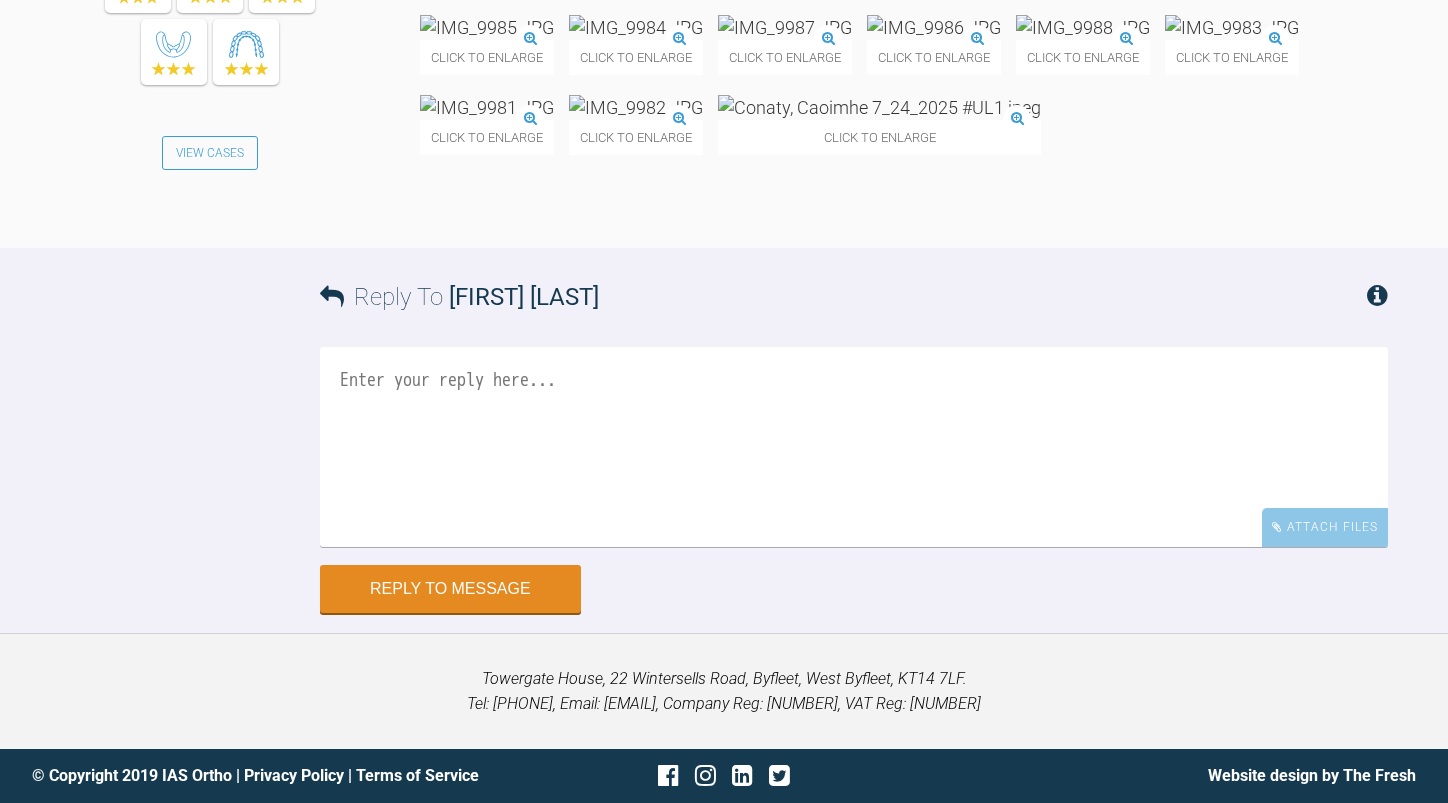 scroll, scrollTop: 36632, scrollLeft: 0, axis: vertical 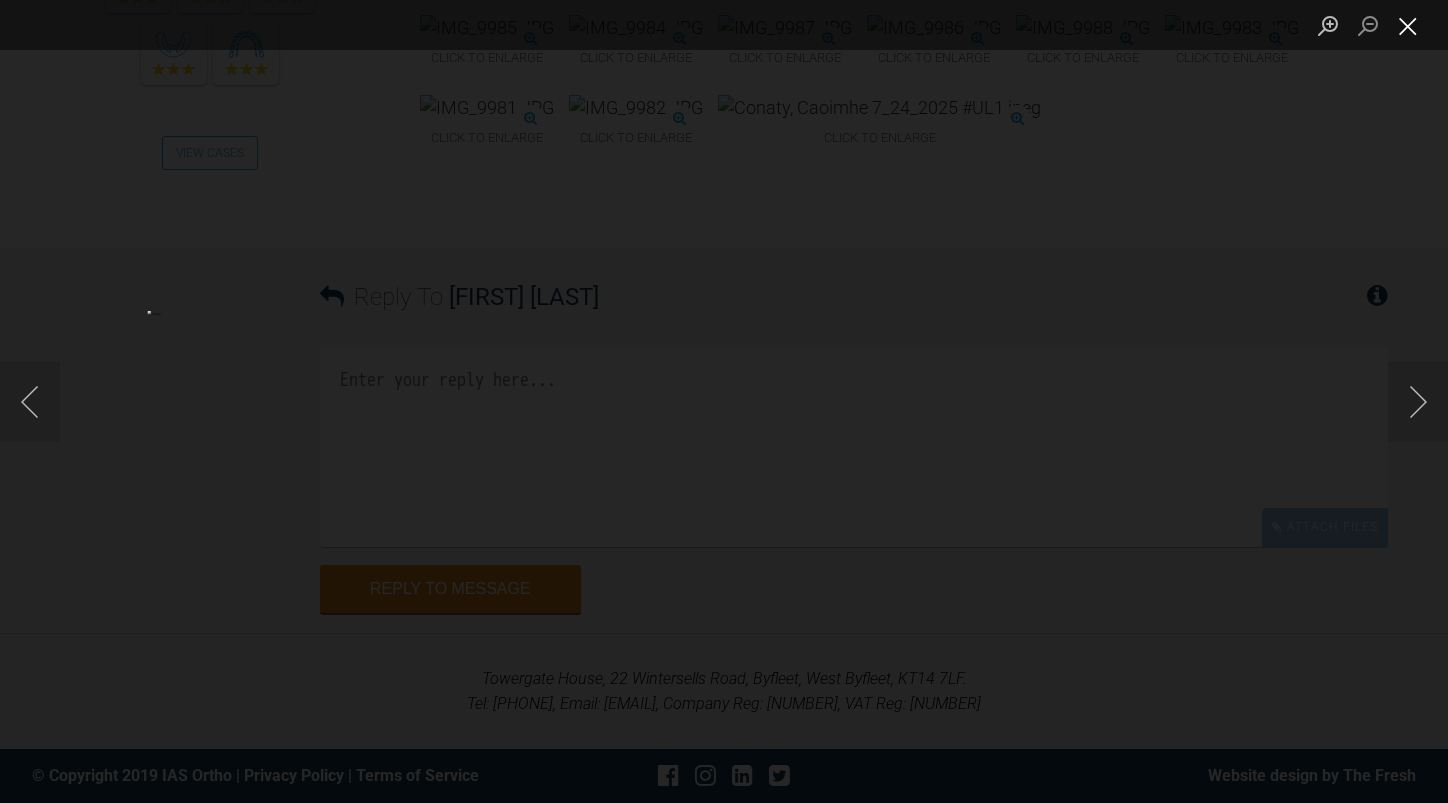 click at bounding box center (1408, 25) 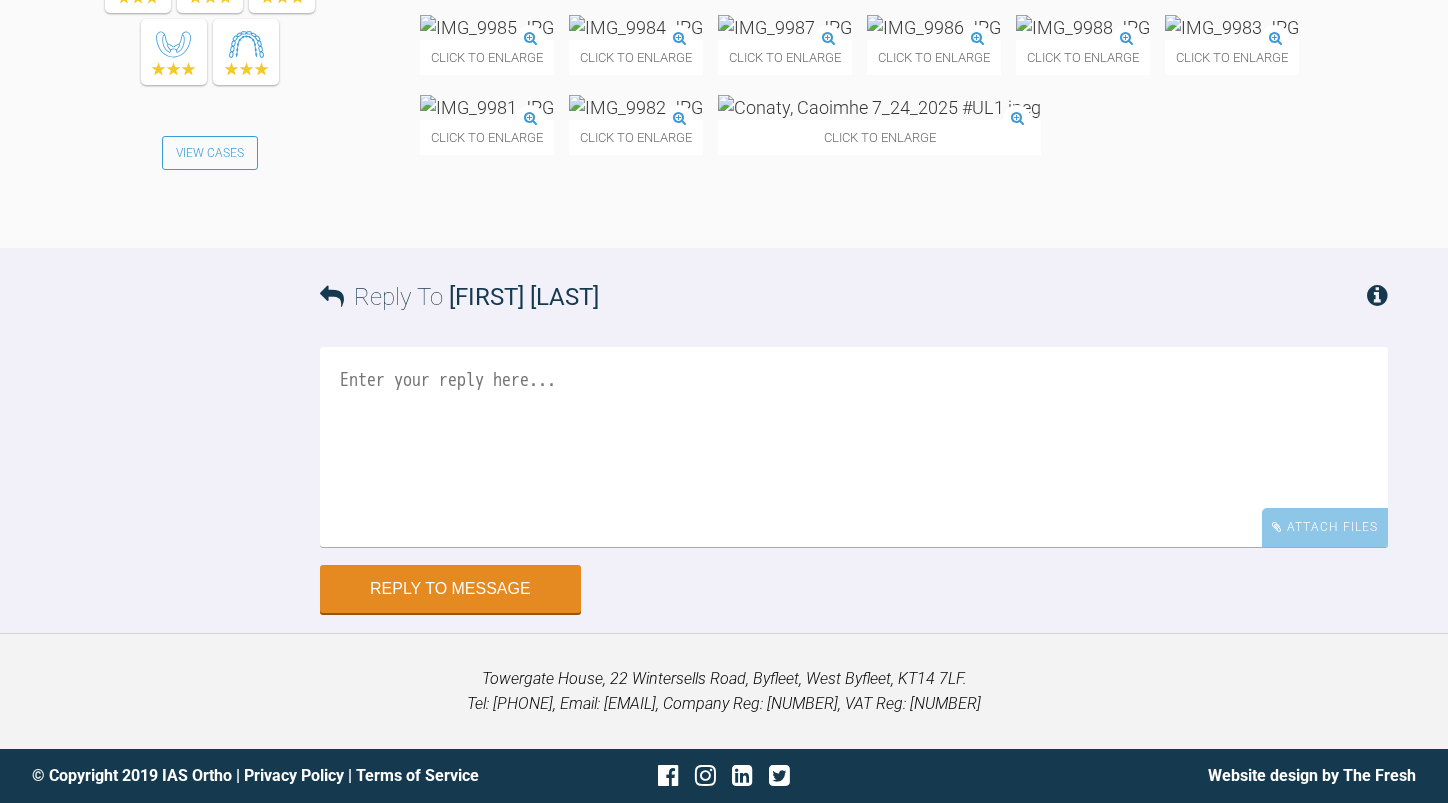 click at bounding box center [934, 27] 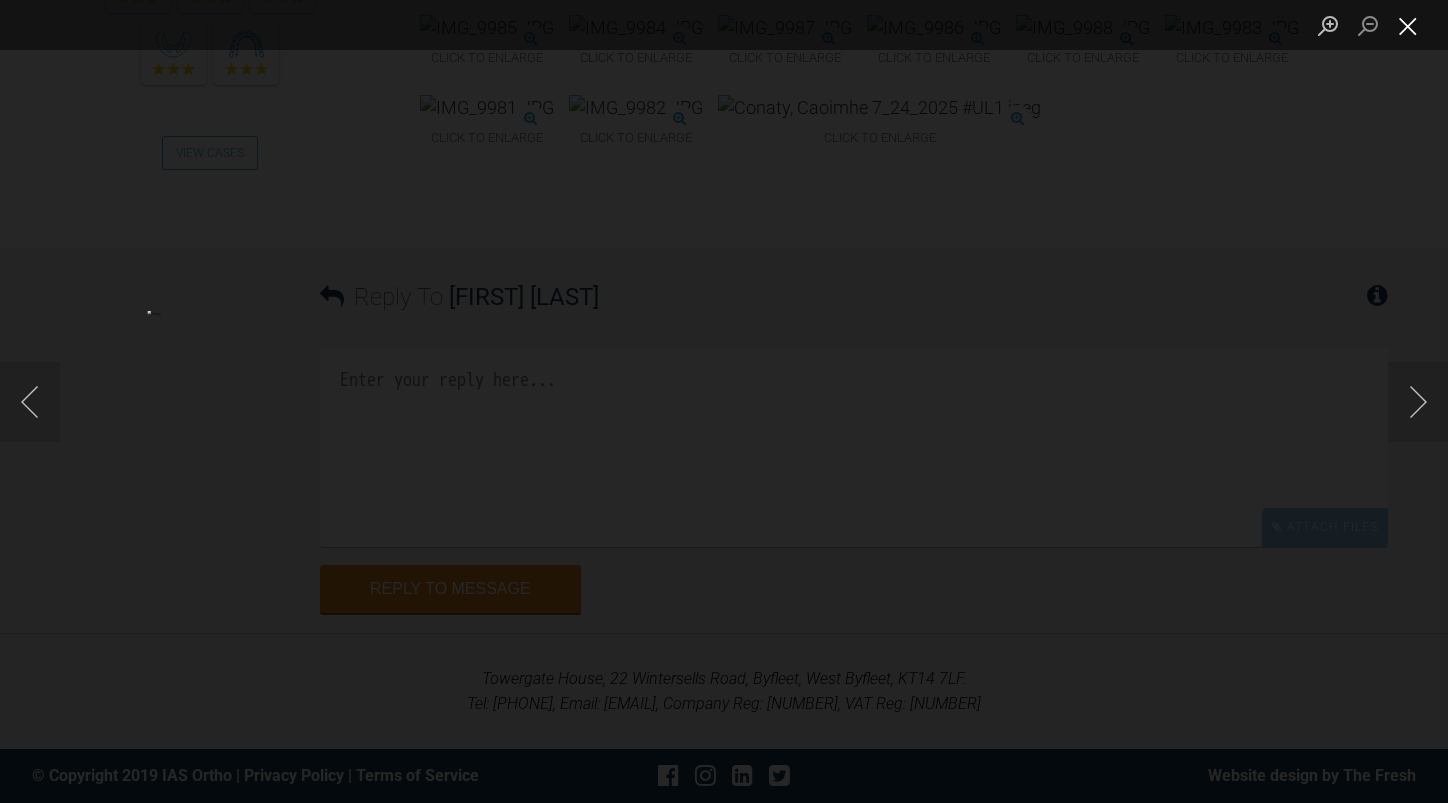 click at bounding box center [1408, 25] 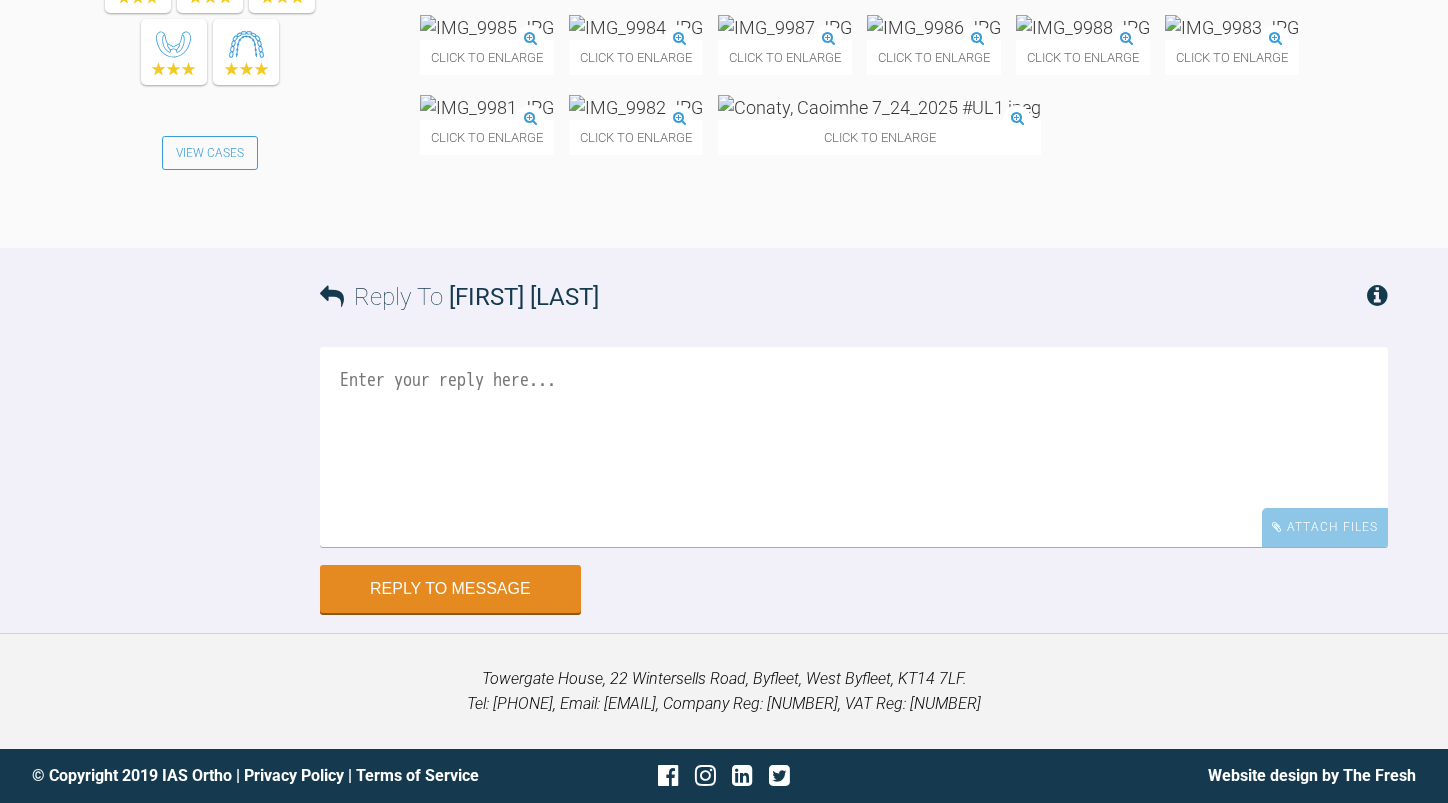 scroll, scrollTop: 37532, scrollLeft: 0, axis: vertical 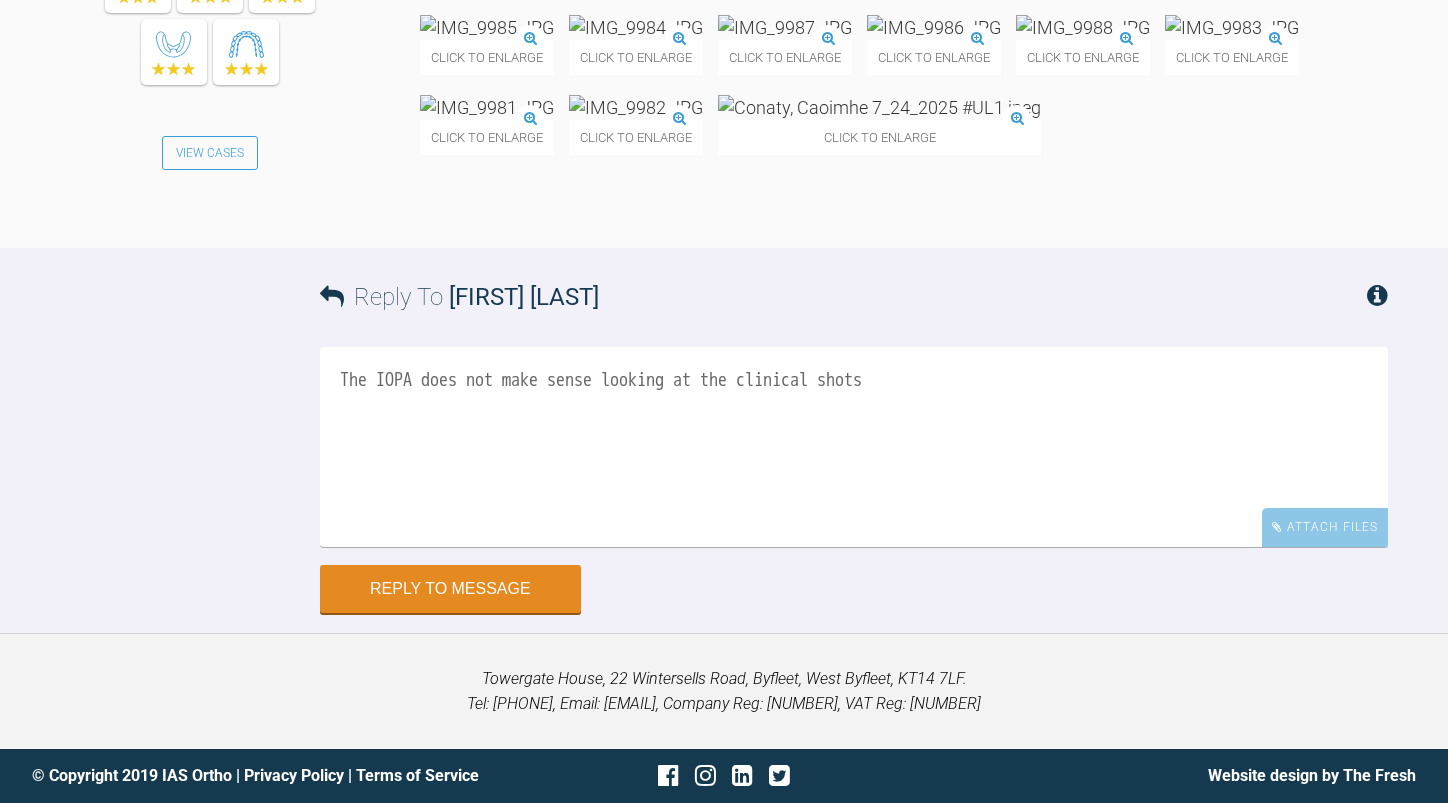 click on "The IOPA does not make sense looking at the clinical shots" at bounding box center (854, 447) 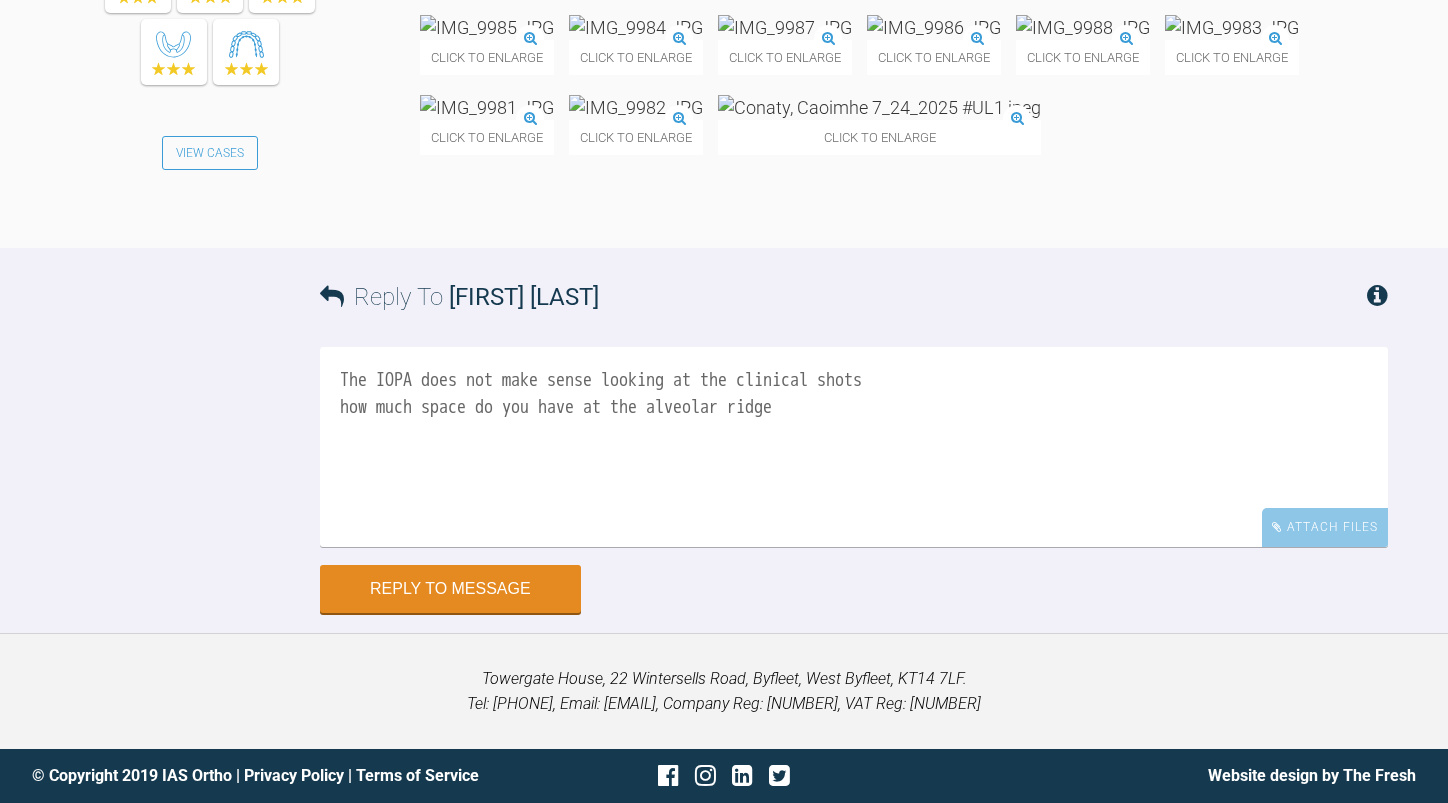 click on "The IOPA does not make sense looking at the clinical shots
how much space do you have at the alveolar ridge" at bounding box center (854, 447) 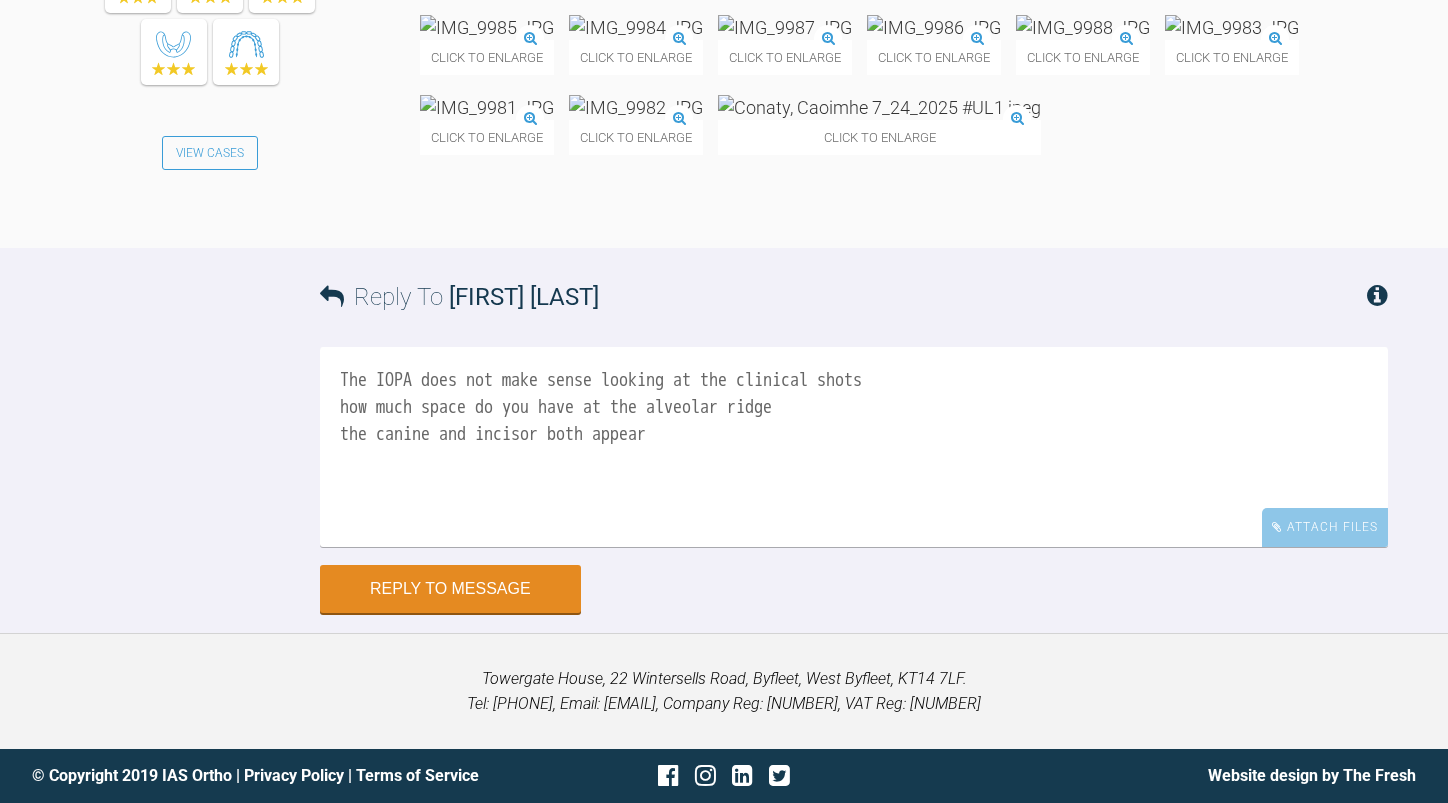 scroll, scrollTop: 36932, scrollLeft: 0, axis: vertical 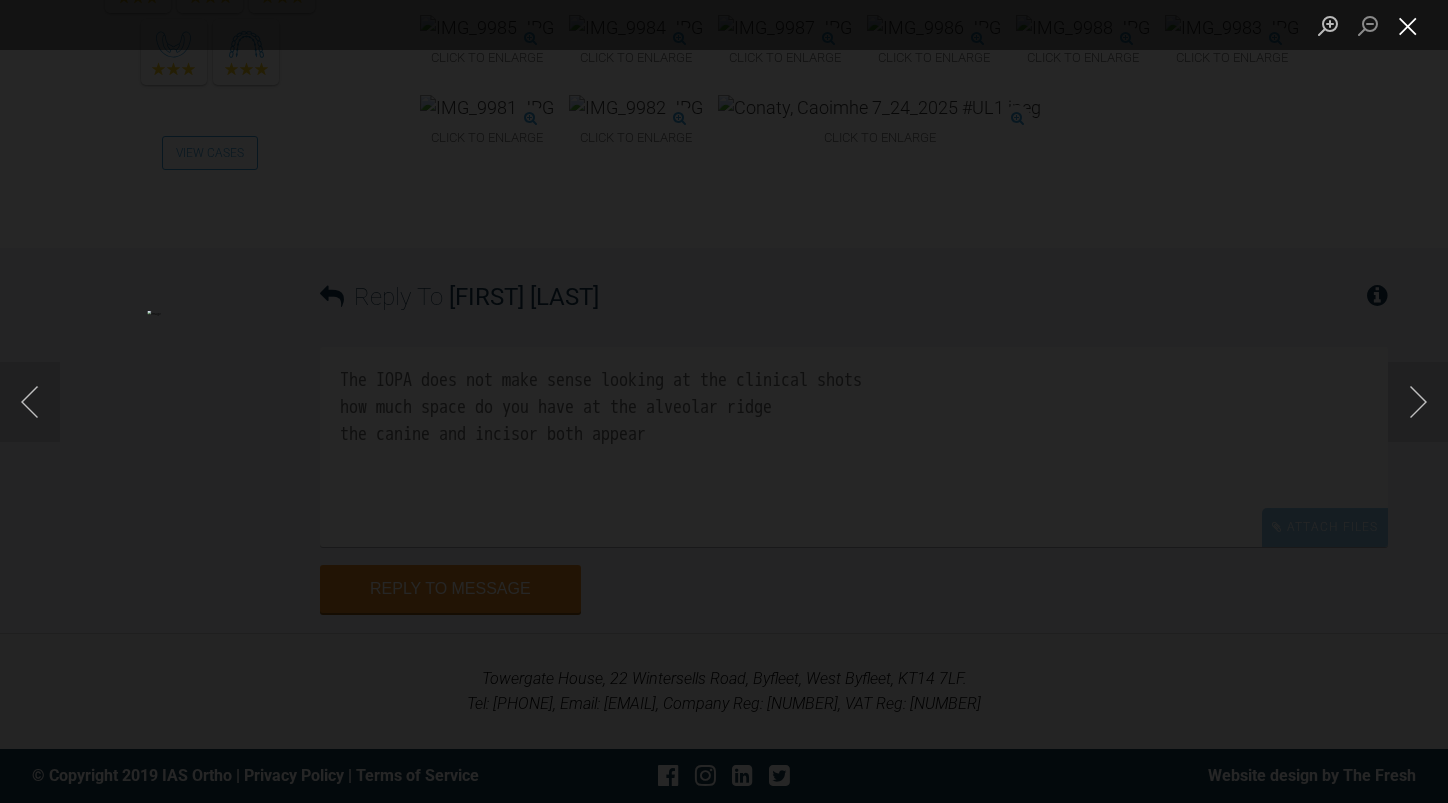 click at bounding box center (1408, 25) 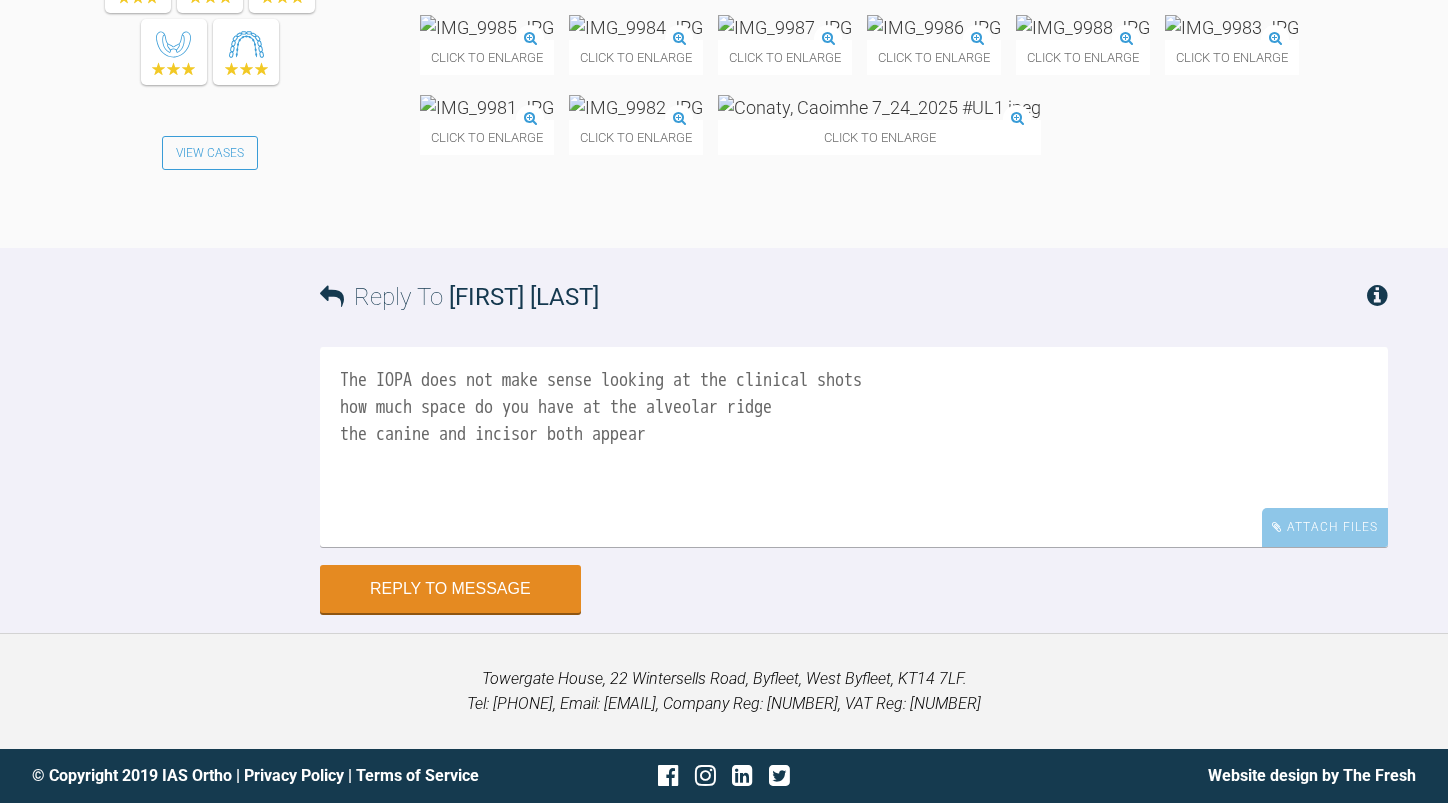 scroll, scrollTop: 37432, scrollLeft: 0, axis: vertical 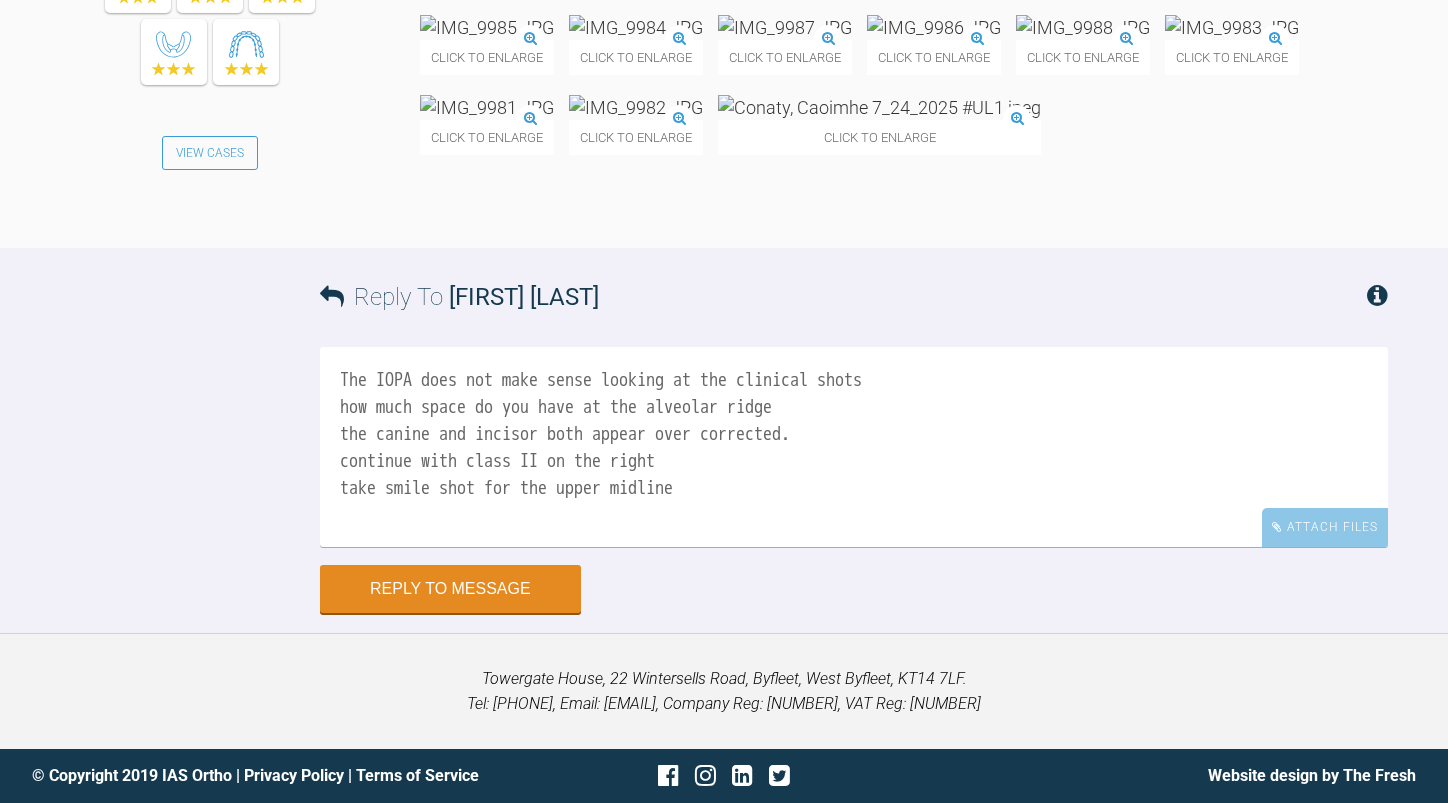 click on "The IOPA does not make sense looking at the clinical shots
how much space do you have at the alveolar ridge
the canine and incisor both appear over corrected.
continue with class II on the right
take smile shot for the upper midline" at bounding box center (854, 447) 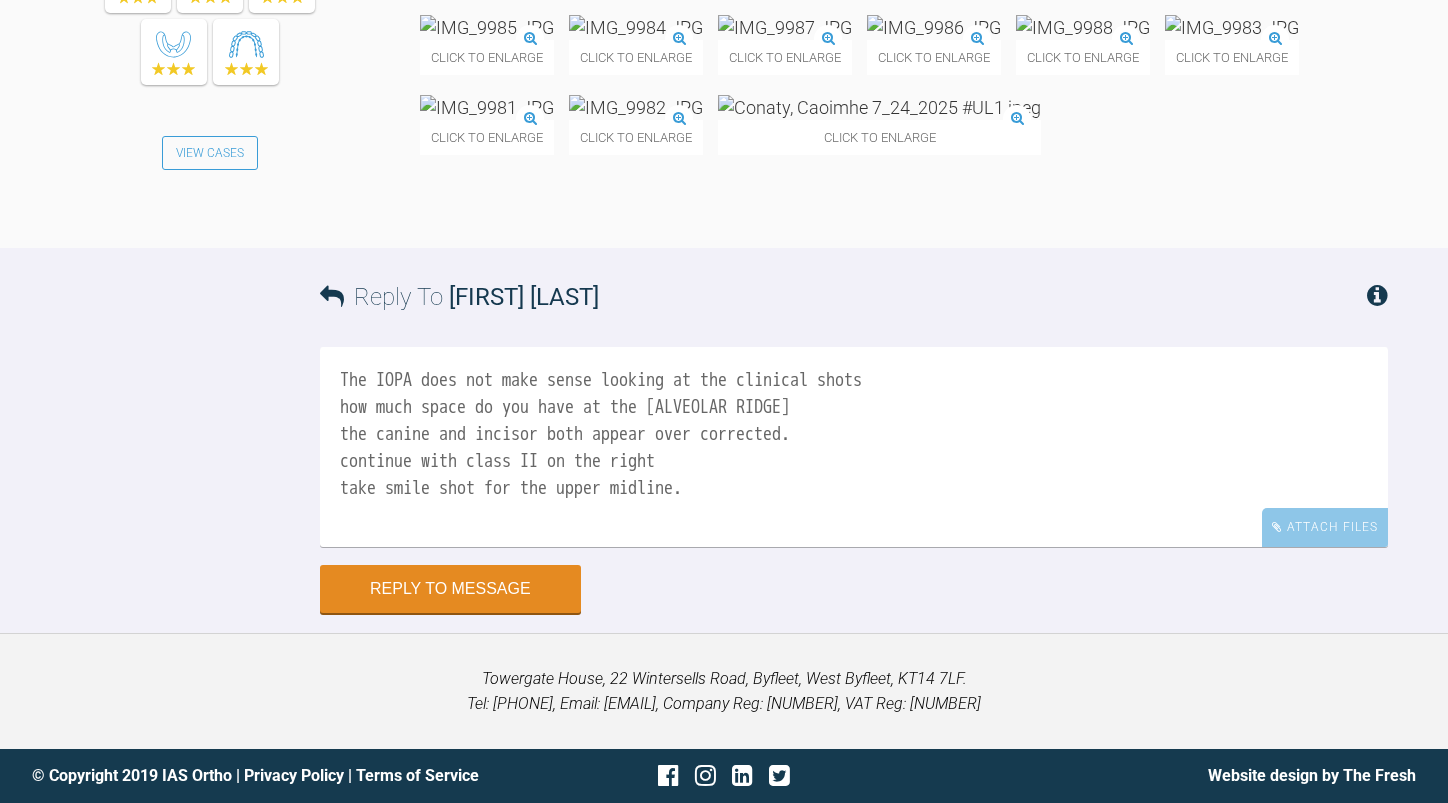 click on "The IOPA does not make sense looking at the clinical shots
how much space do you have at the [ALVEOLAR RIDGE]
the canine and incisor both appear over corrected.
continue with class II on the right
take smile shot for the upper midline." at bounding box center [854, 447] 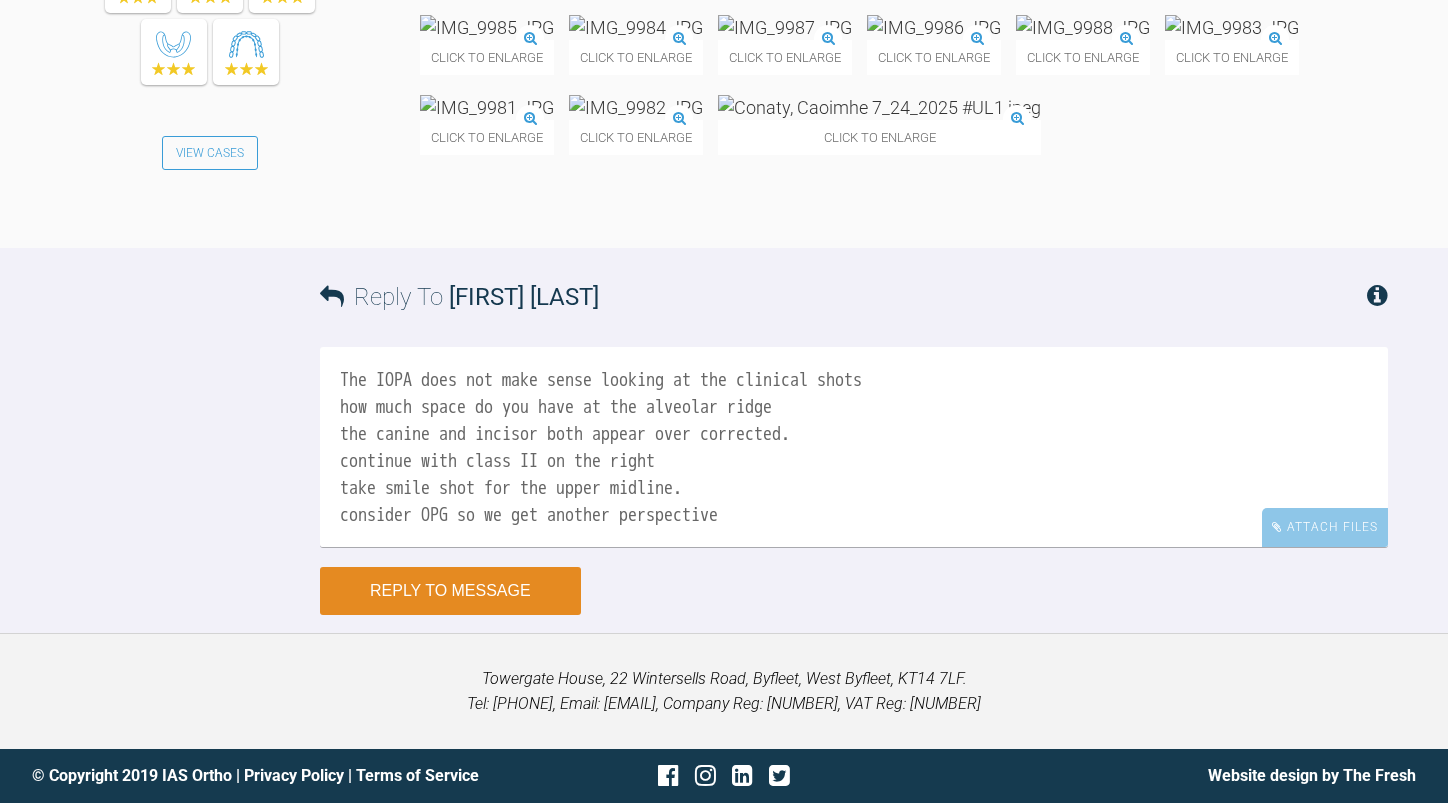 type on "The IOPA does not make sense looking at the clinical shots
how much space do you have at the alveolar ridge
the canine and incisor both appear over corrected.
continue with class II on the right
take smile shot for the upper midline.
consider OPG so we get another perspective" 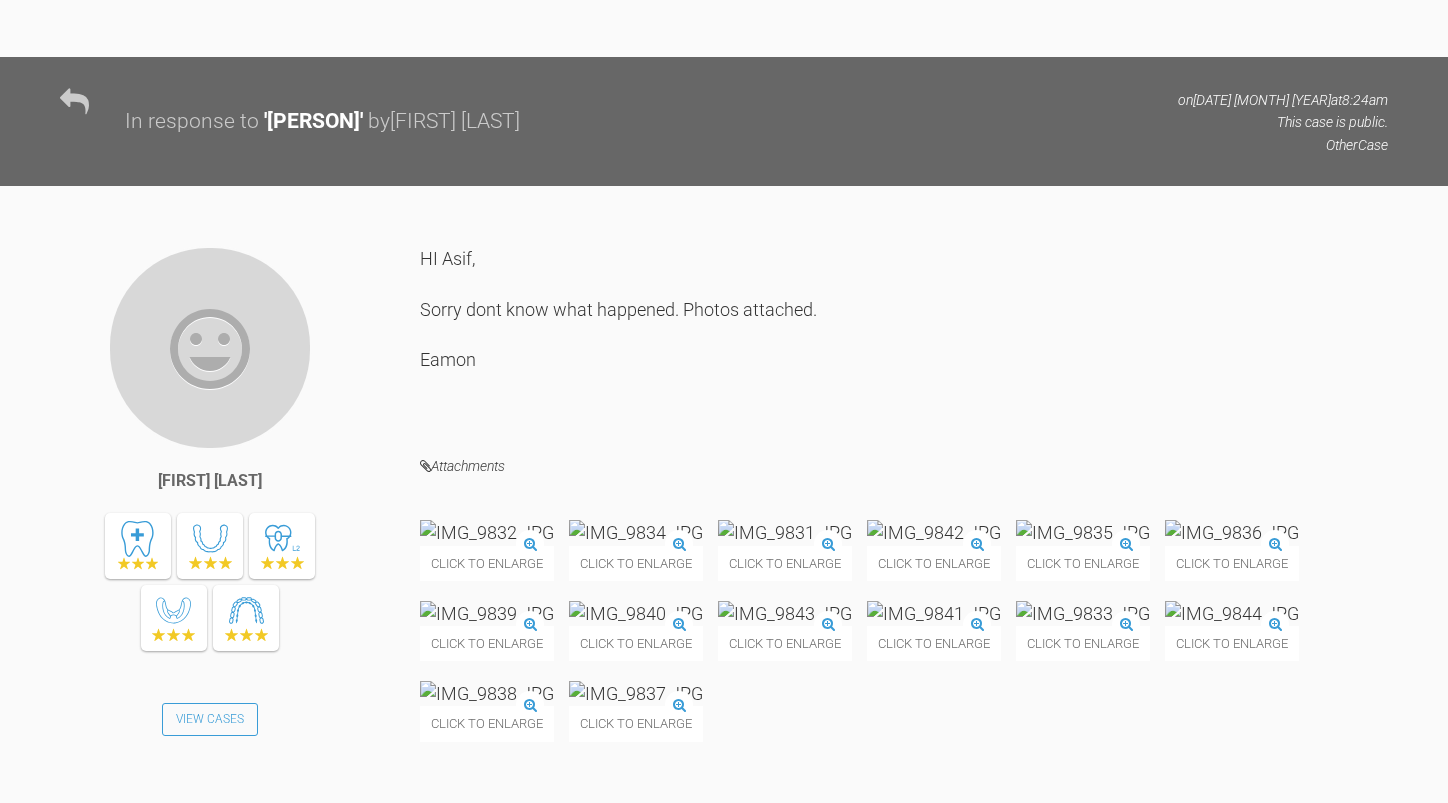 scroll, scrollTop: 0, scrollLeft: 0, axis: both 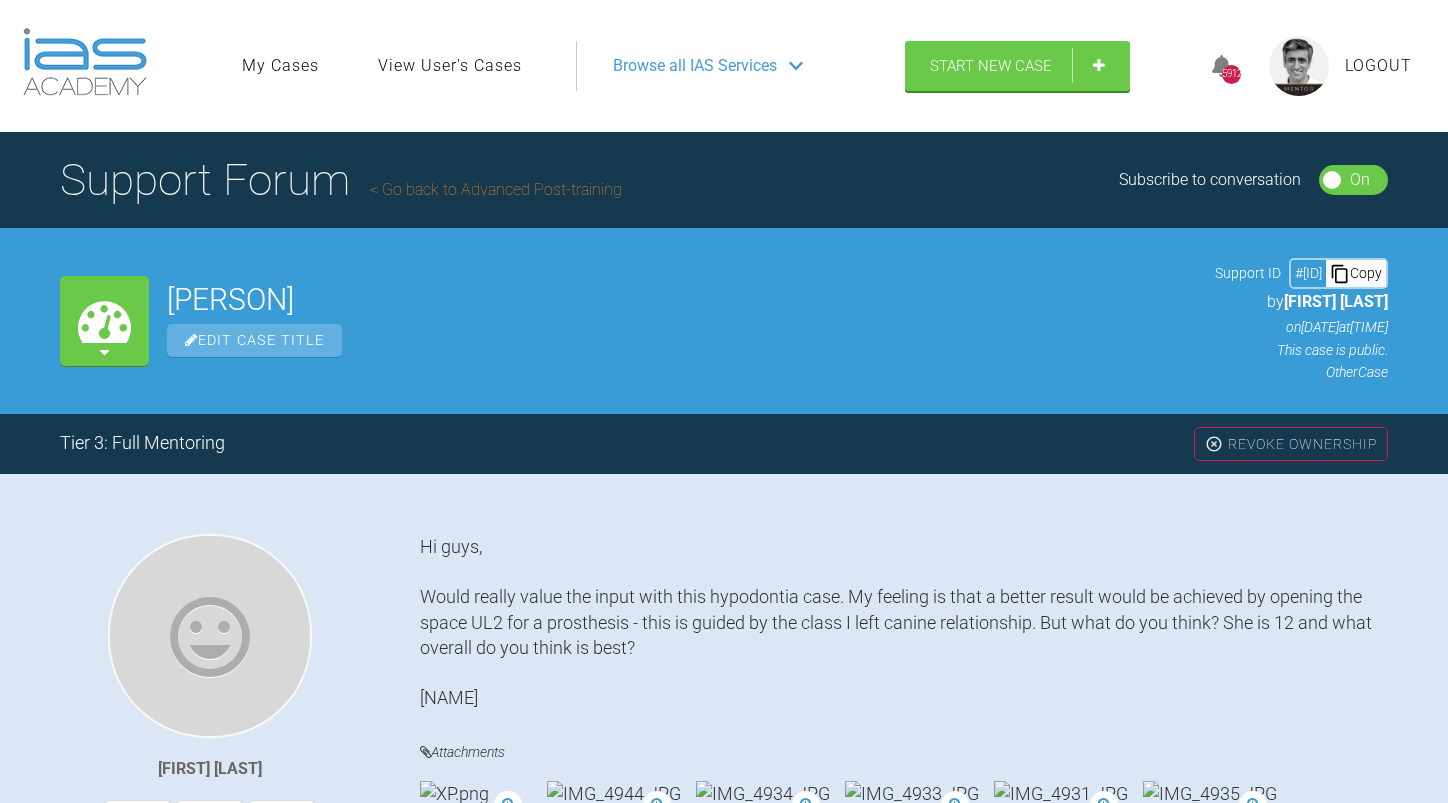 click on "Go back to Advanced Post-training" at bounding box center [496, 189] 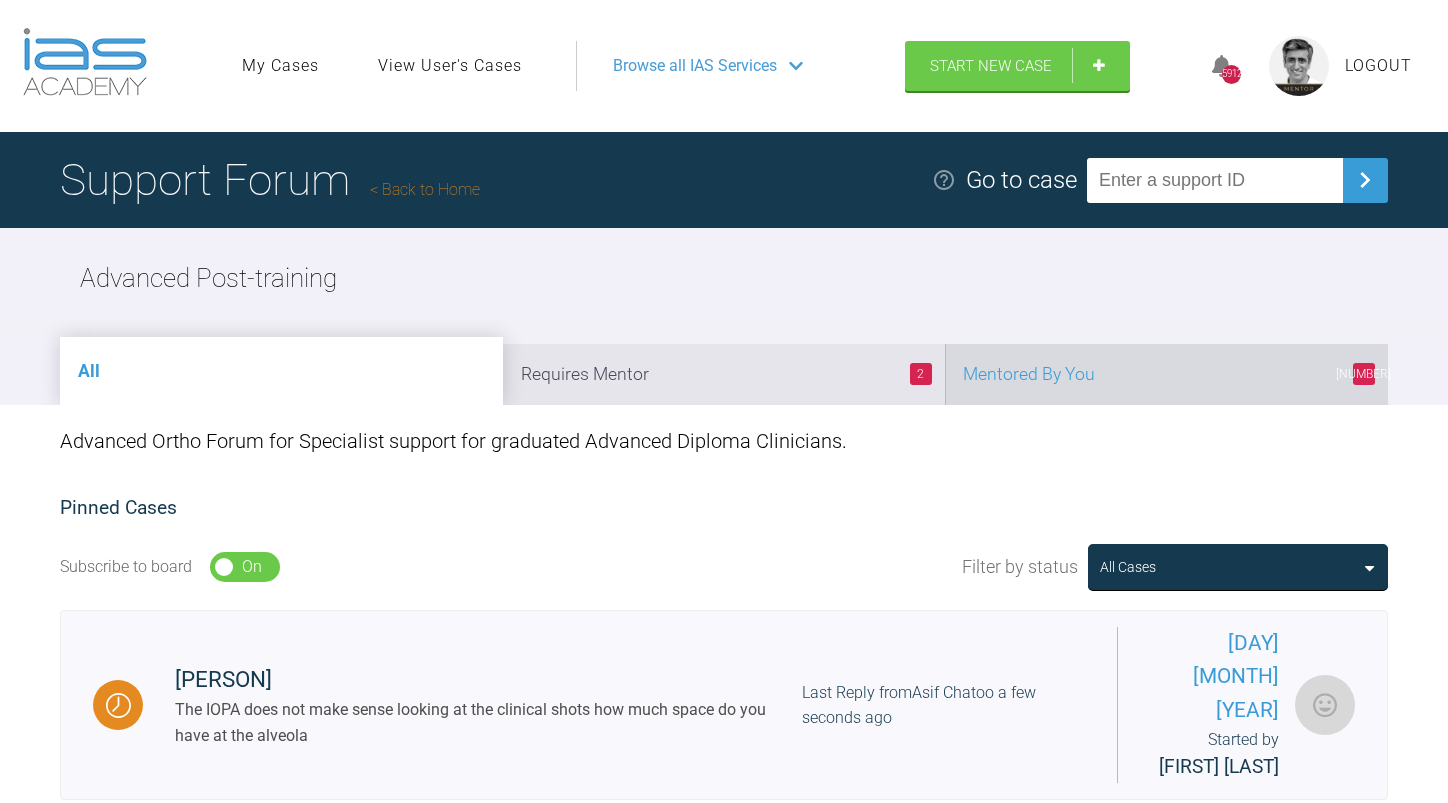 click on "[NUMBER] Mentored By You" at bounding box center [1166, 374] 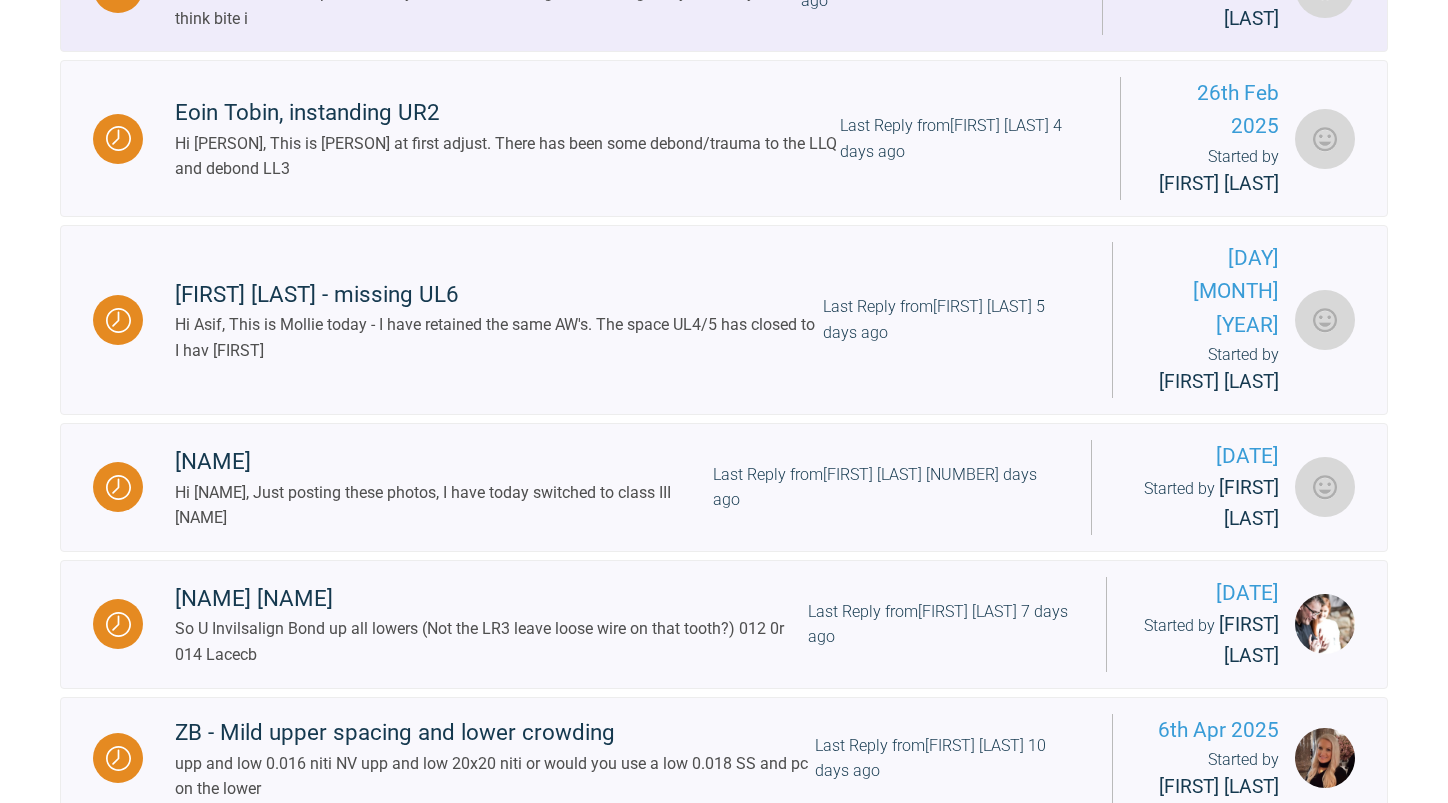 scroll, scrollTop: 1200, scrollLeft: 0, axis: vertical 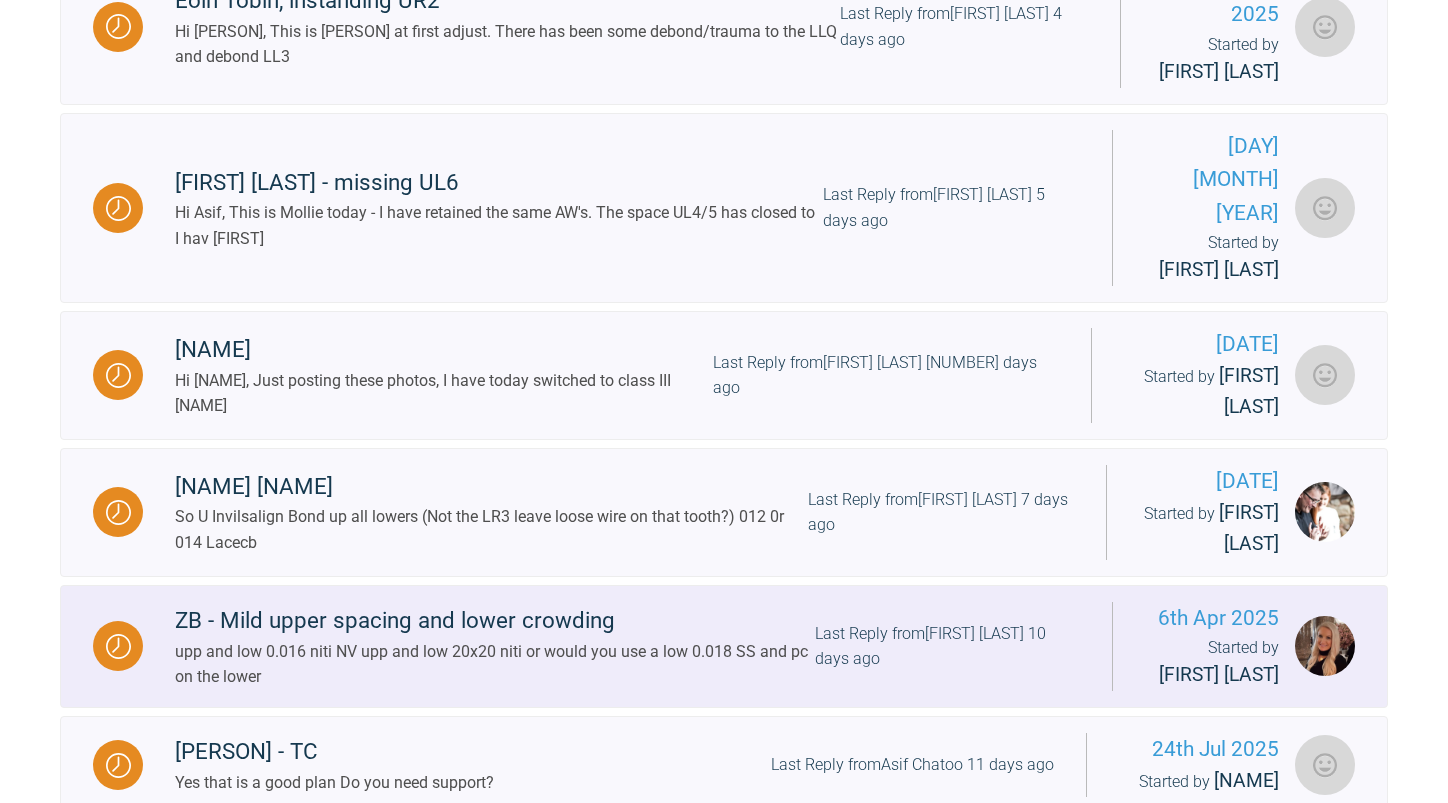click on "upp and low 0.016 niti
NV upp and low 20x20 niti or would you use a low 0.018 SS and pc on the lower" at bounding box center [495, 664] 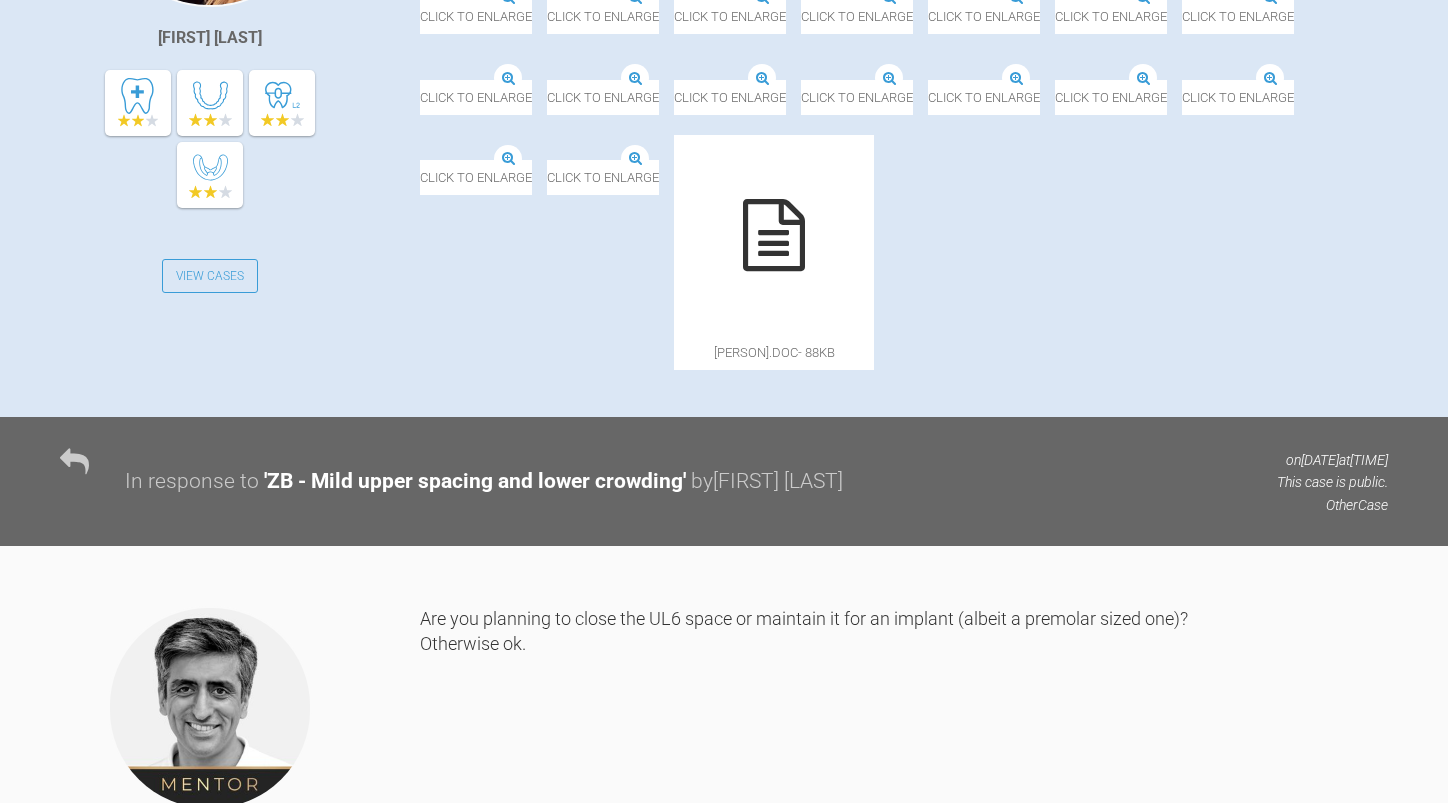 scroll, scrollTop: 1000, scrollLeft: 0, axis: vertical 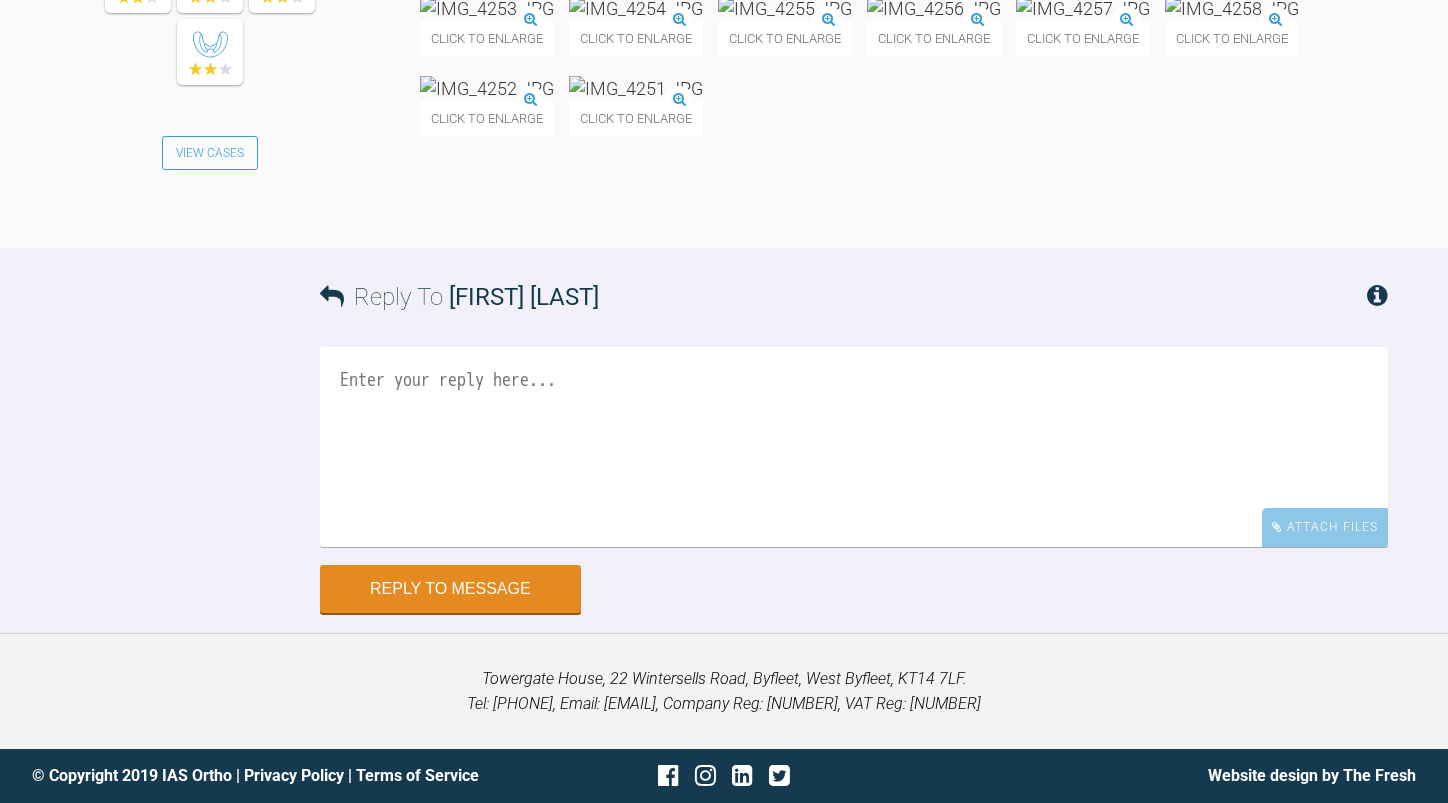 click at bounding box center [487, 88] 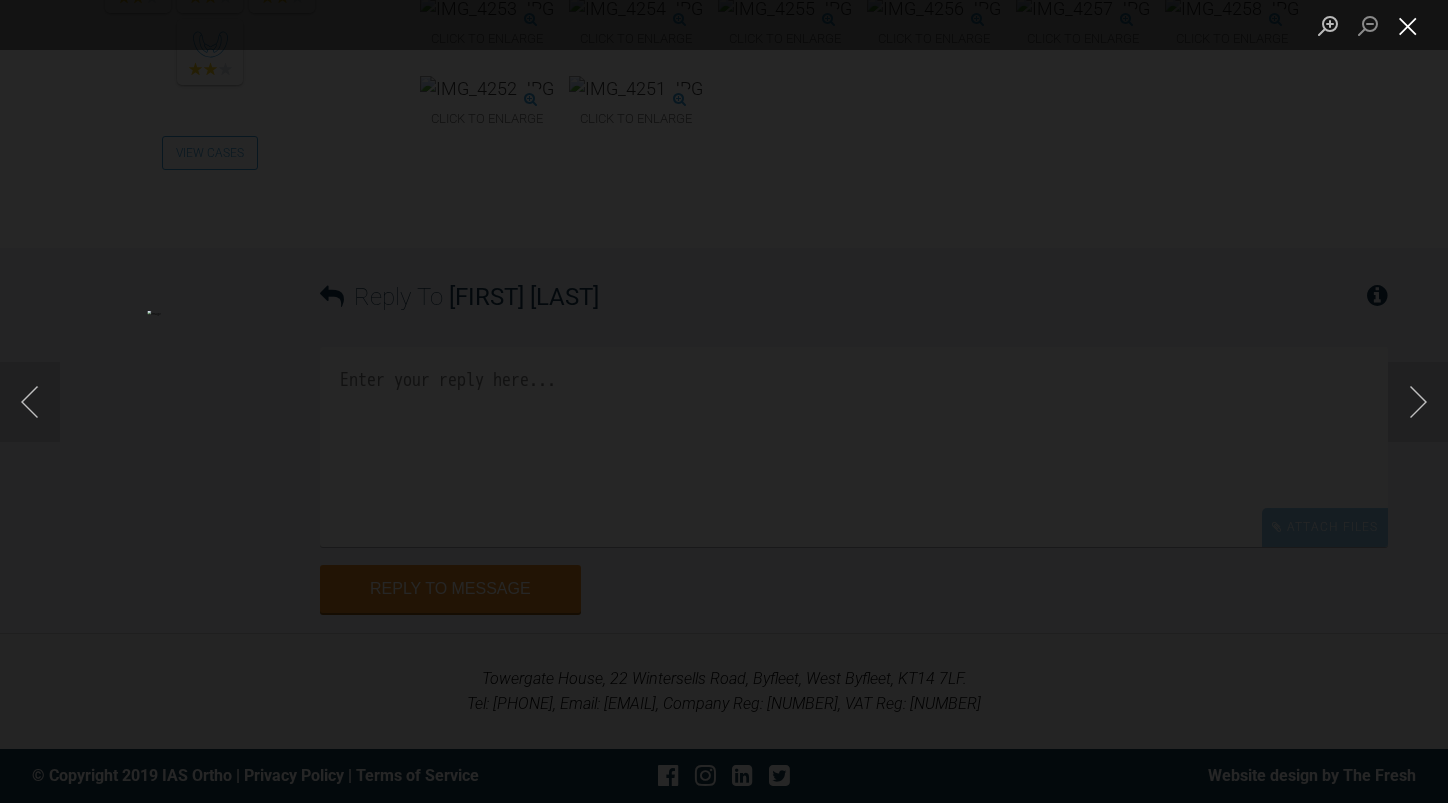 click at bounding box center [1408, 25] 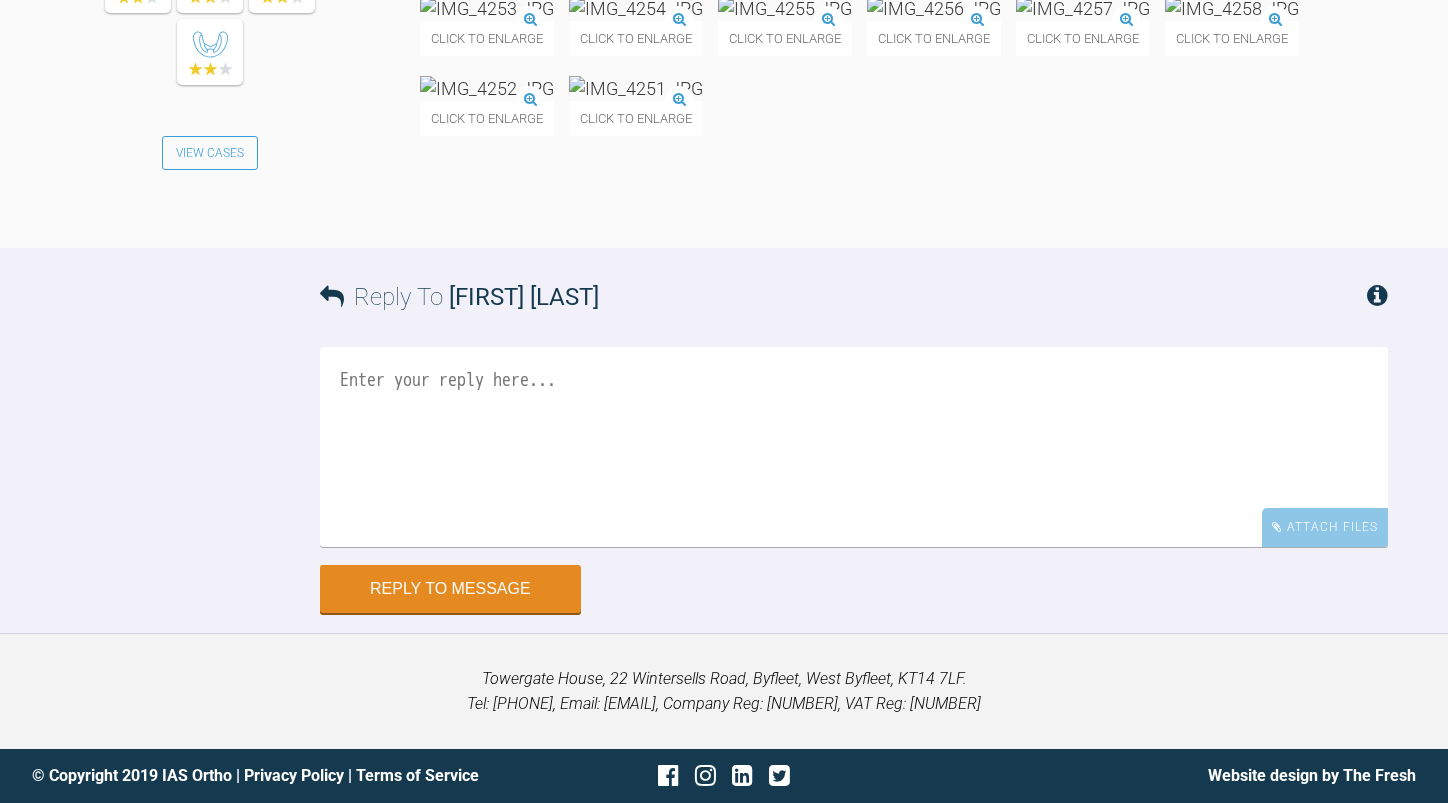 click at bounding box center [487, 8] 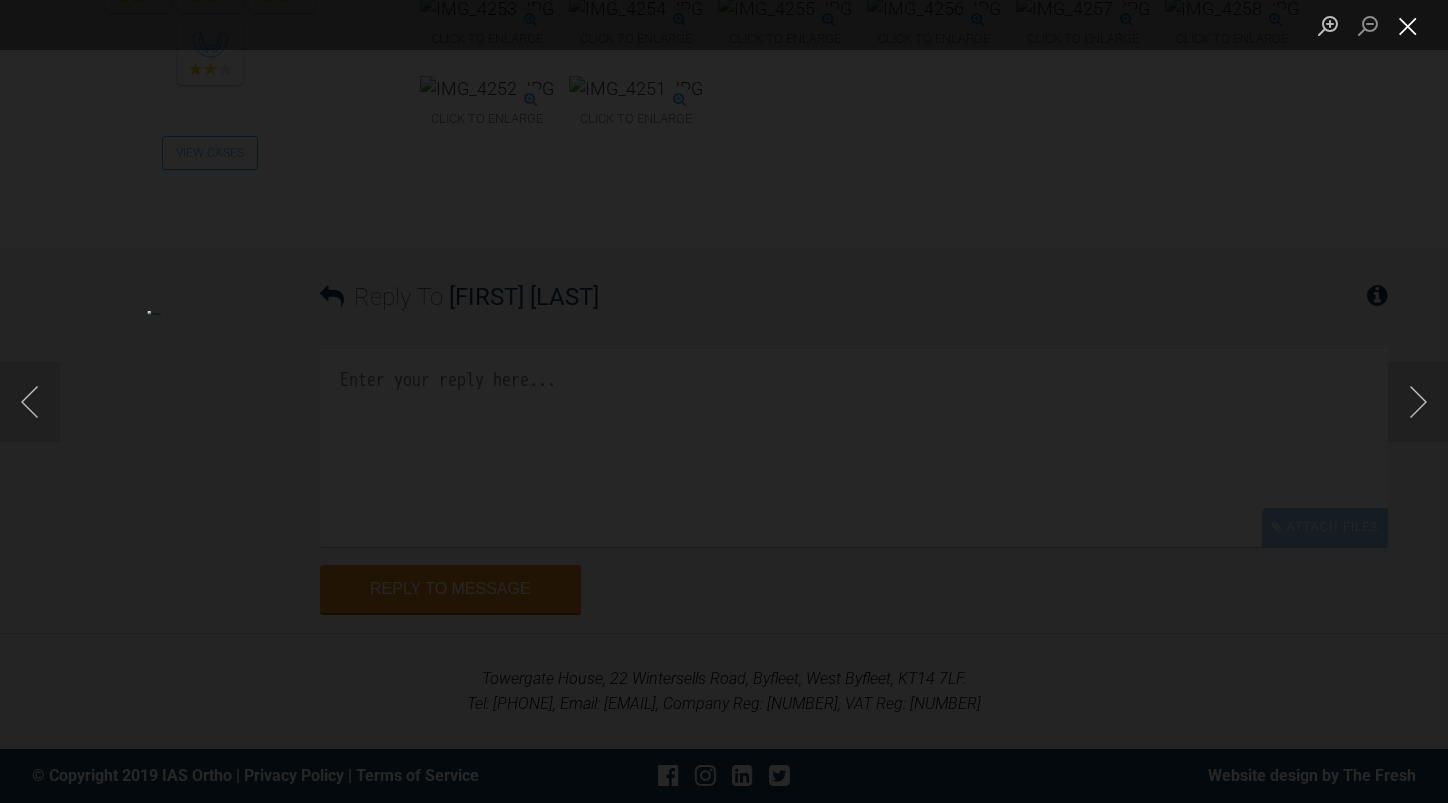 click at bounding box center [1408, 25] 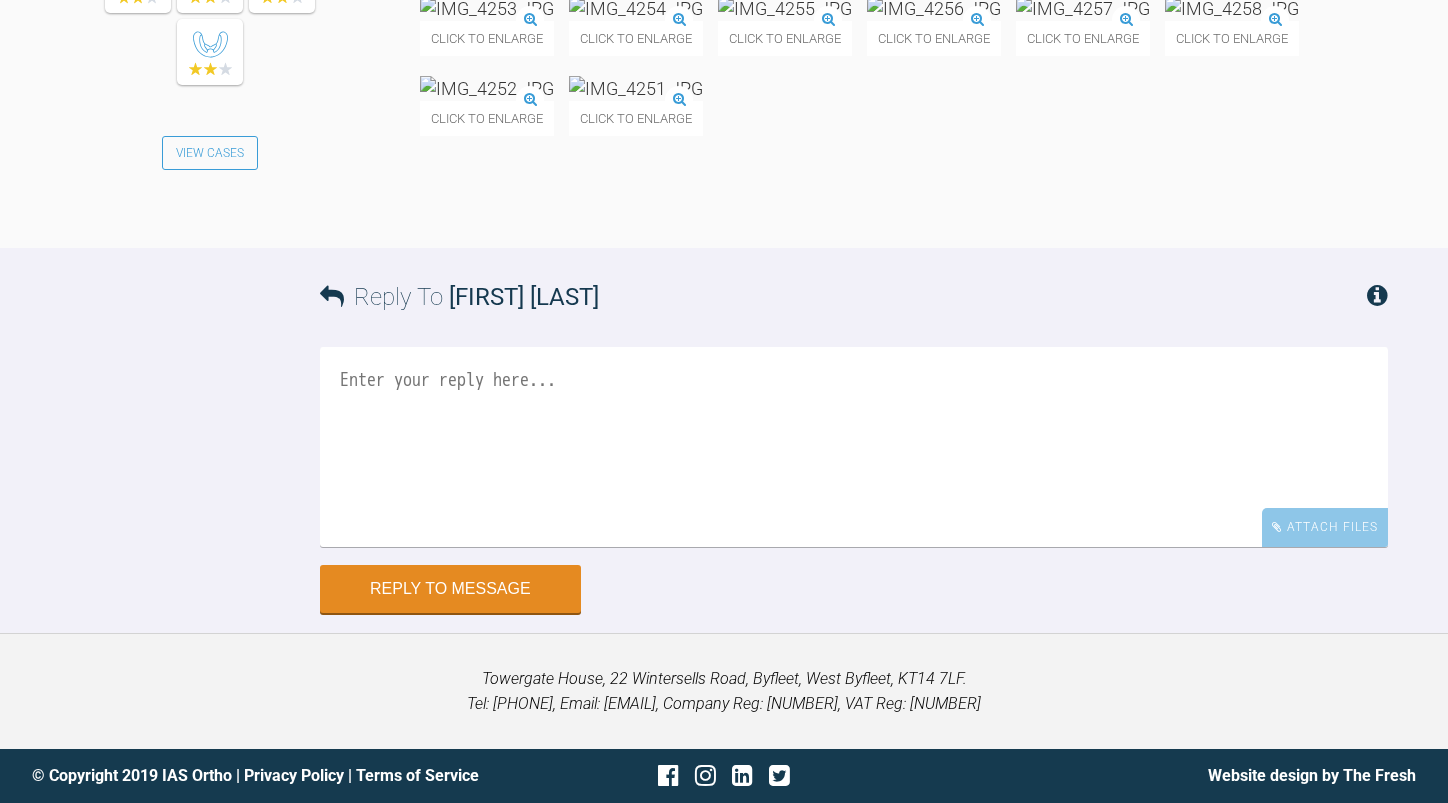 click at bounding box center (785, 8) 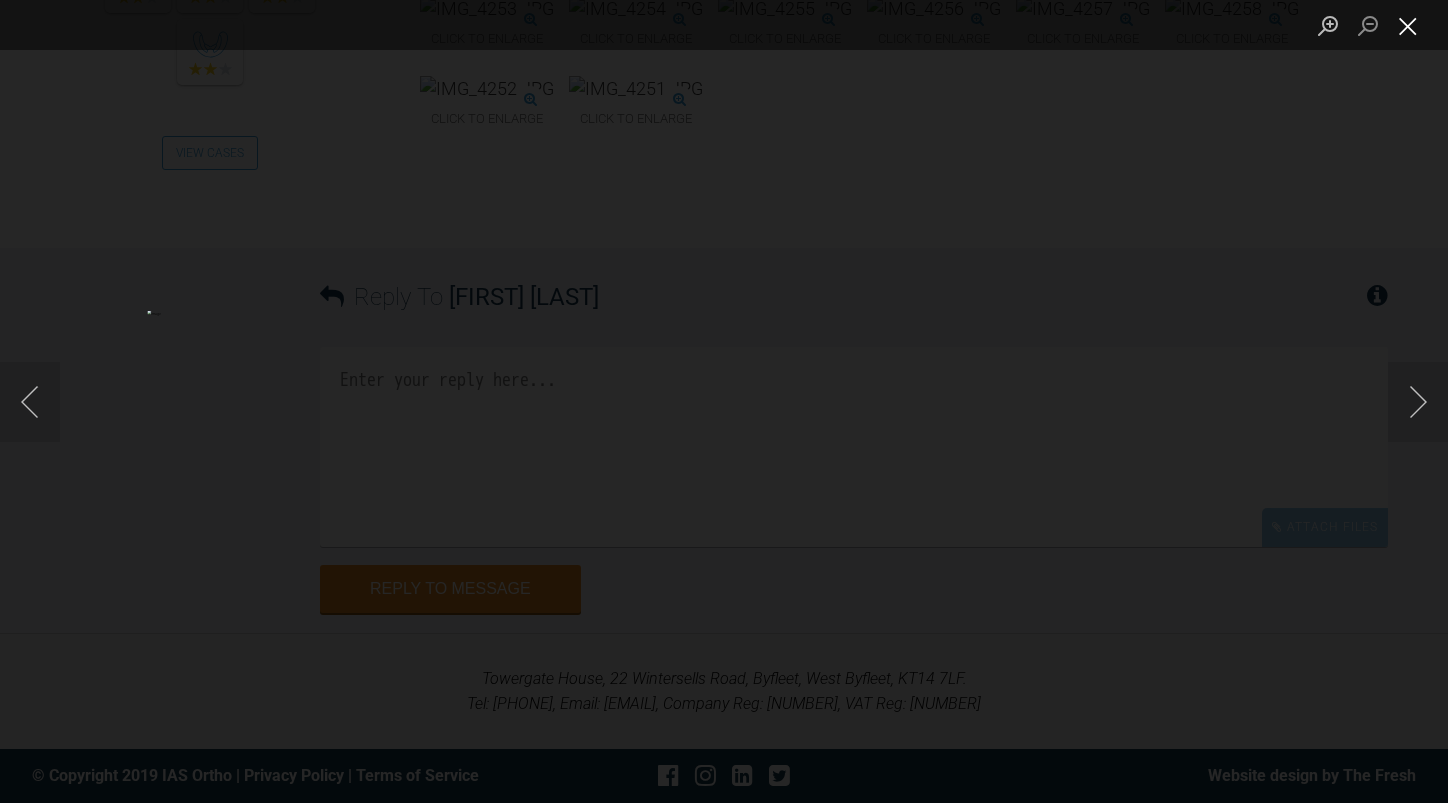 click at bounding box center [1408, 25] 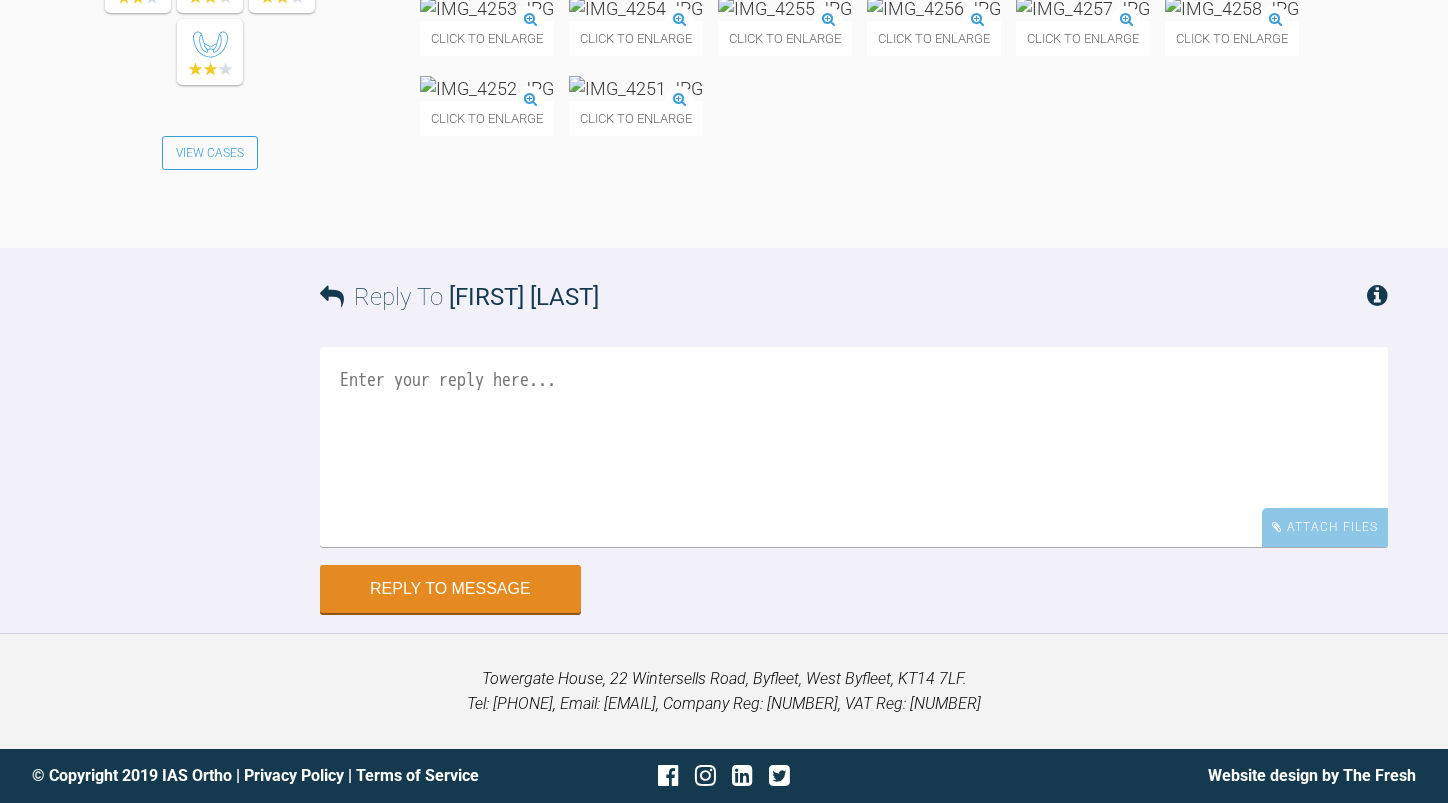 click at bounding box center (1232, 8) 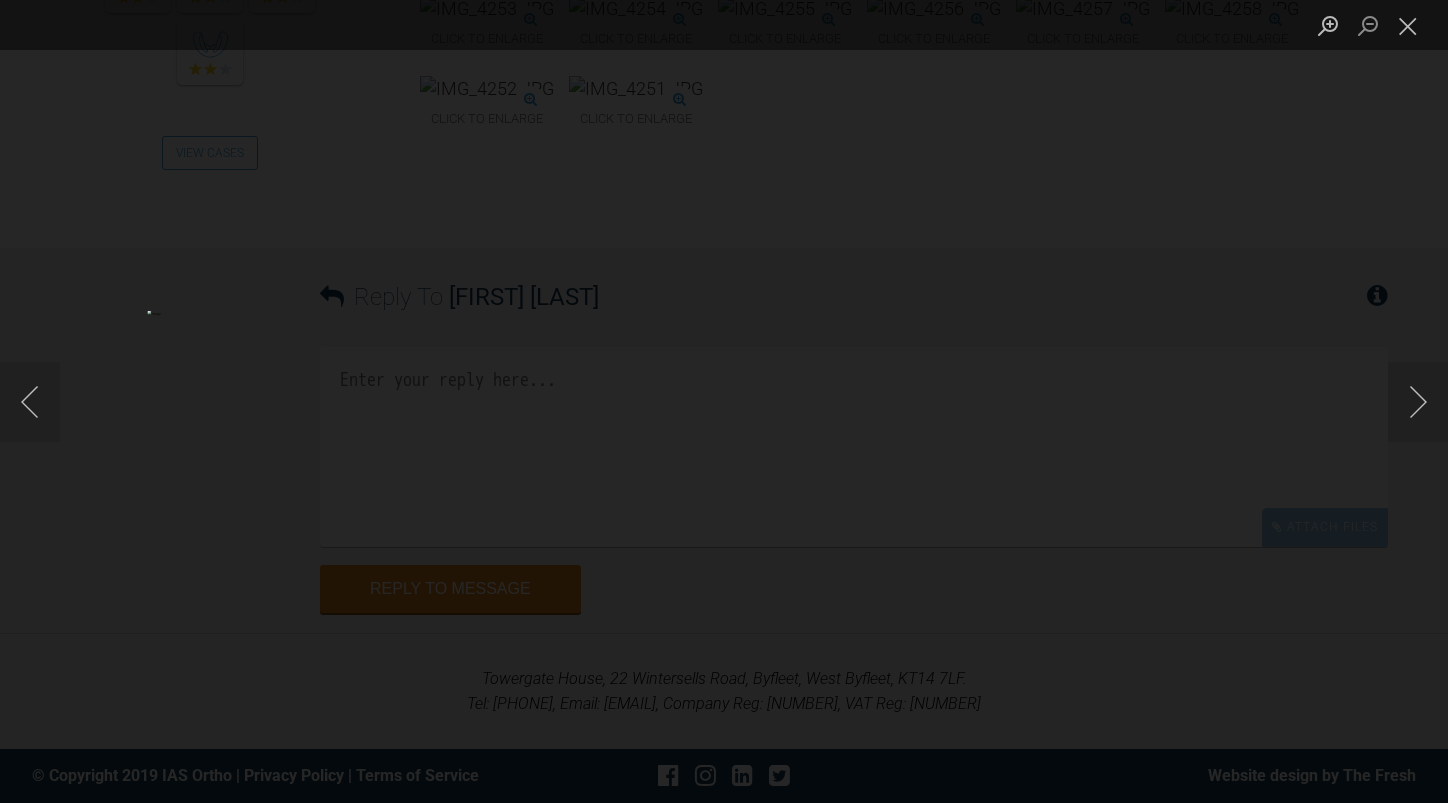 scroll, scrollTop: 9610, scrollLeft: 0, axis: vertical 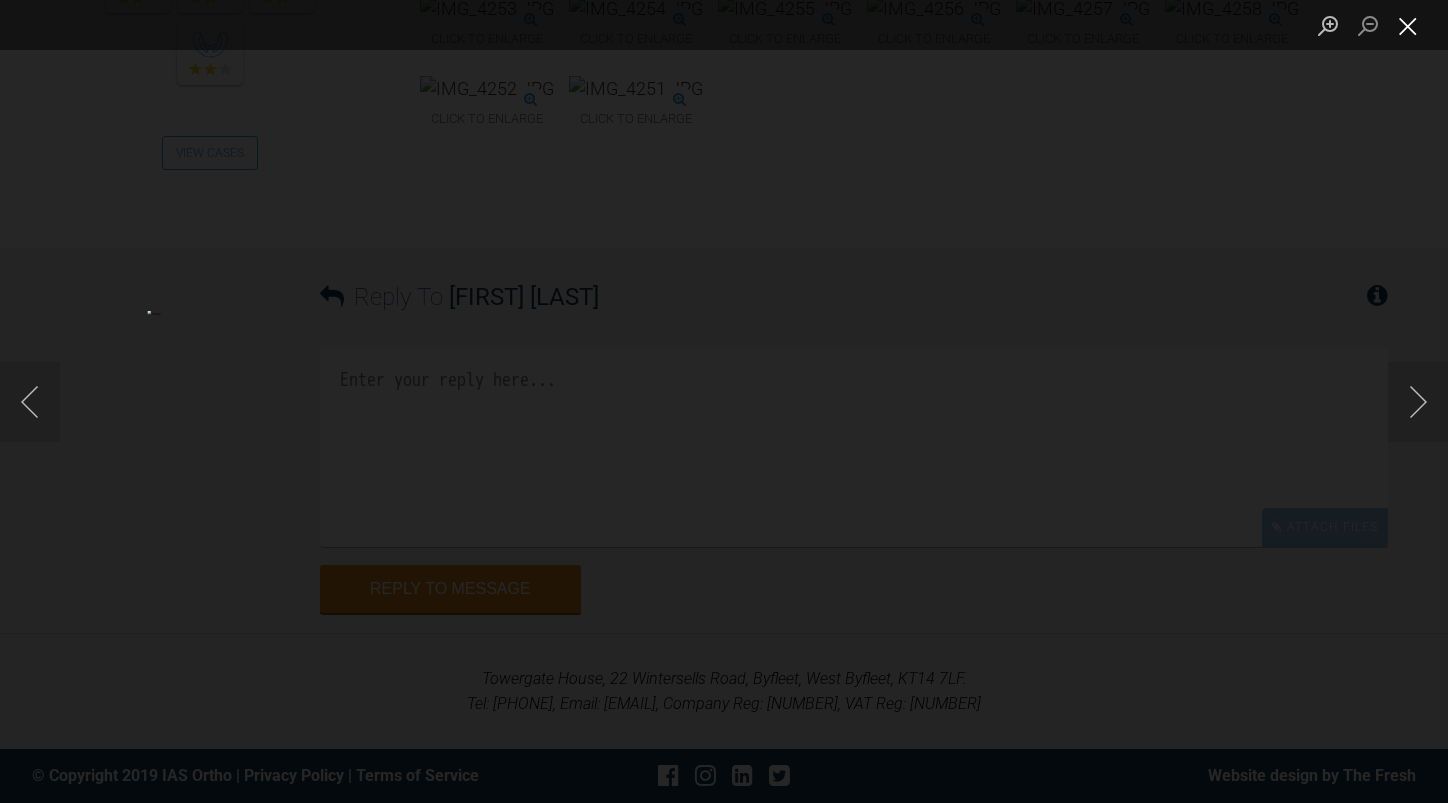 click at bounding box center (1408, 25) 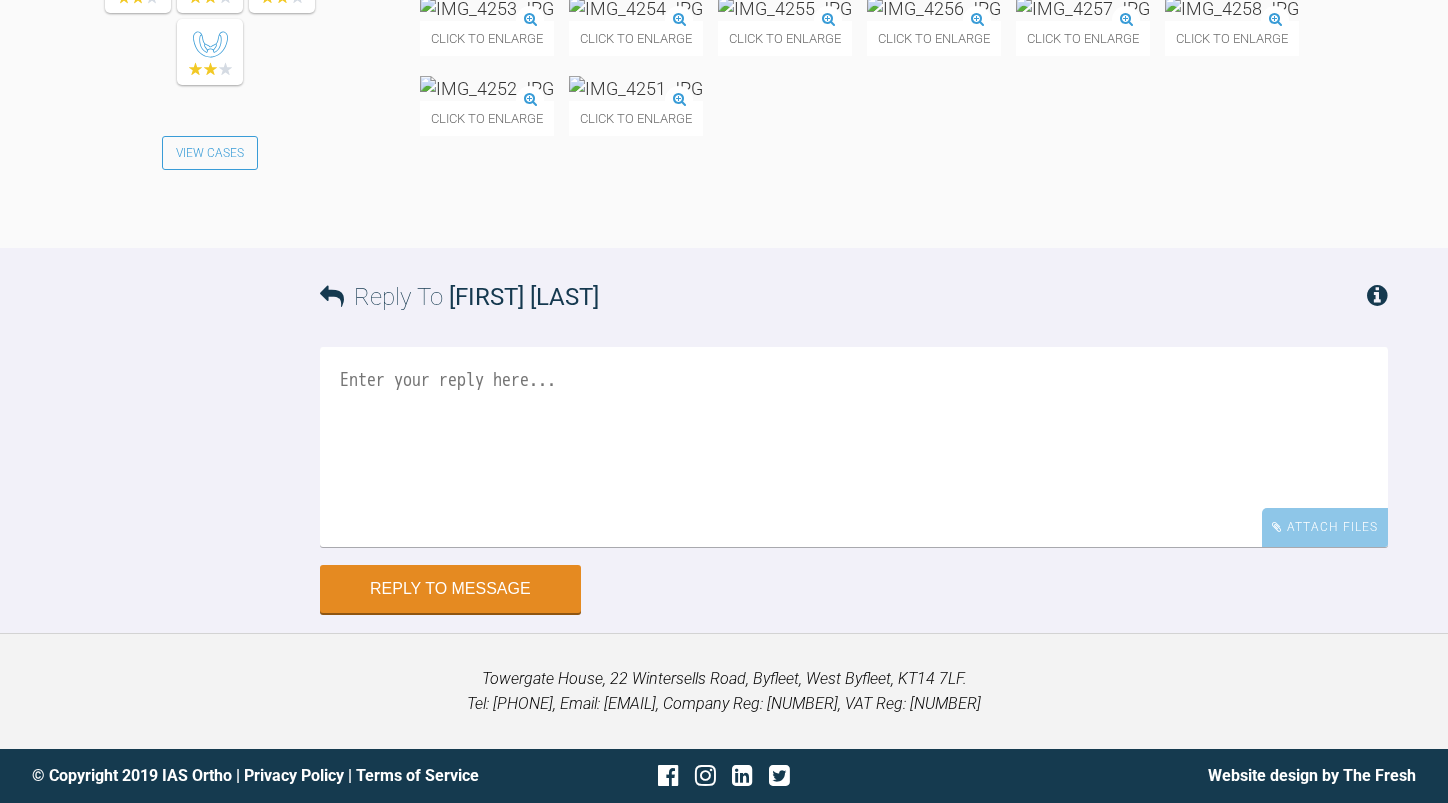 click at bounding box center (934, 8) 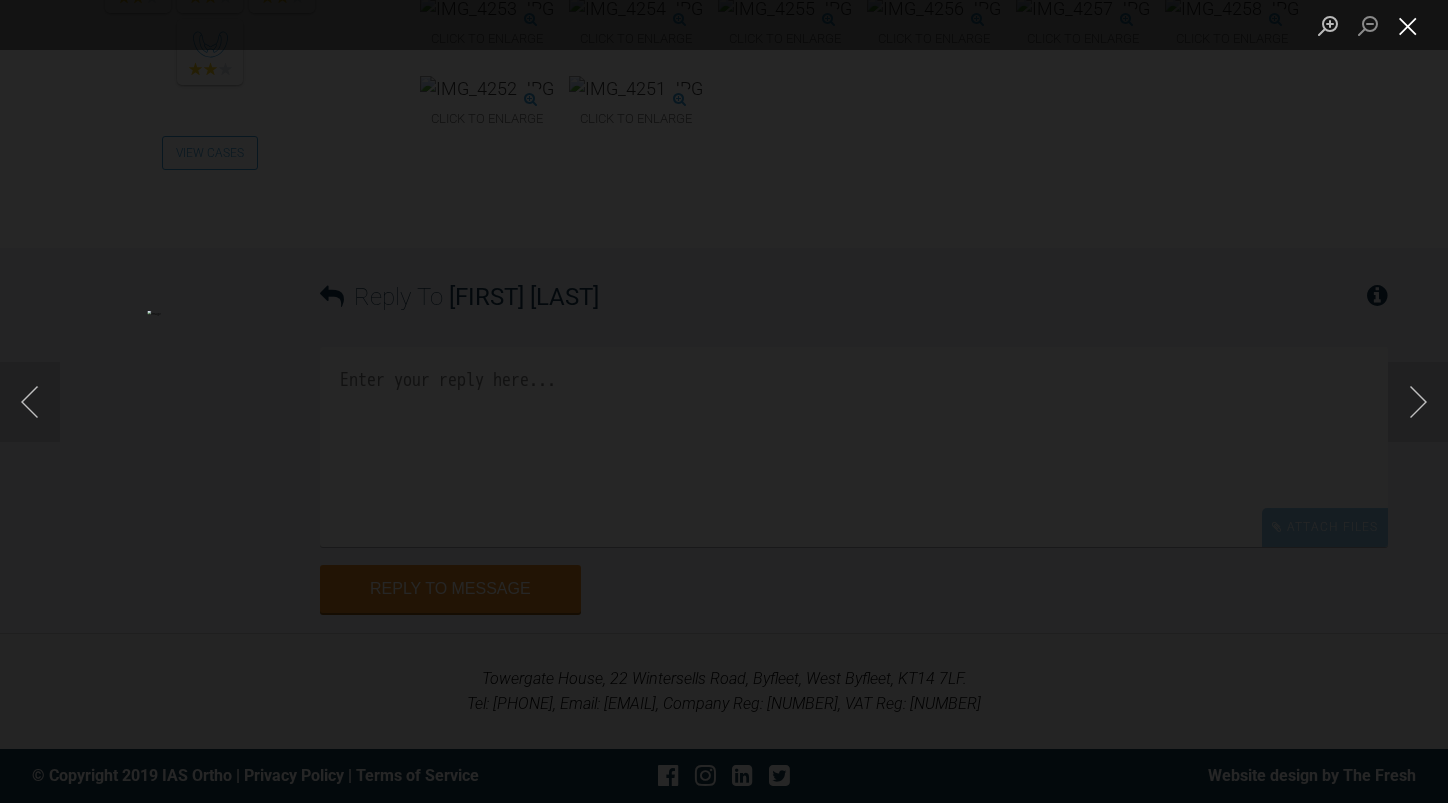 click at bounding box center (1408, 25) 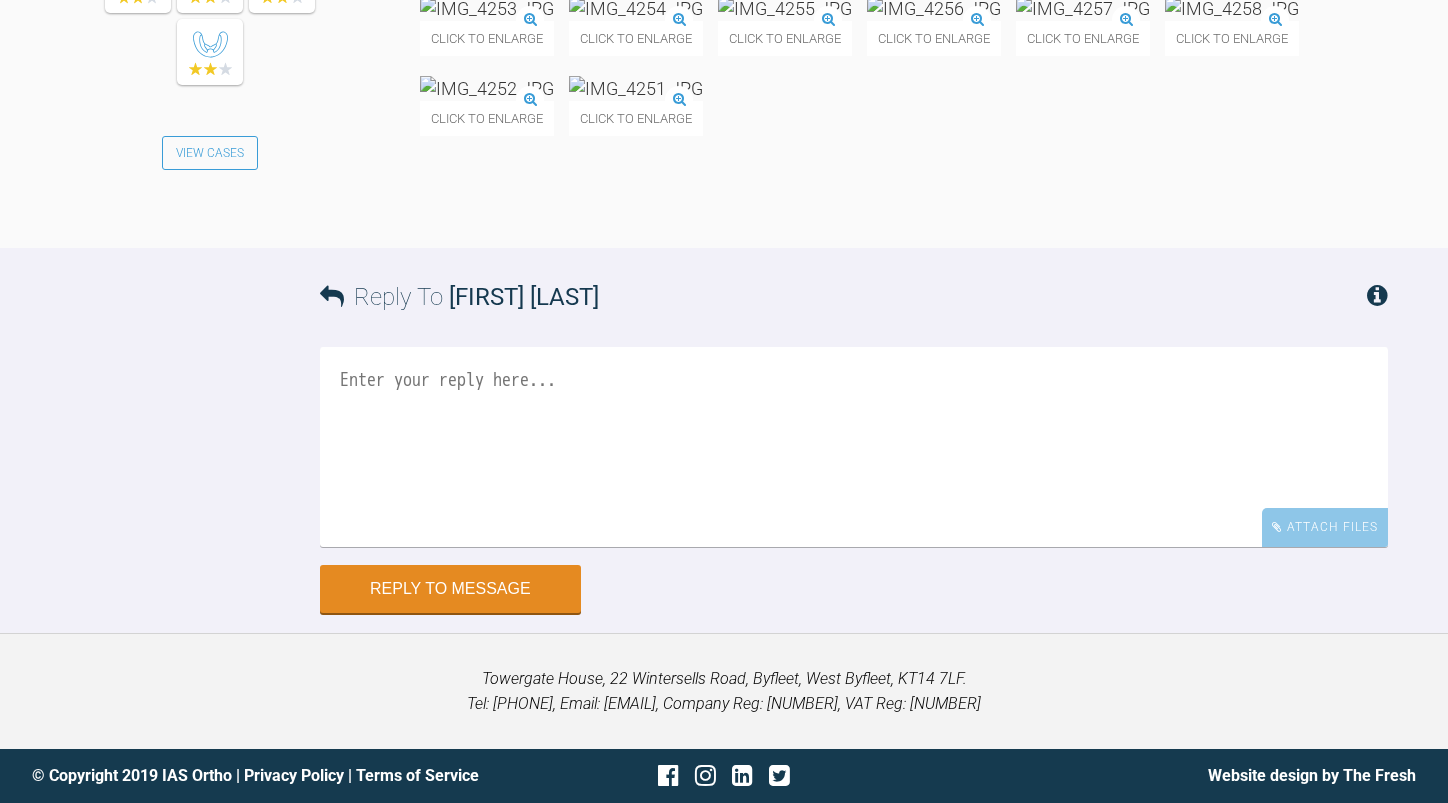click at bounding box center [1232, 8] 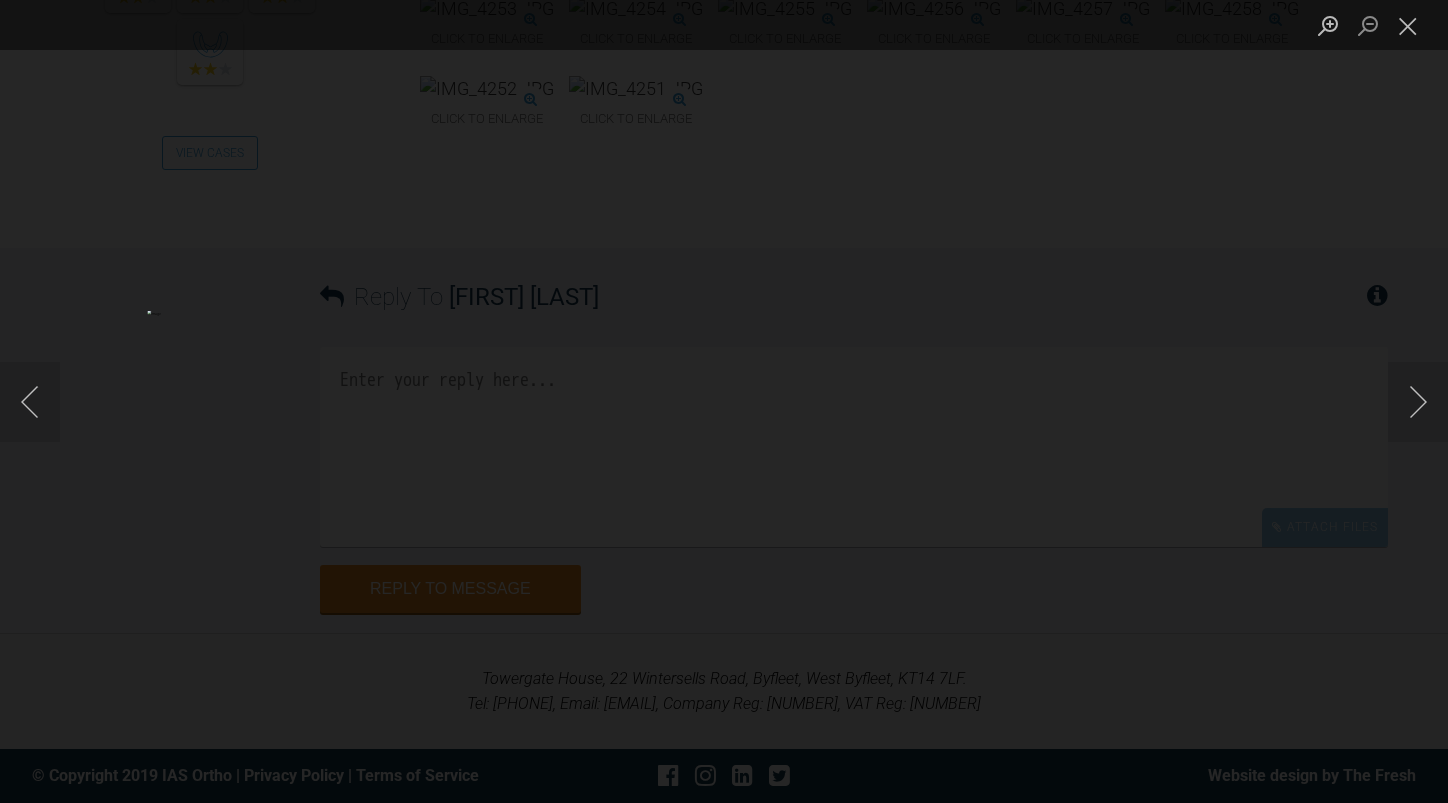 scroll, scrollTop: 9610, scrollLeft: 0, axis: vertical 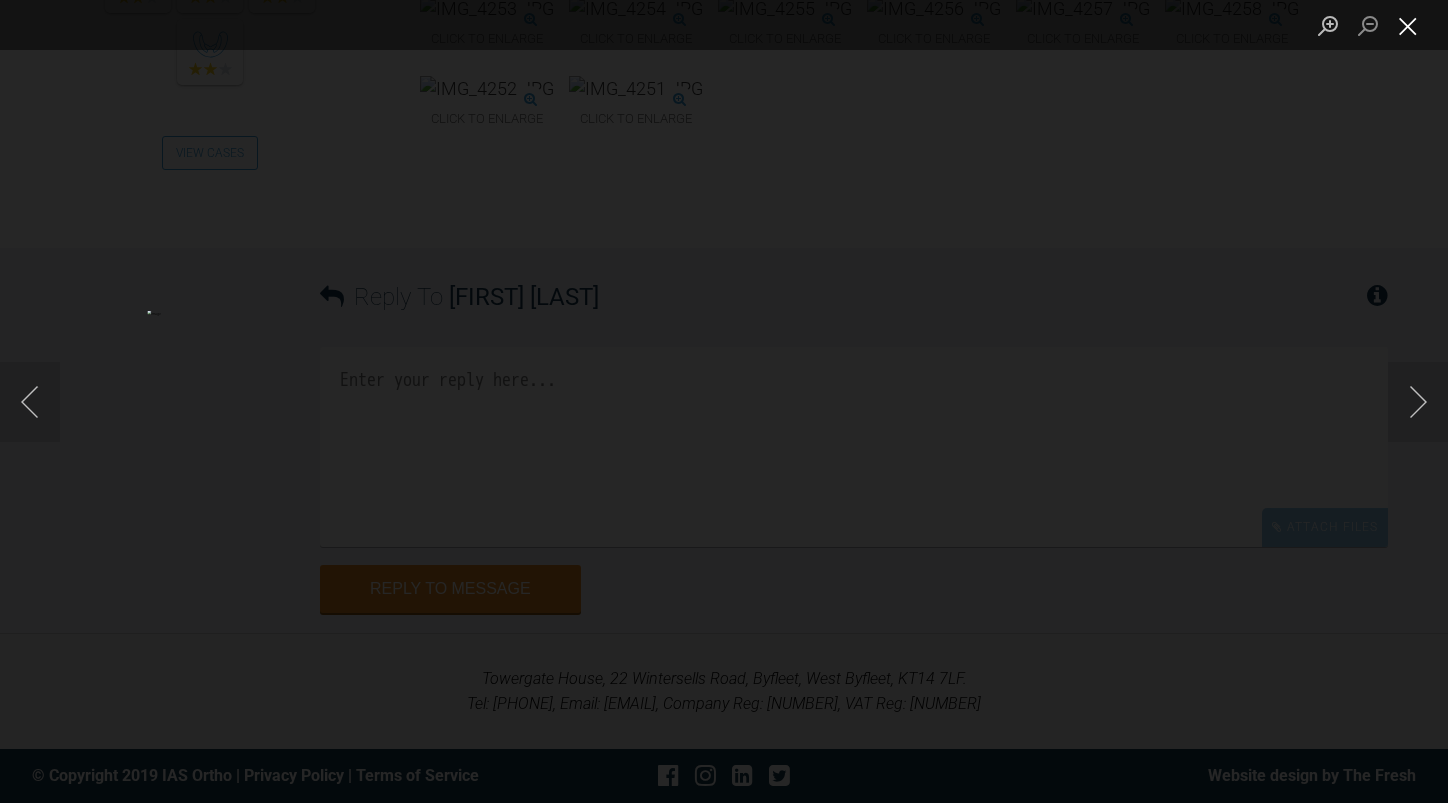 click at bounding box center [1408, 25] 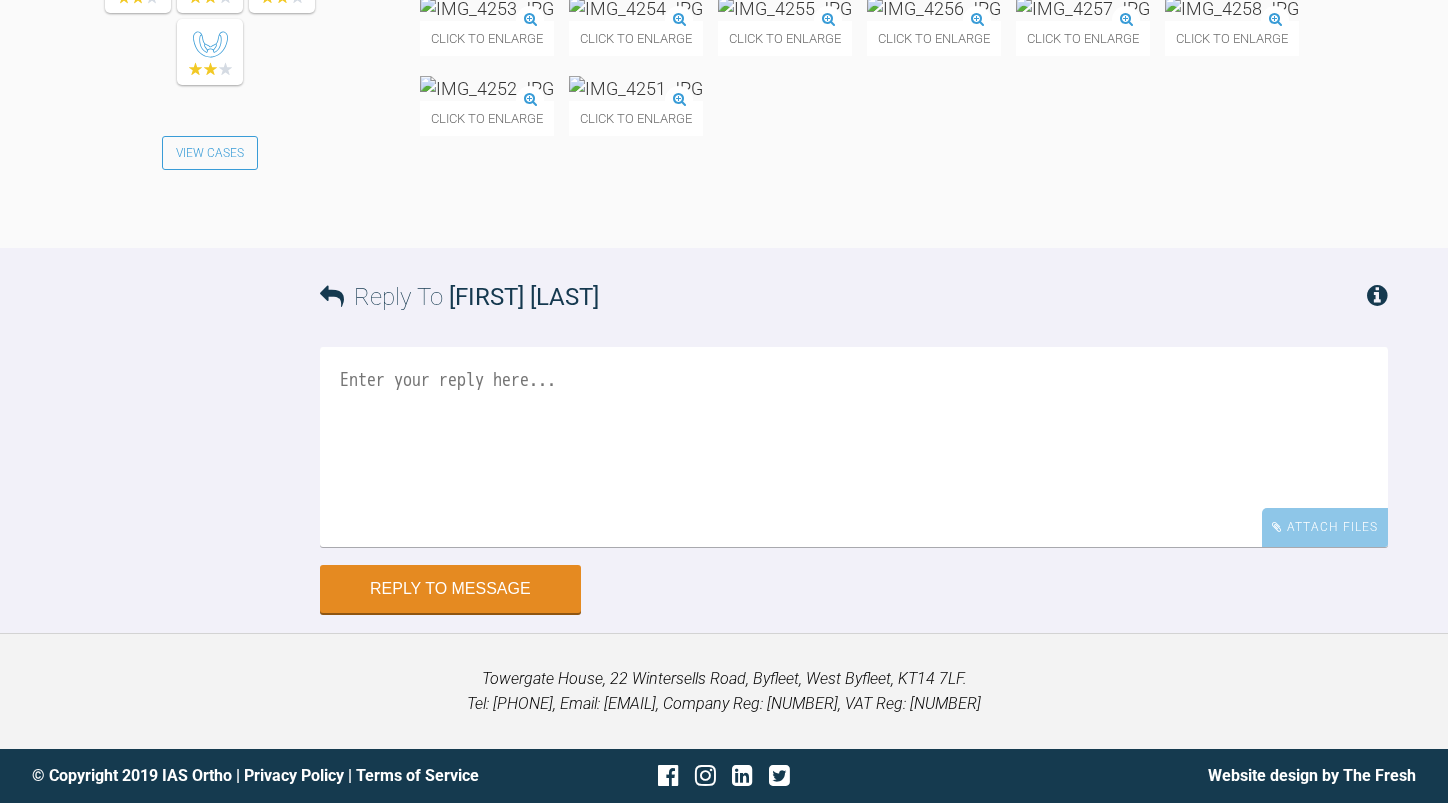 scroll, scrollTop: 10025, scrollLeft: 0, axis: vertical 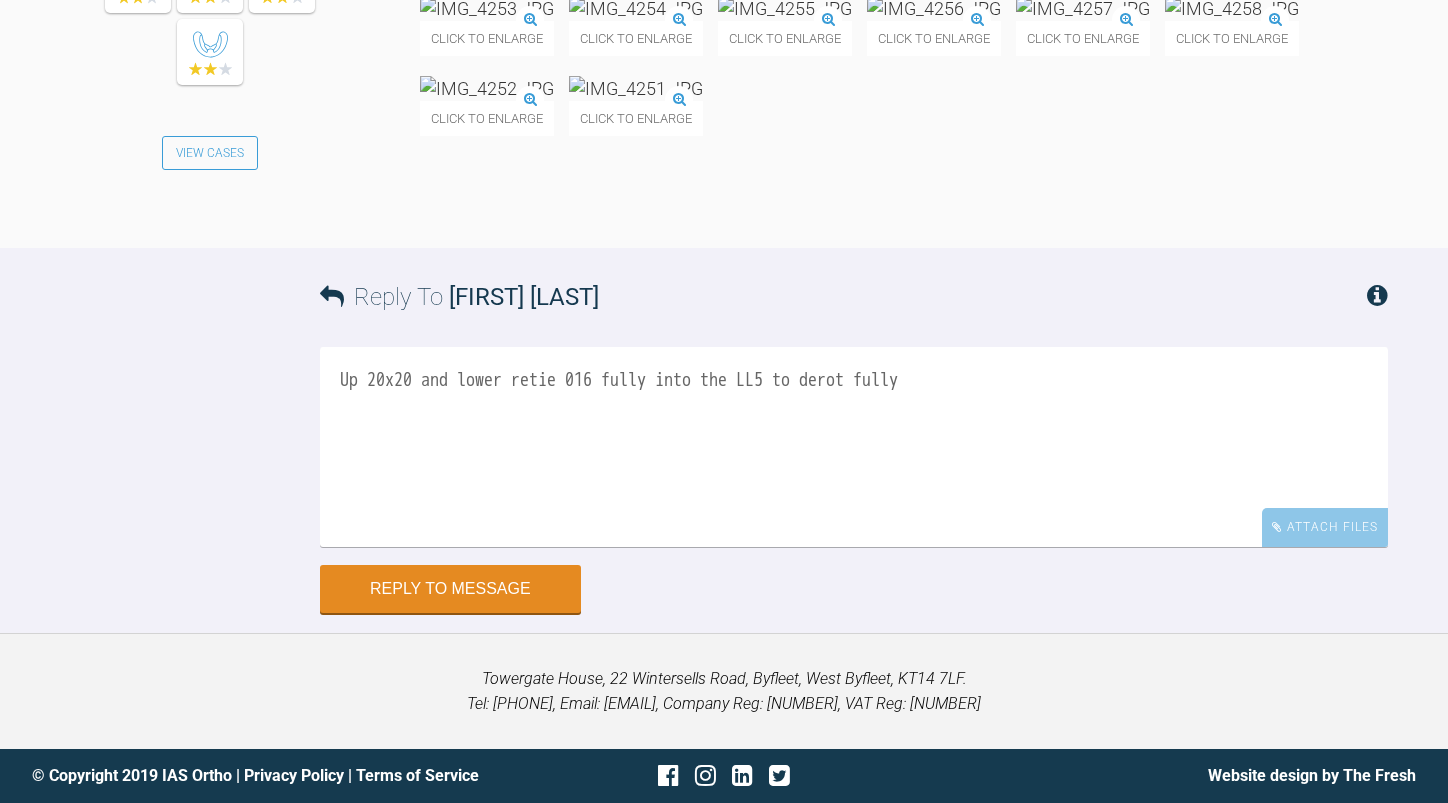 click at bounding box center [1083, 8] 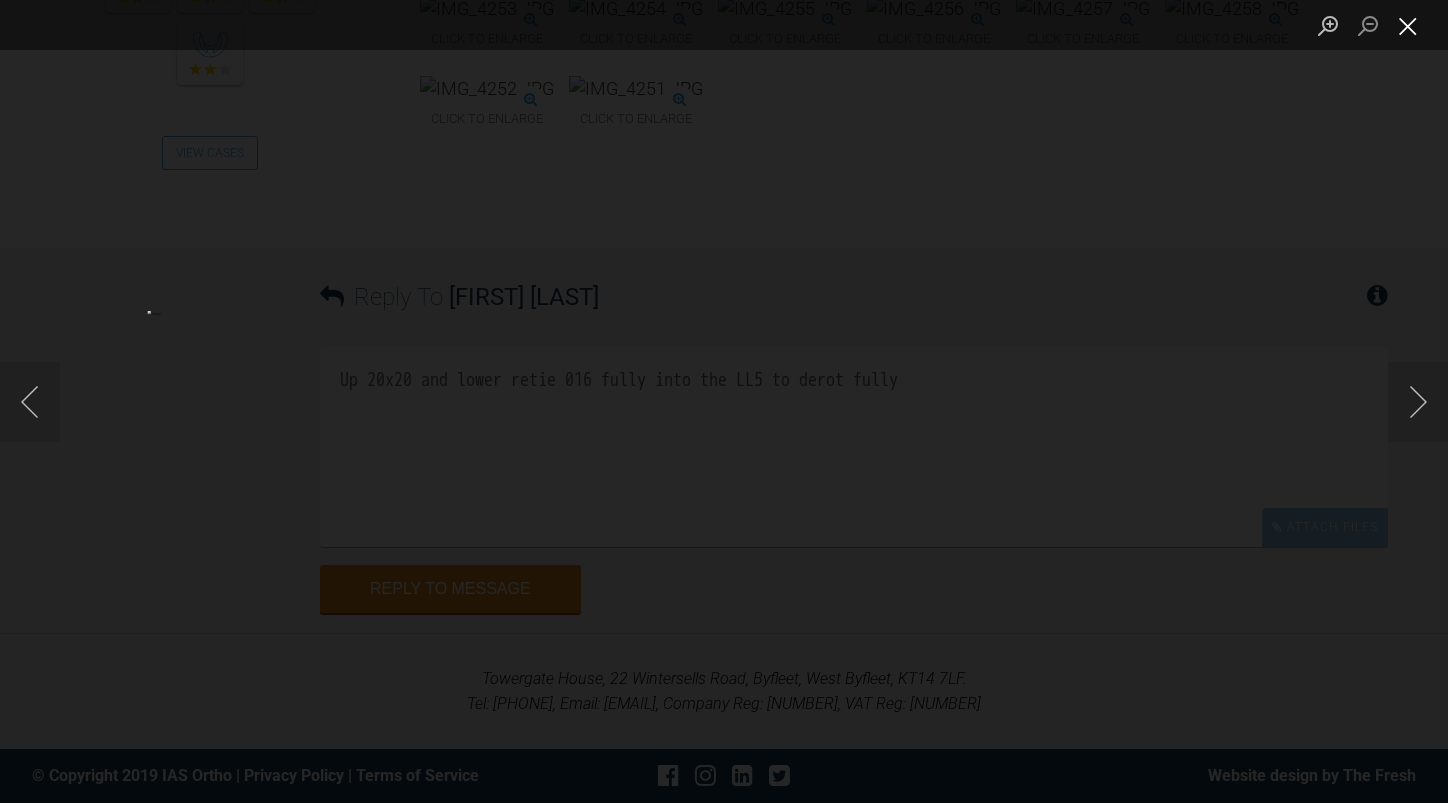 click at bounding box center (1408, 25) 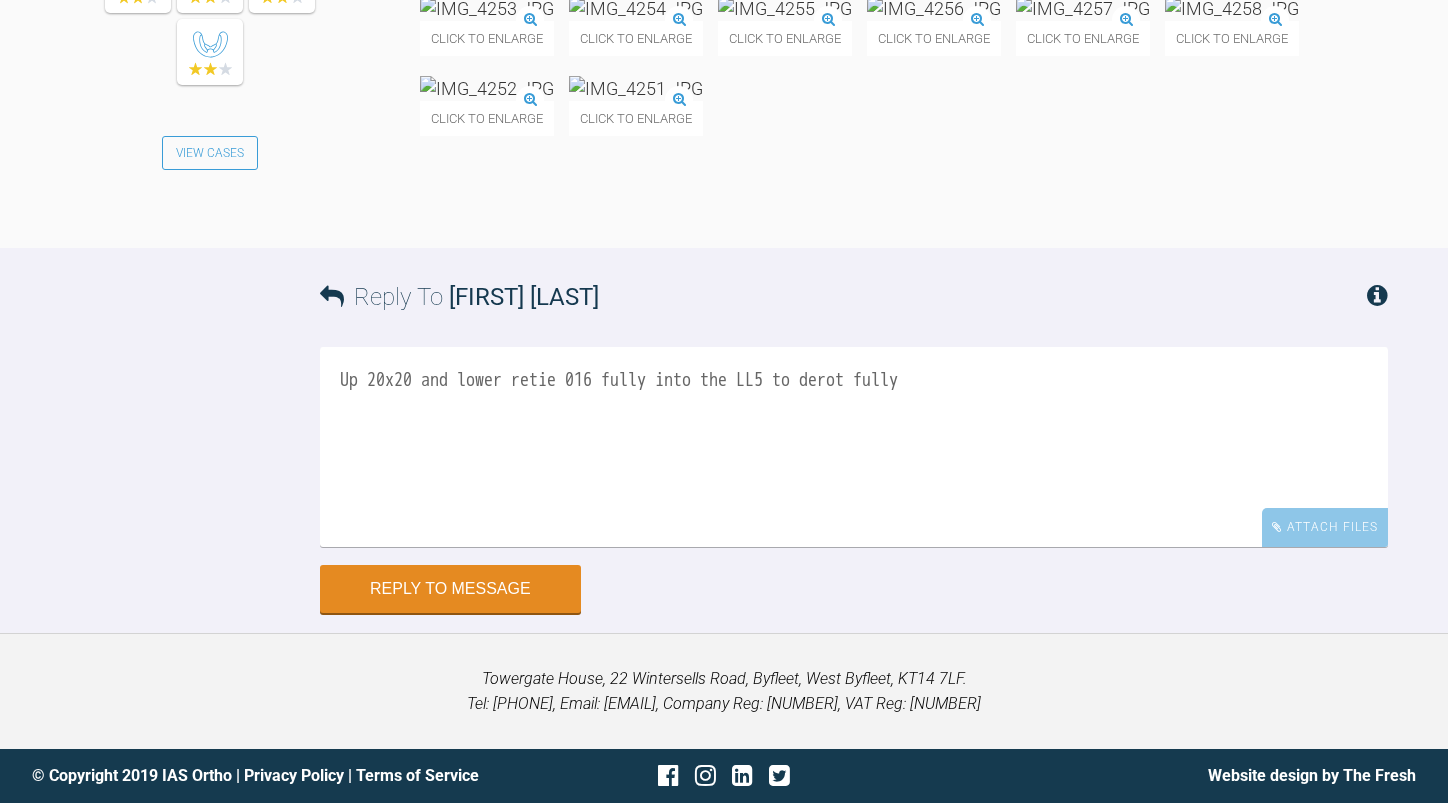 scroll, scrollTop: 9725, scrollLeft: 0, axis: vertical 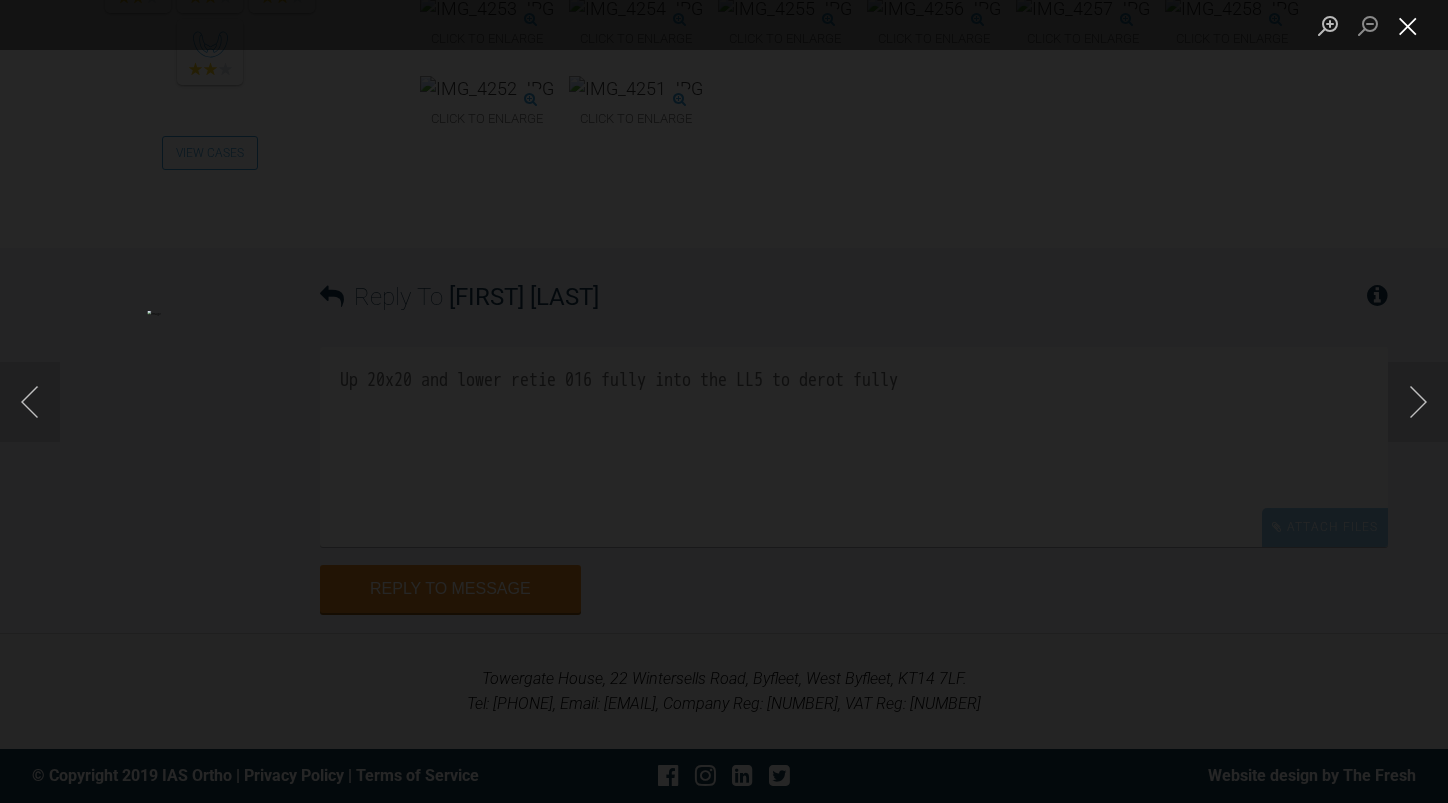 click at bounding box center [1408, 25] 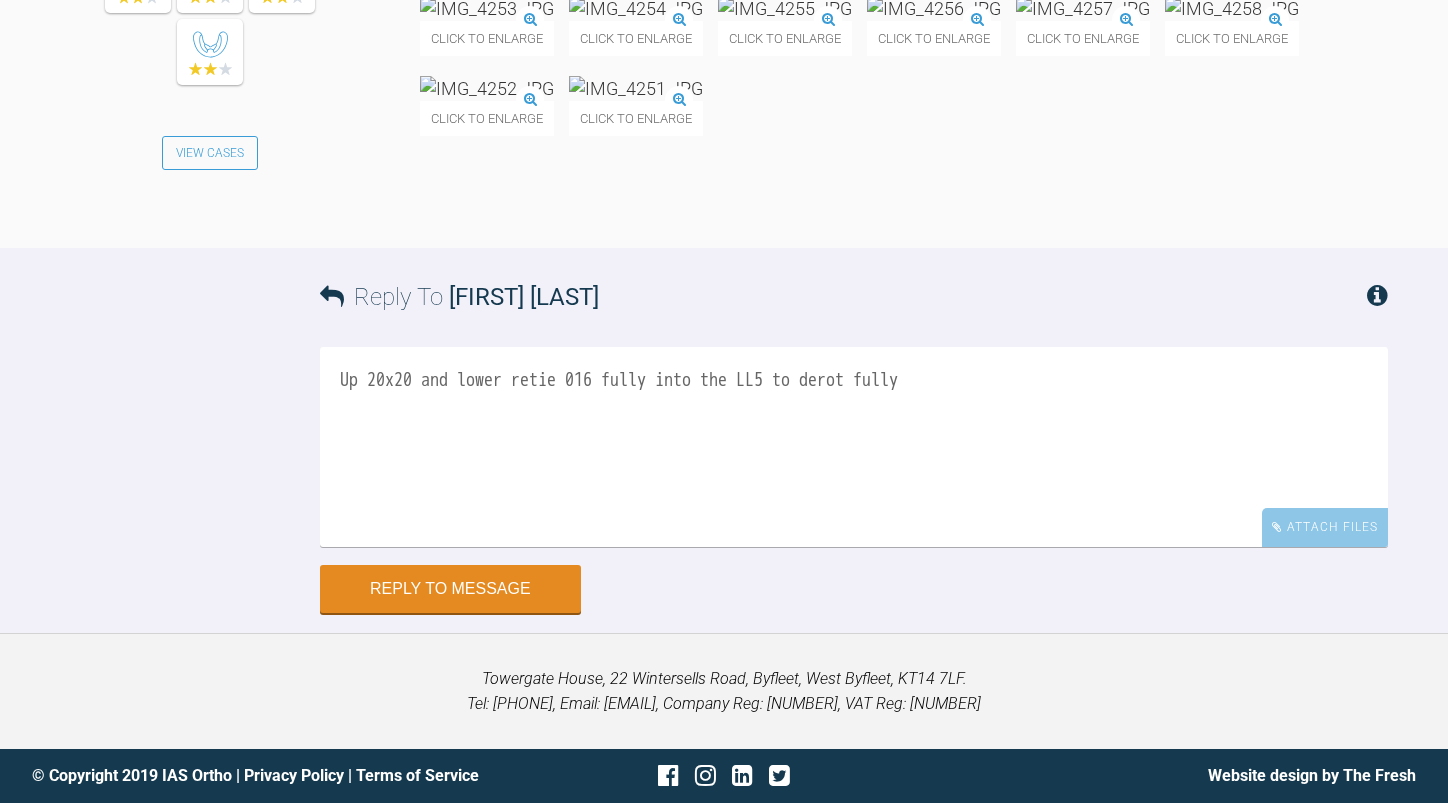 scroll, scrollTop: 10025, scrollLeft: 0, axis: vertical 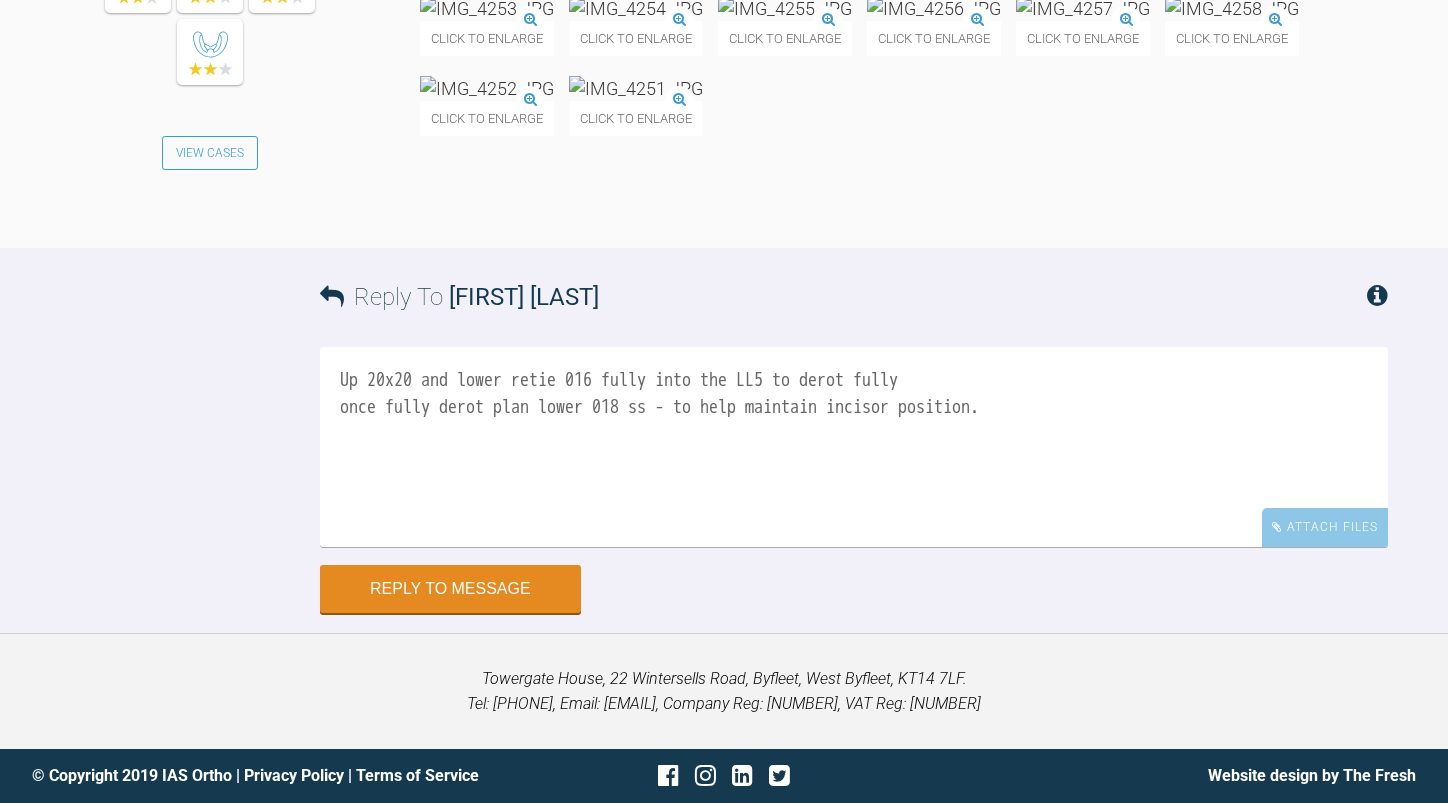 click at bounding box center [1083, 8] 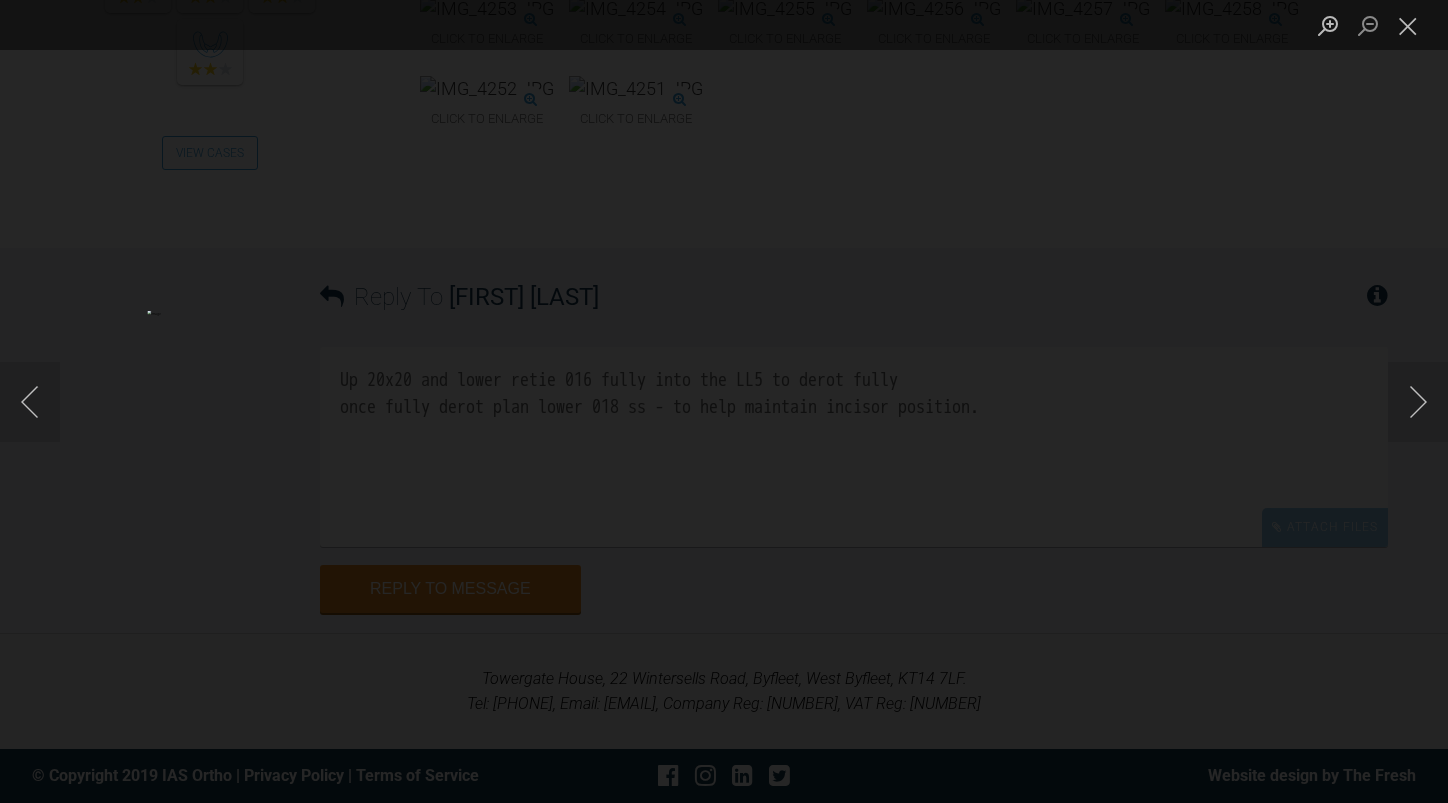 click at bounding box center [-1137, 402] 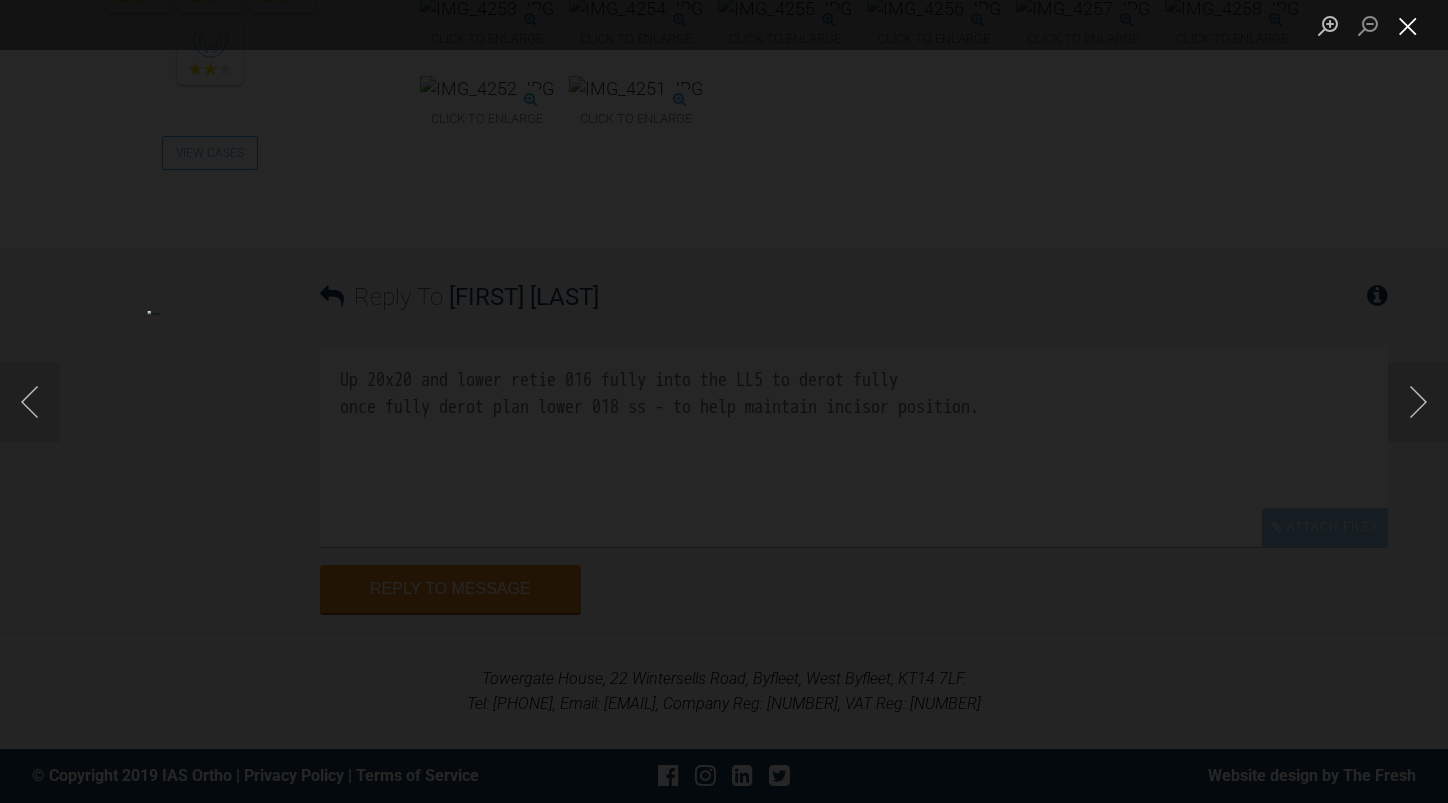 click at bounding box center (1408, 25) 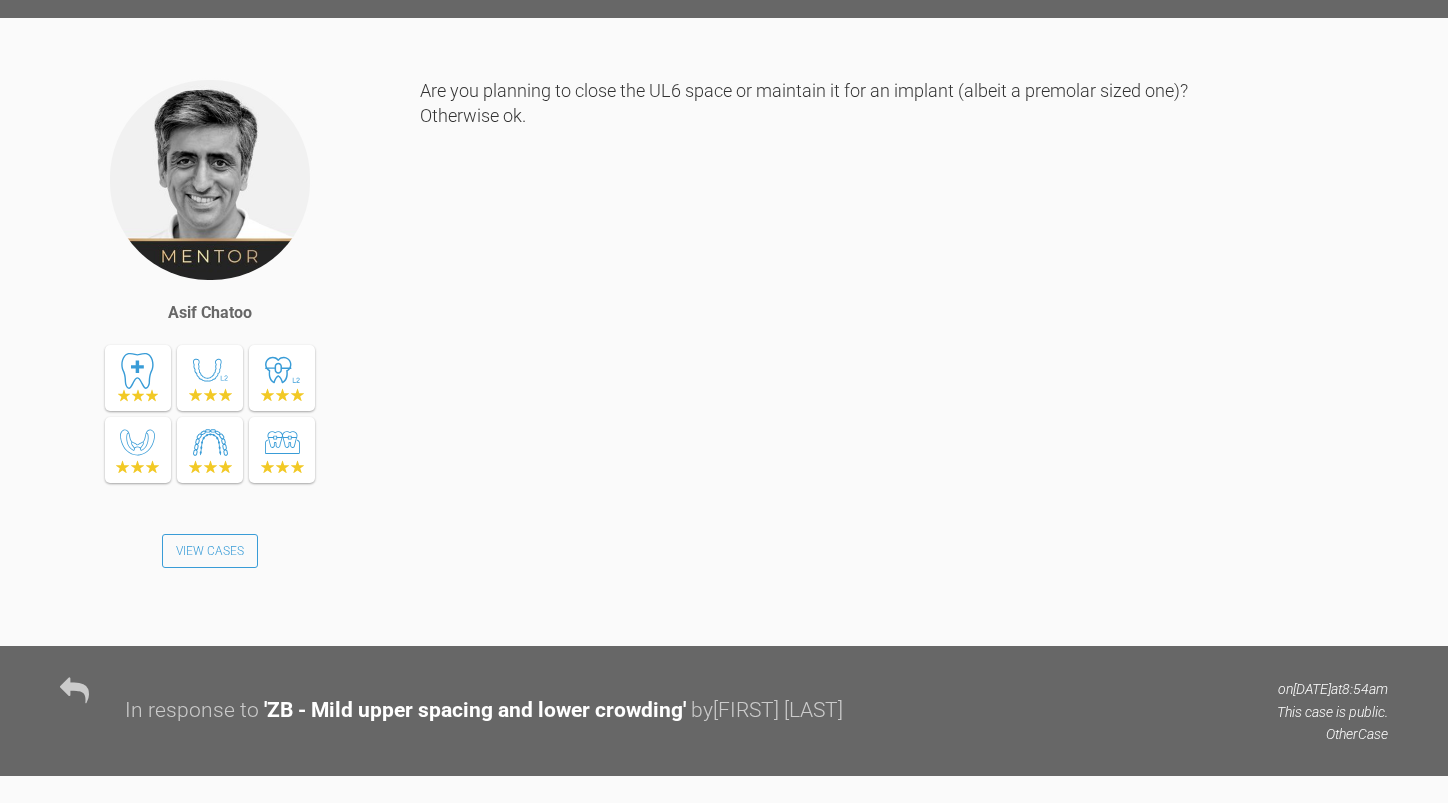 scroll, scrollTop: 1425, scrollLeft: 0, axis: vertical 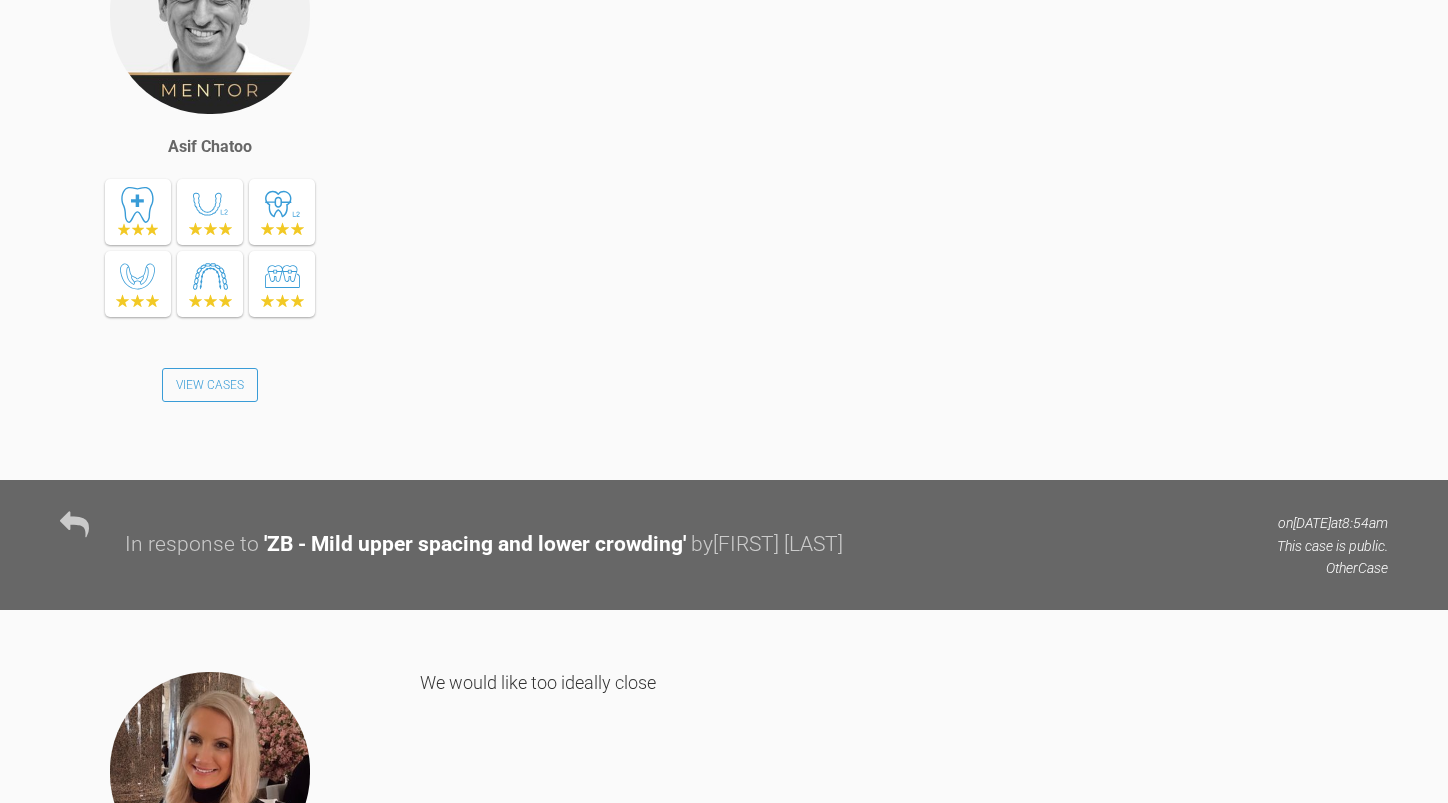 click at bounding box center [1116, -459] 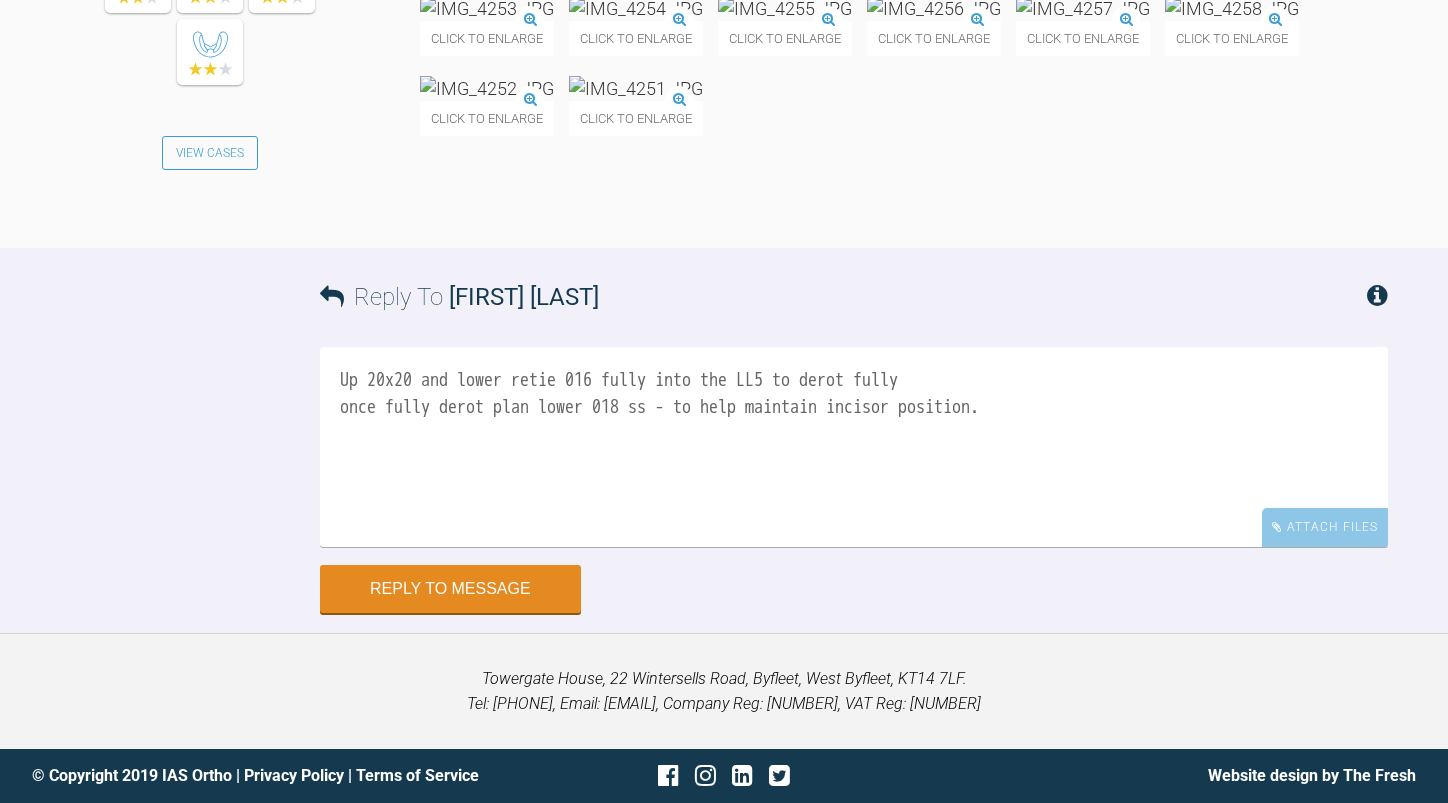 scroll, scrollTop: 10025, scrollLeft: 0, axis: vertical 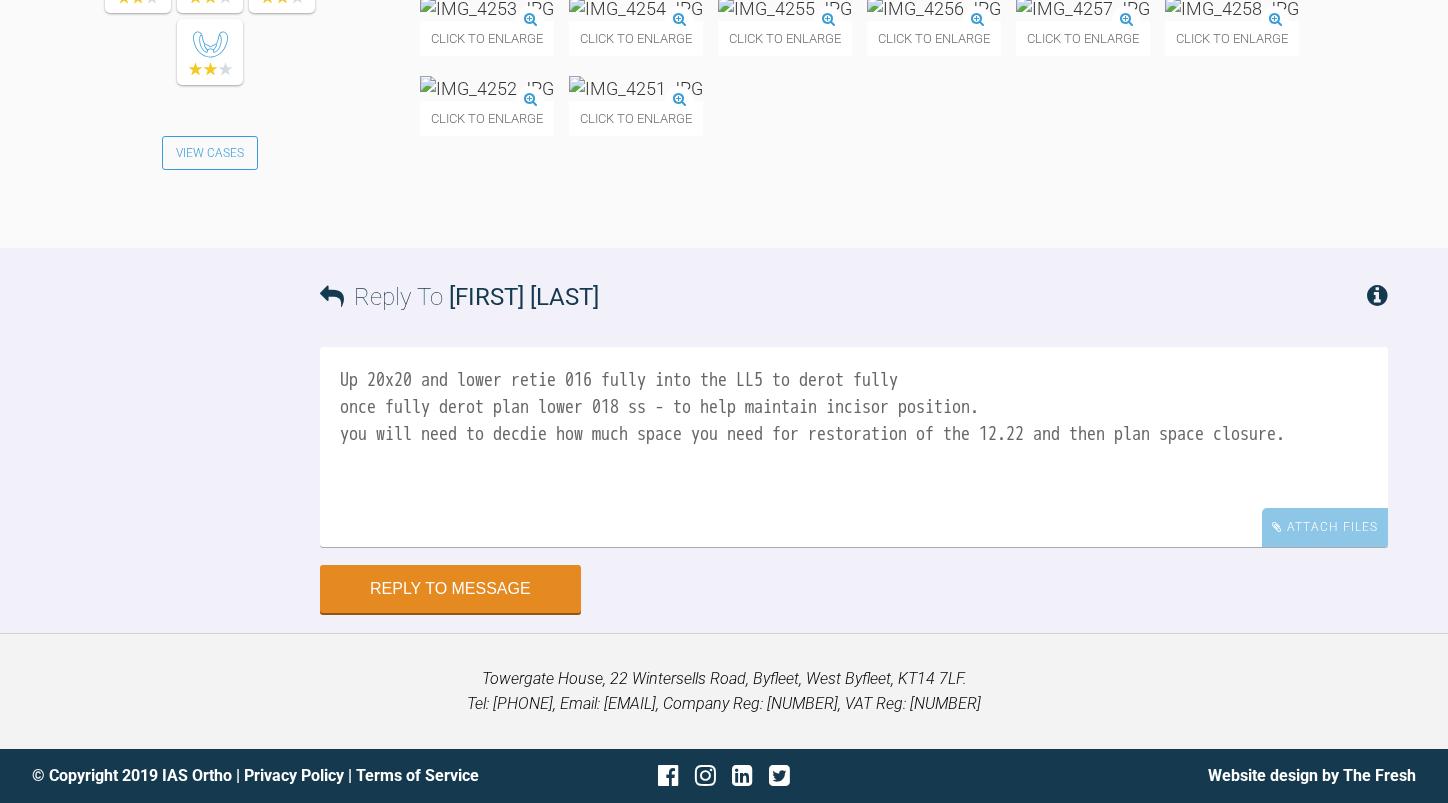 click at bounding box center (487, 88) 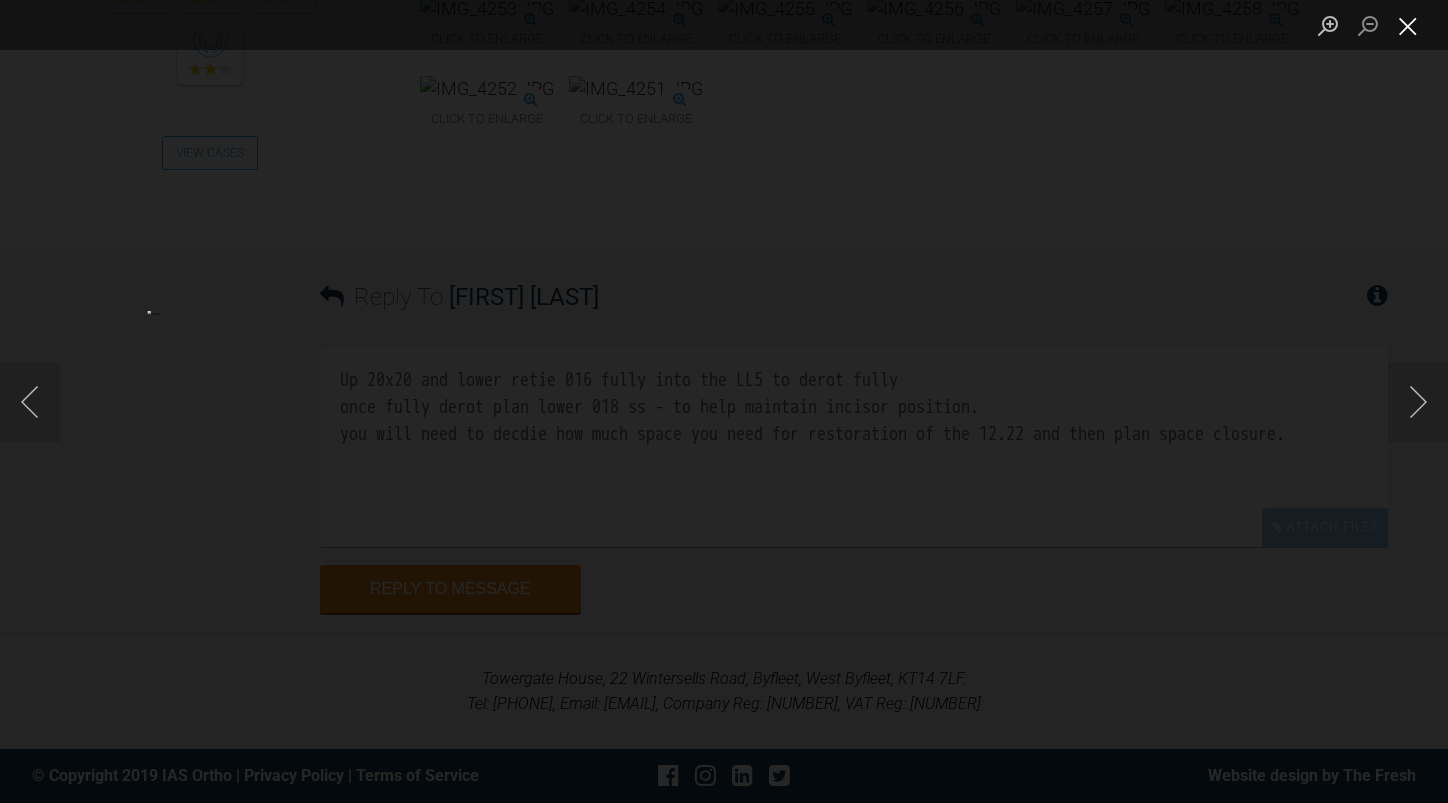click at bounding box center [1408, 25] 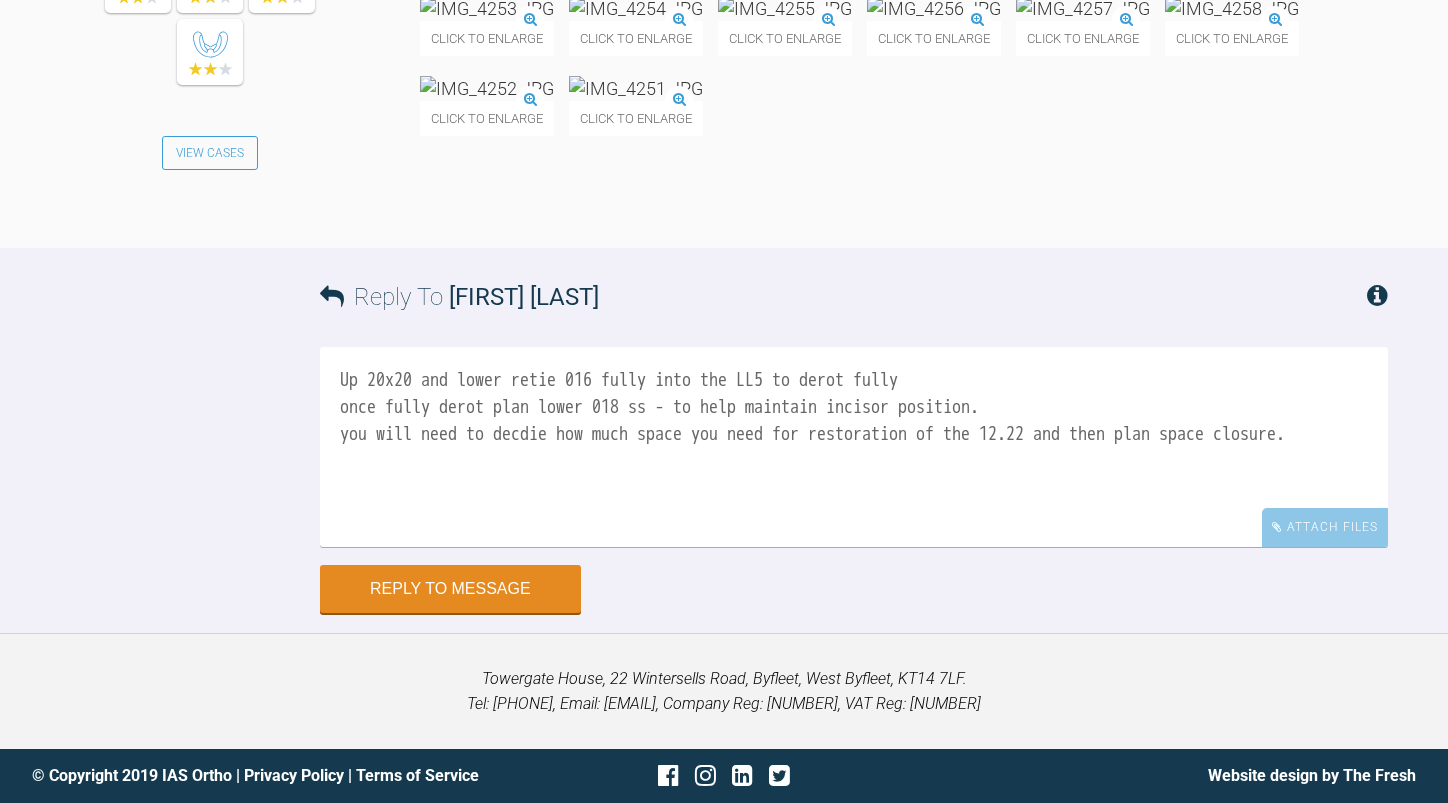 scroll, scrollTop: 10025, scrollLeft: 0, axis: vertical 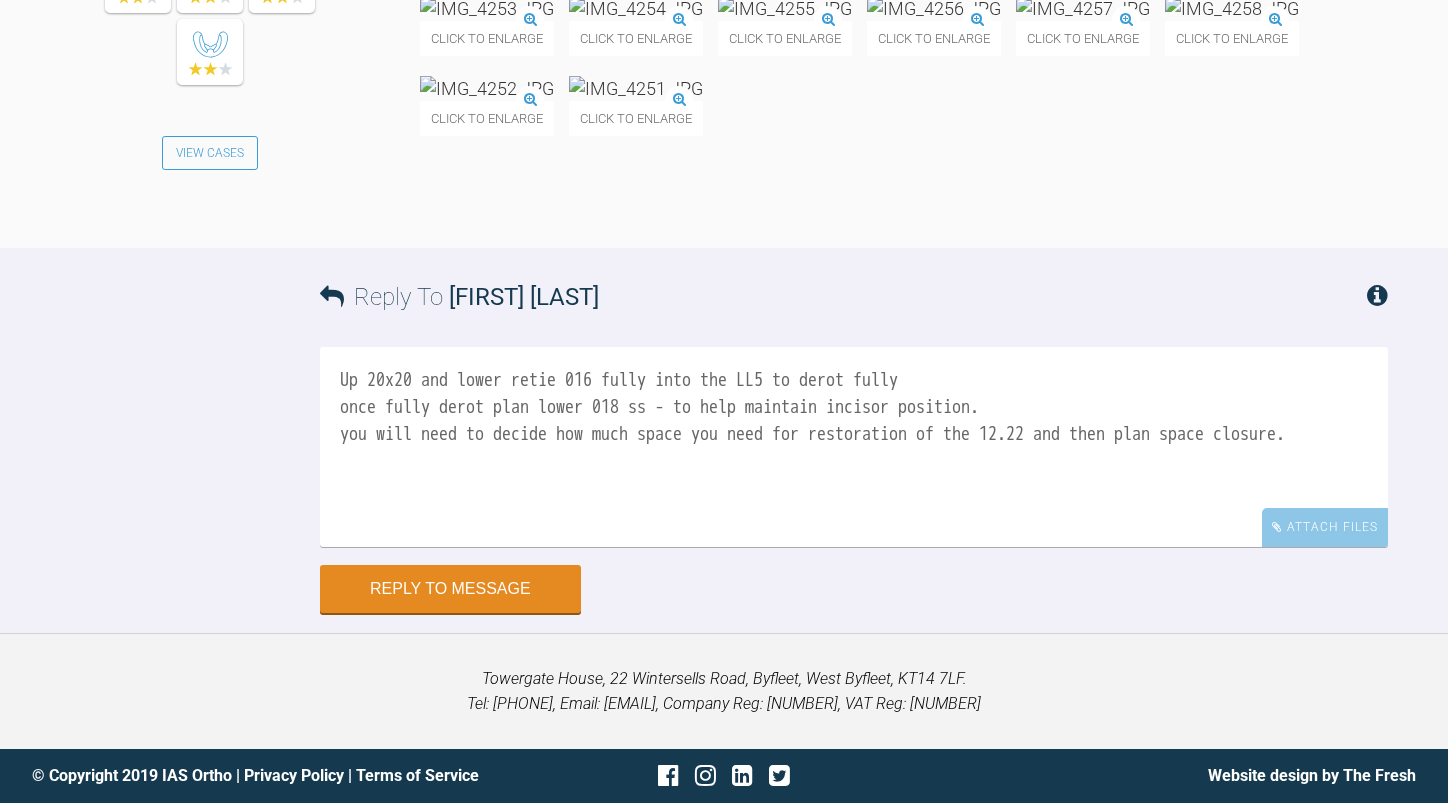 drag, startPoint x: 429, startPoint y: 457, endPoint x: 339, endPoint y: 458, distance: 90.005554 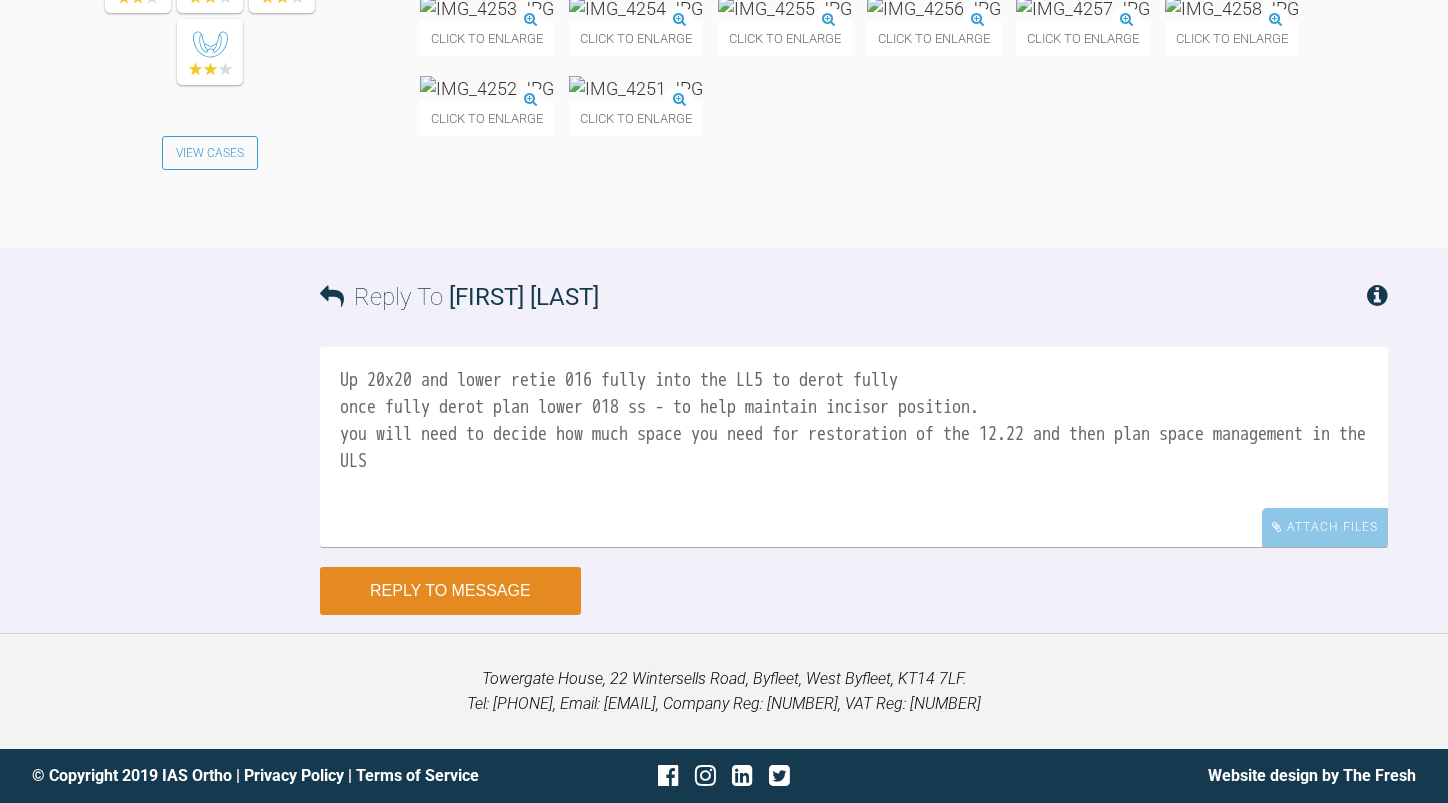 type on "Up 20x20 and lower retie 016 fully into the LL5 to derot fully
once fully derot plan lower 018 ss - to help maintain incisor position.
you will need to decide how much space you need for restoration of the 12.22 and then plan space management in the ULS" 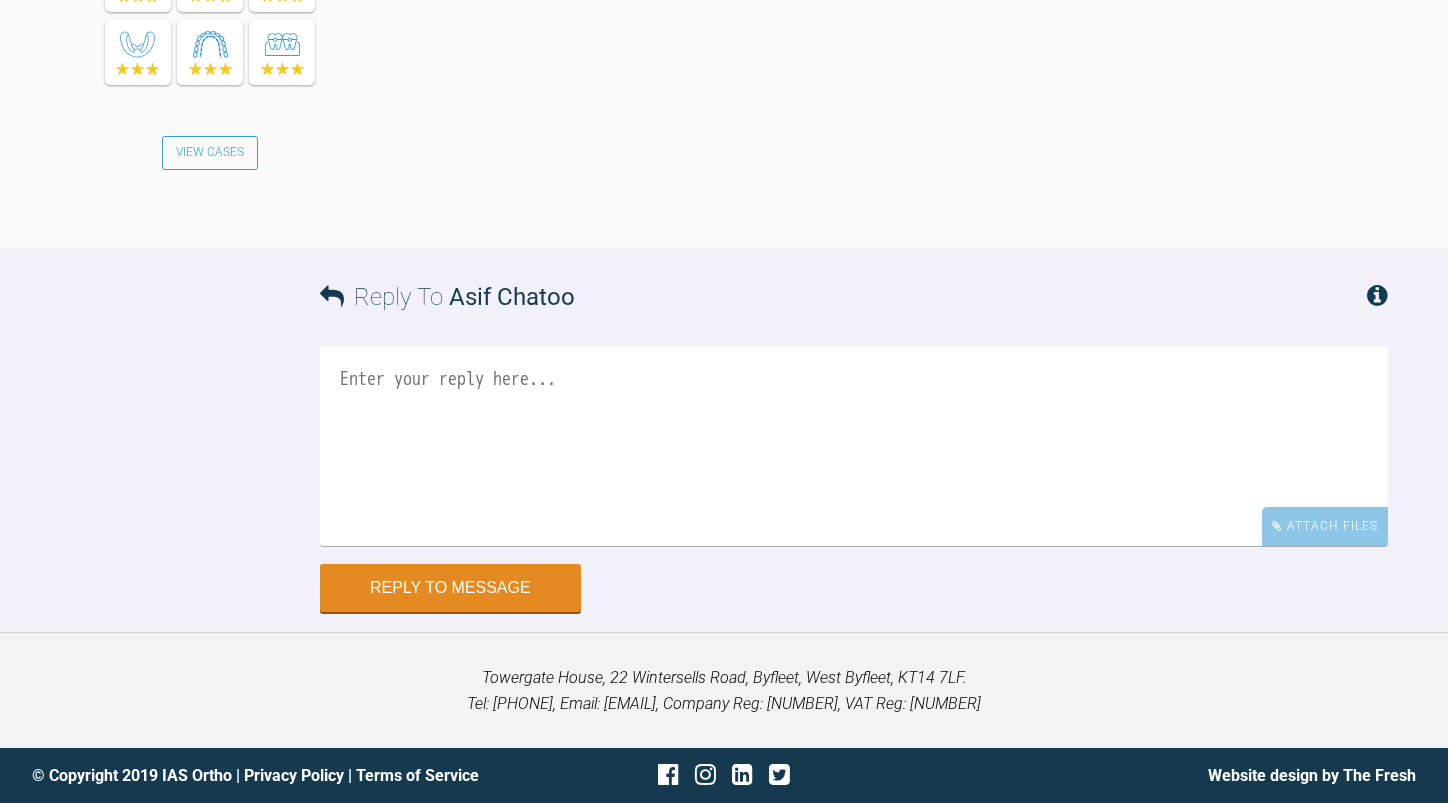 scroll, scrollTop: 10614, scrollLeft: 0, axis: vertical 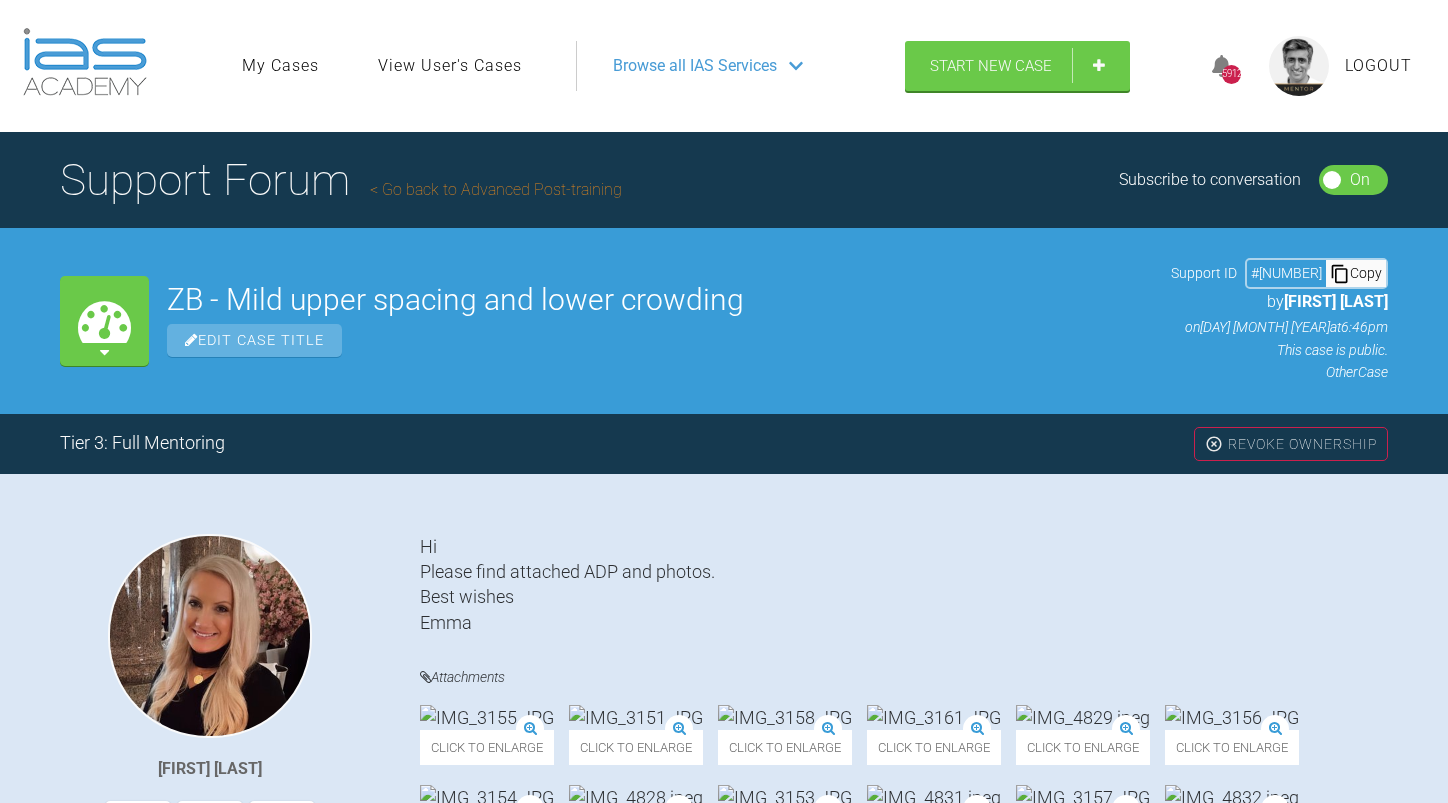 click on "Go back to Advanced Post-training" at bounding box center (496, 189) 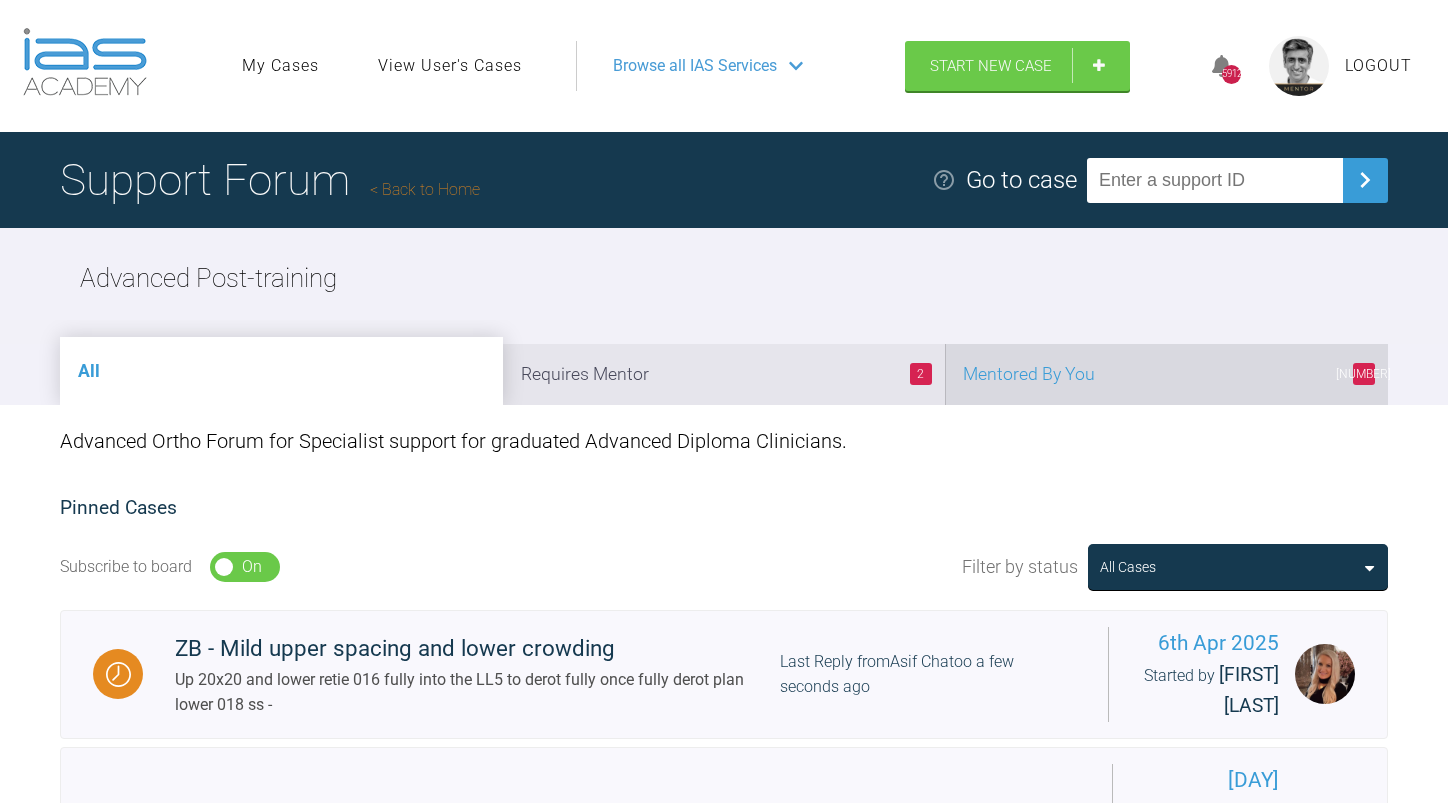 click on "[NUMBER] Mentored By You" at bounding box center (1166, 374) 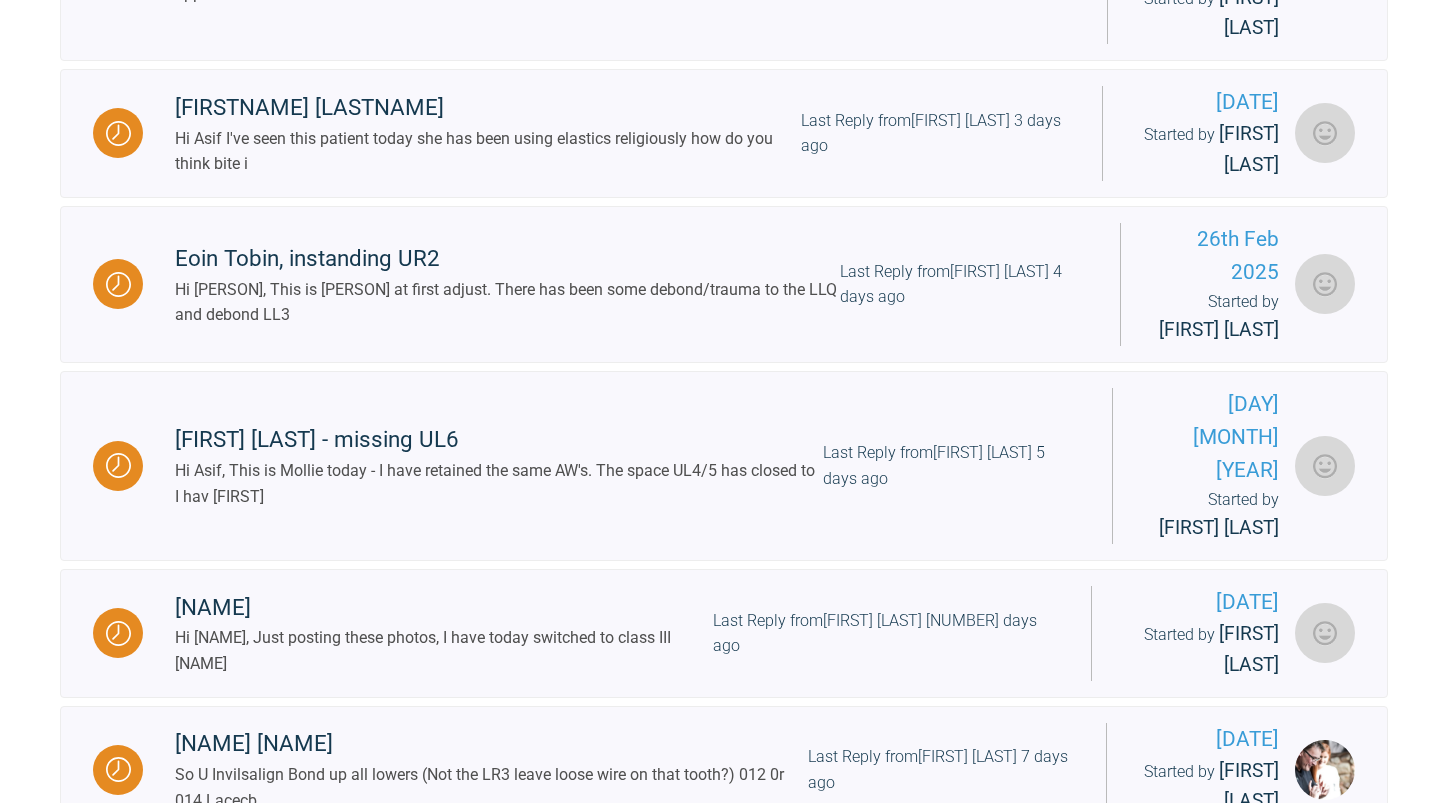 scroll, scrollTop: 1200, scrollLeft: 0, axis: vertical 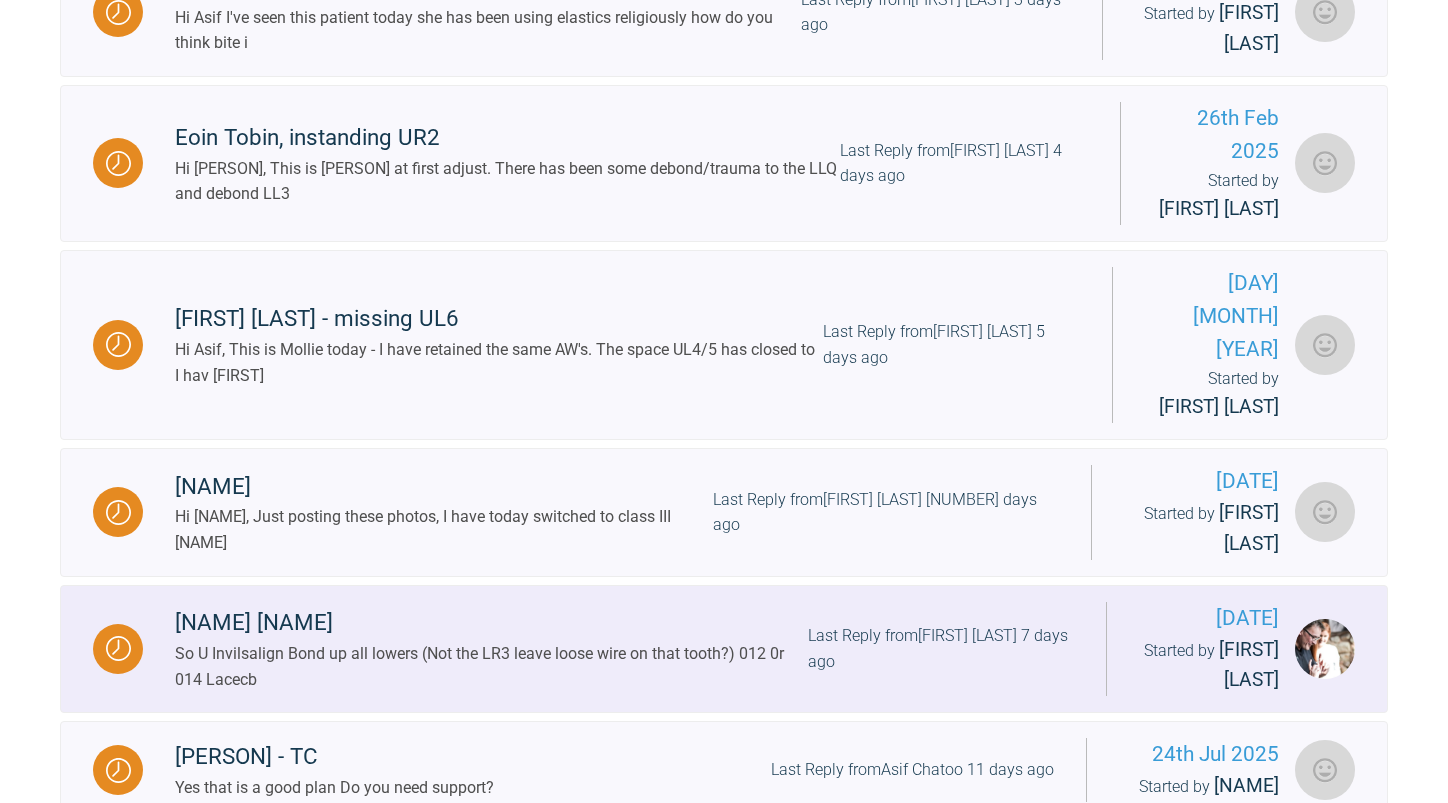 click on "So
U Invilsalign
Bond up all lowers (Not the LR3 leave loose wire on that tooth?)
012 0r 014
Lacecb" at bounding box center (491, 666) 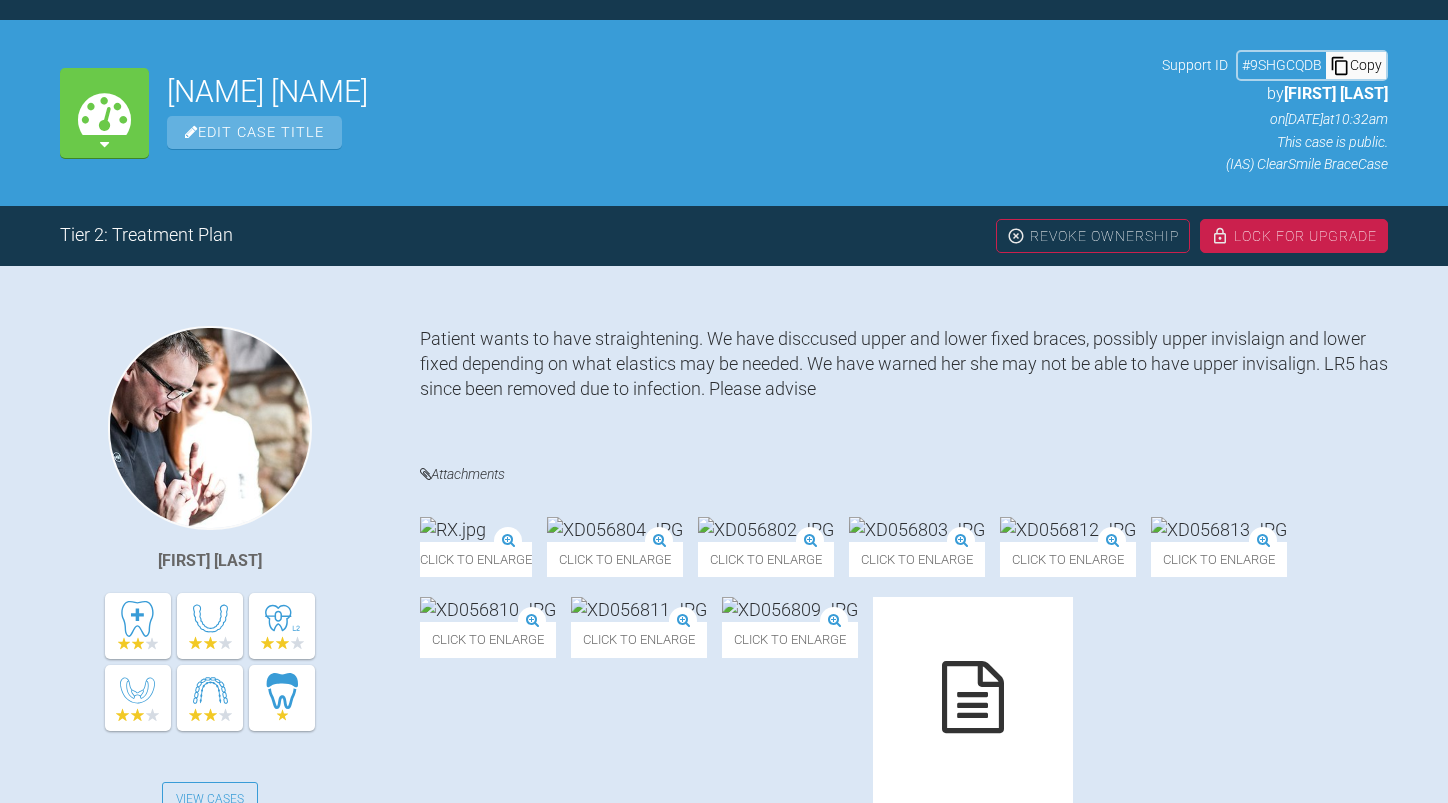 scroll, scrollTop: 1200, scrollLeft: 0, axis: vertical 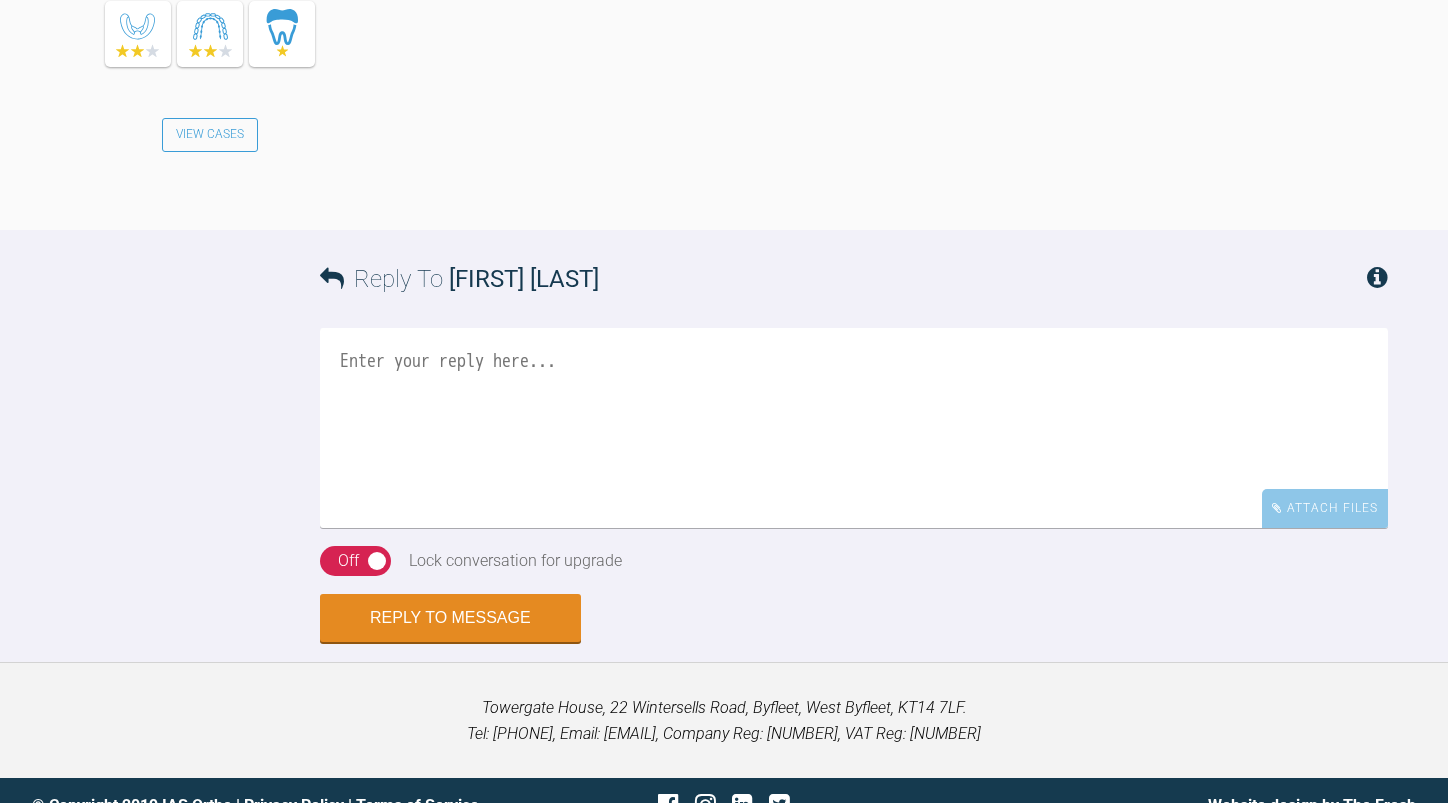 click at bounding box center [854, 428] 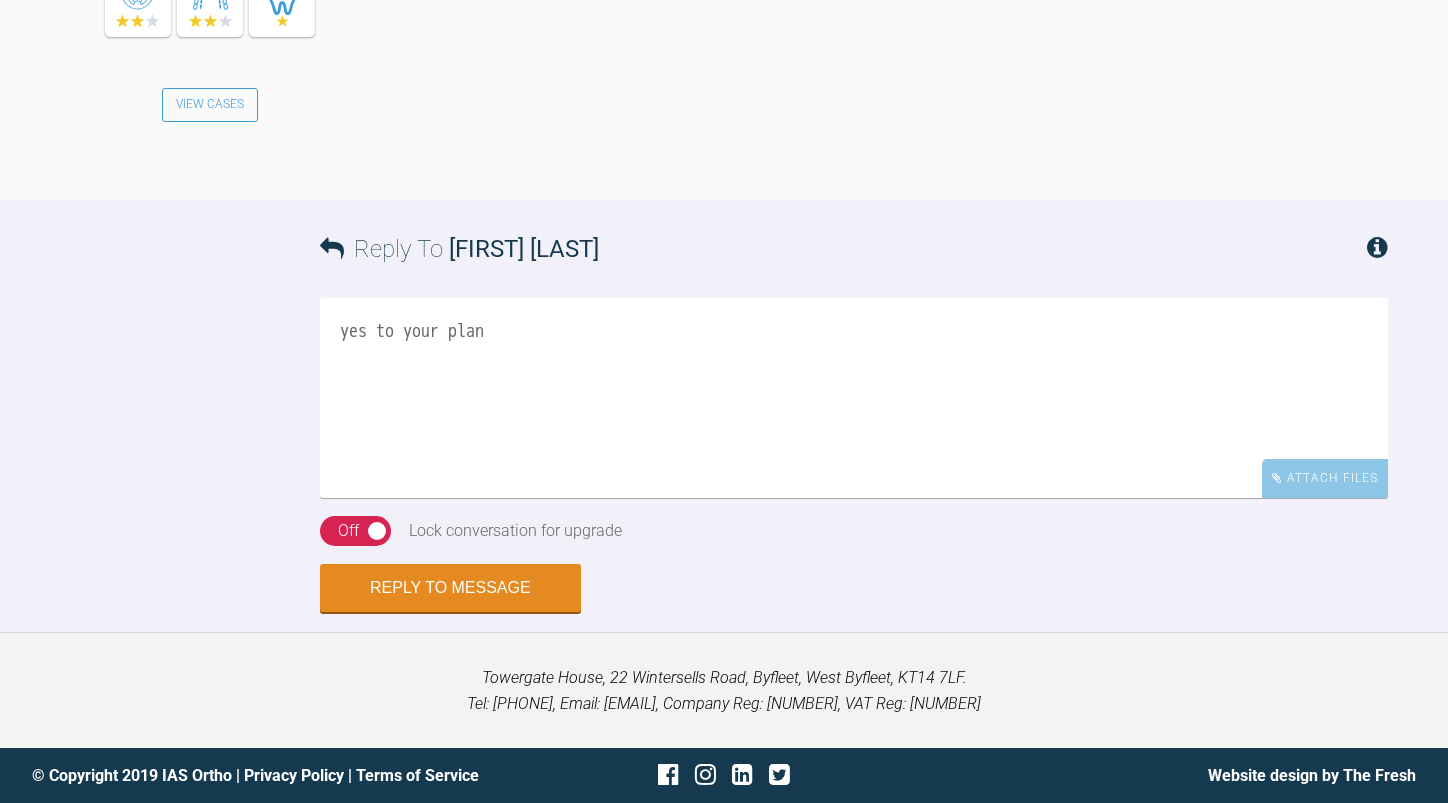 scroll, scrollTop: 11777, scrollLeft: 0, axis: vertical 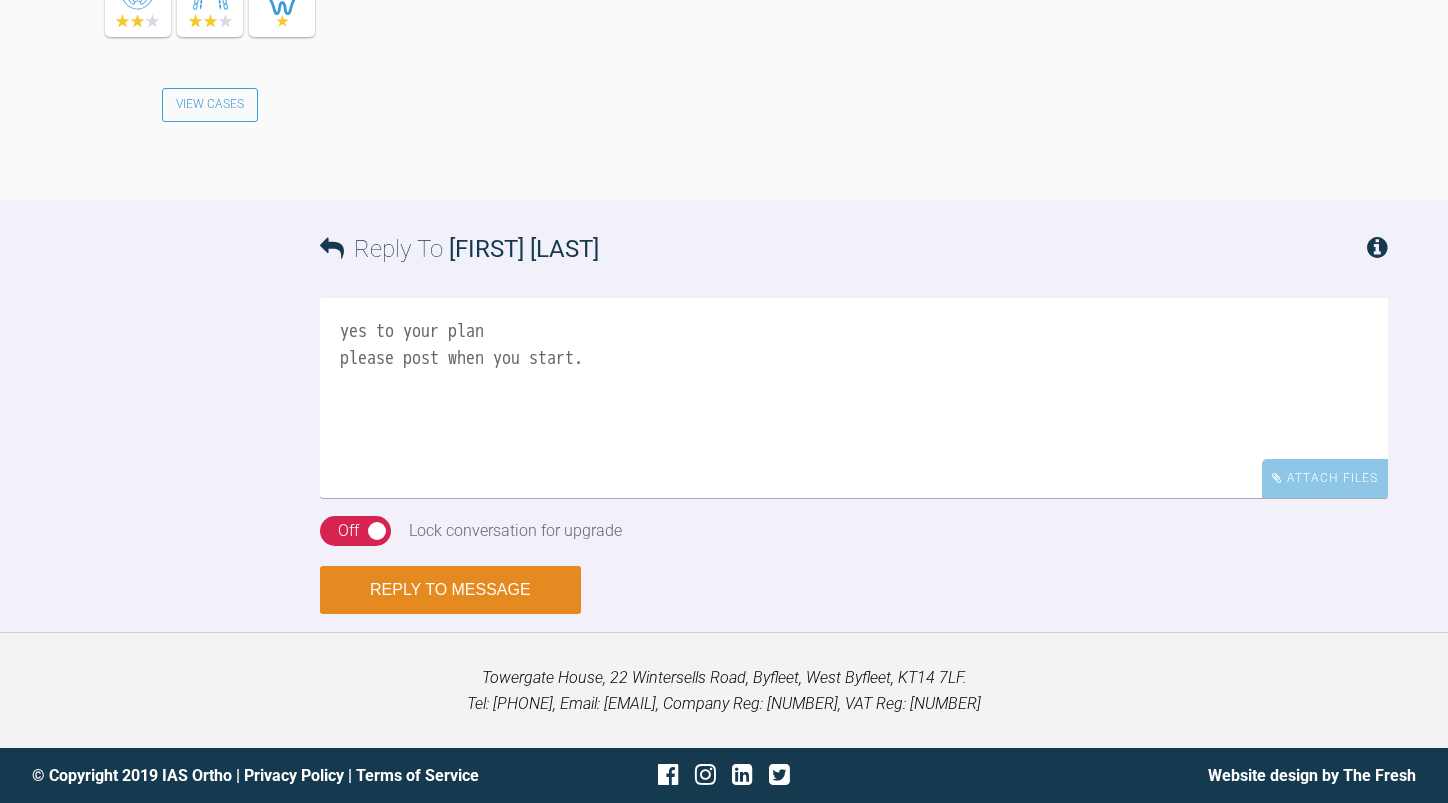 type on "yes to your plan
please post when you start." 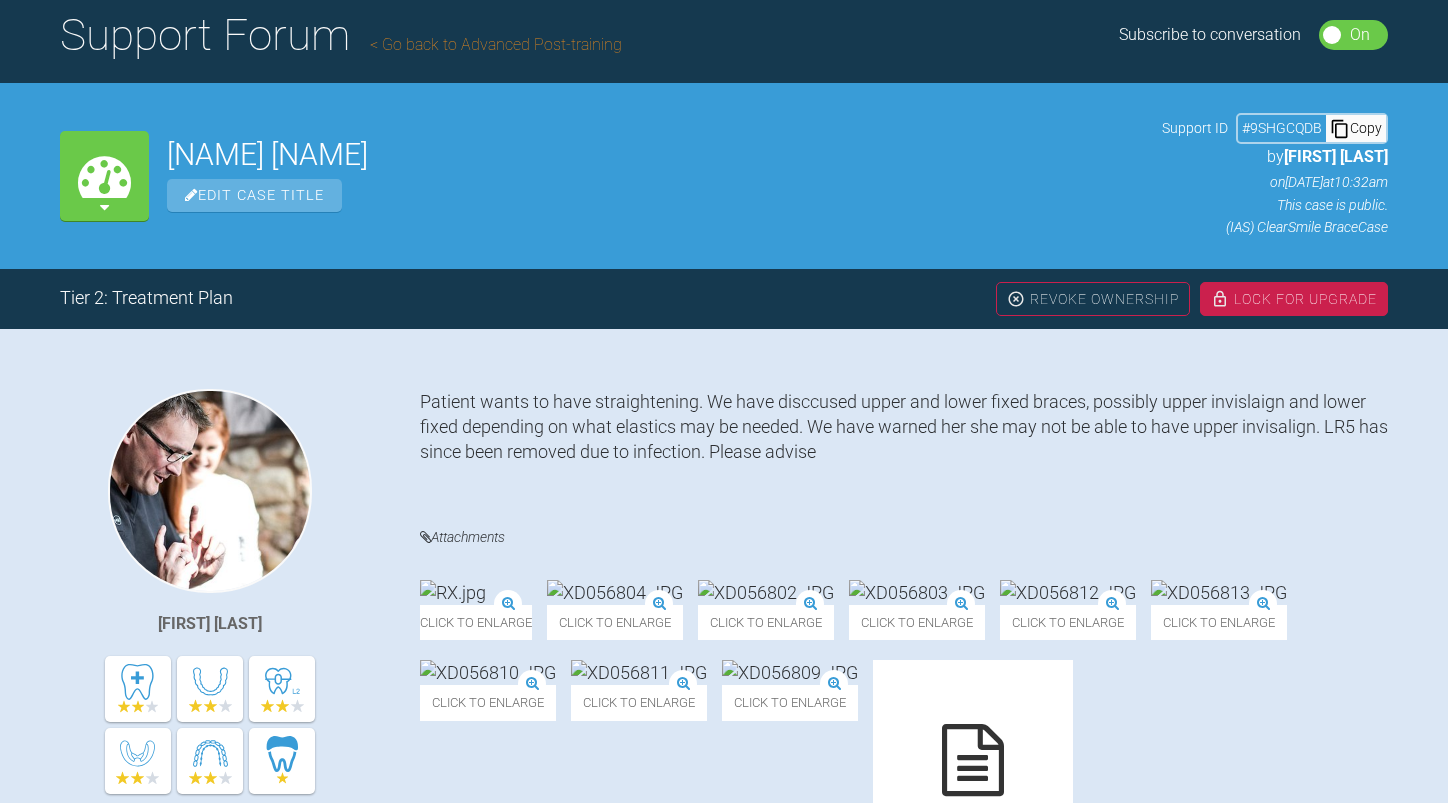 scroll, scrollTop: 0, scrollLeft: 0, axis: both 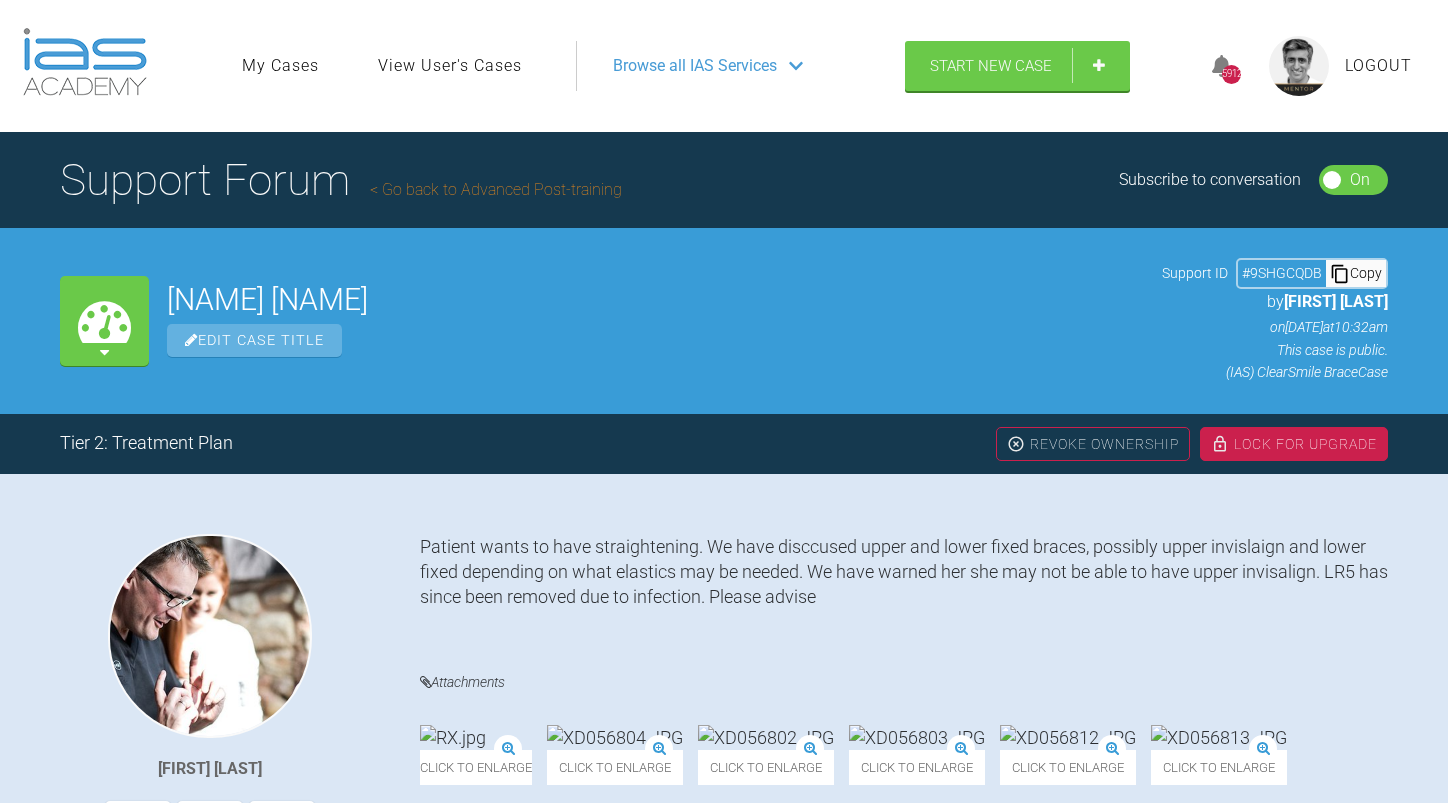click on "Lock For Upgrade" at bounding box center (1294, 444) 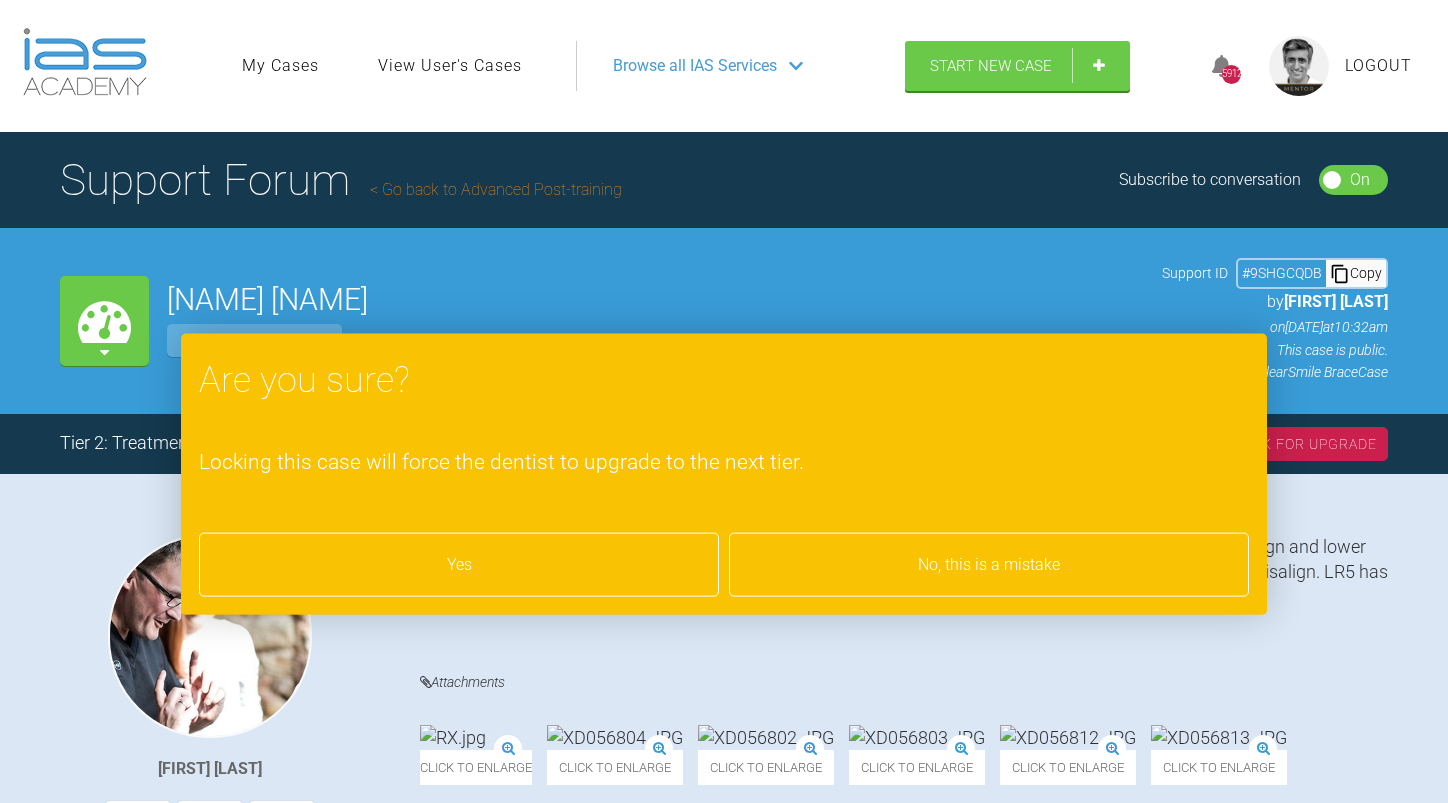 click on "Yes" at bounding box center (459, 565) 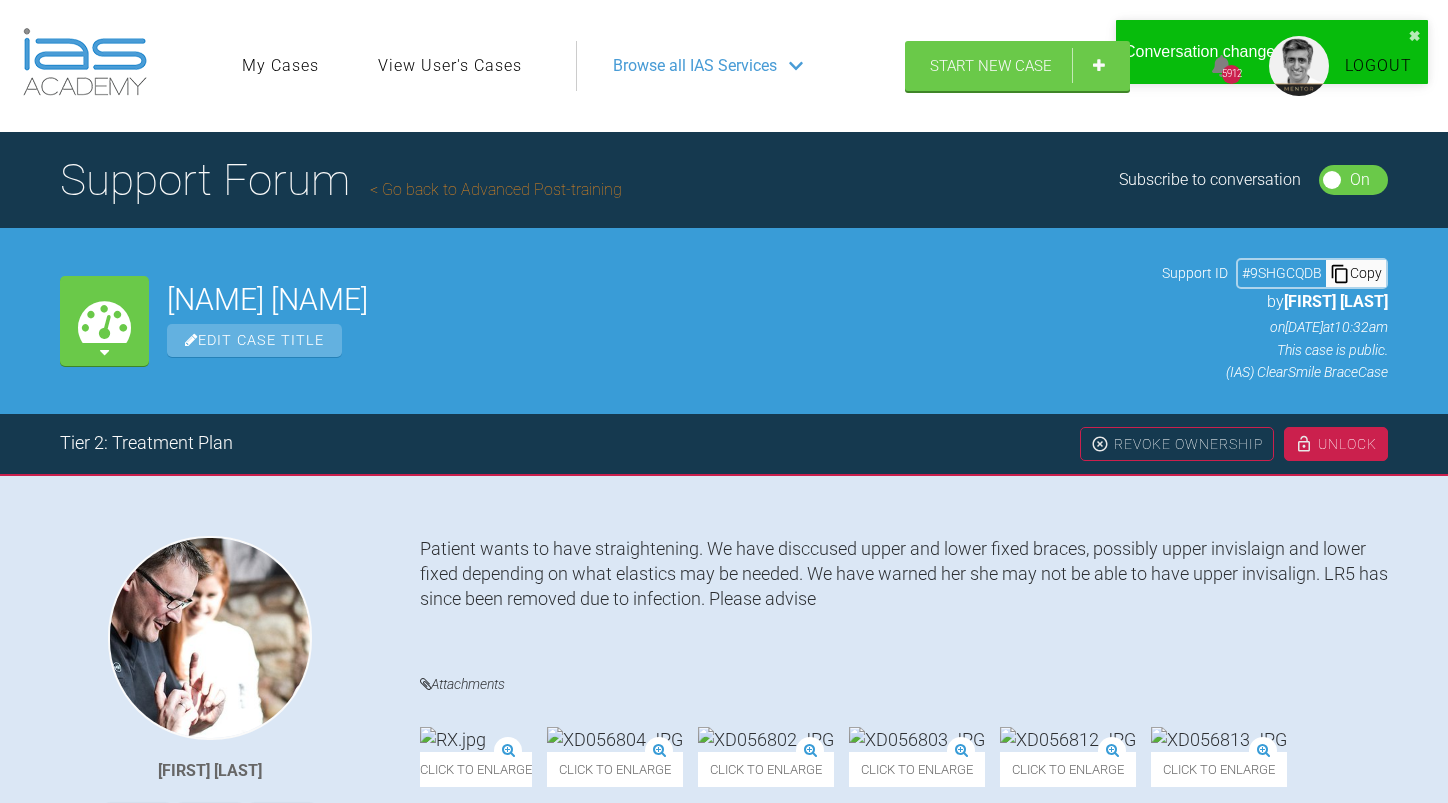 click on "Go back to Advanced Post-training" at bounding box center (496, 189) 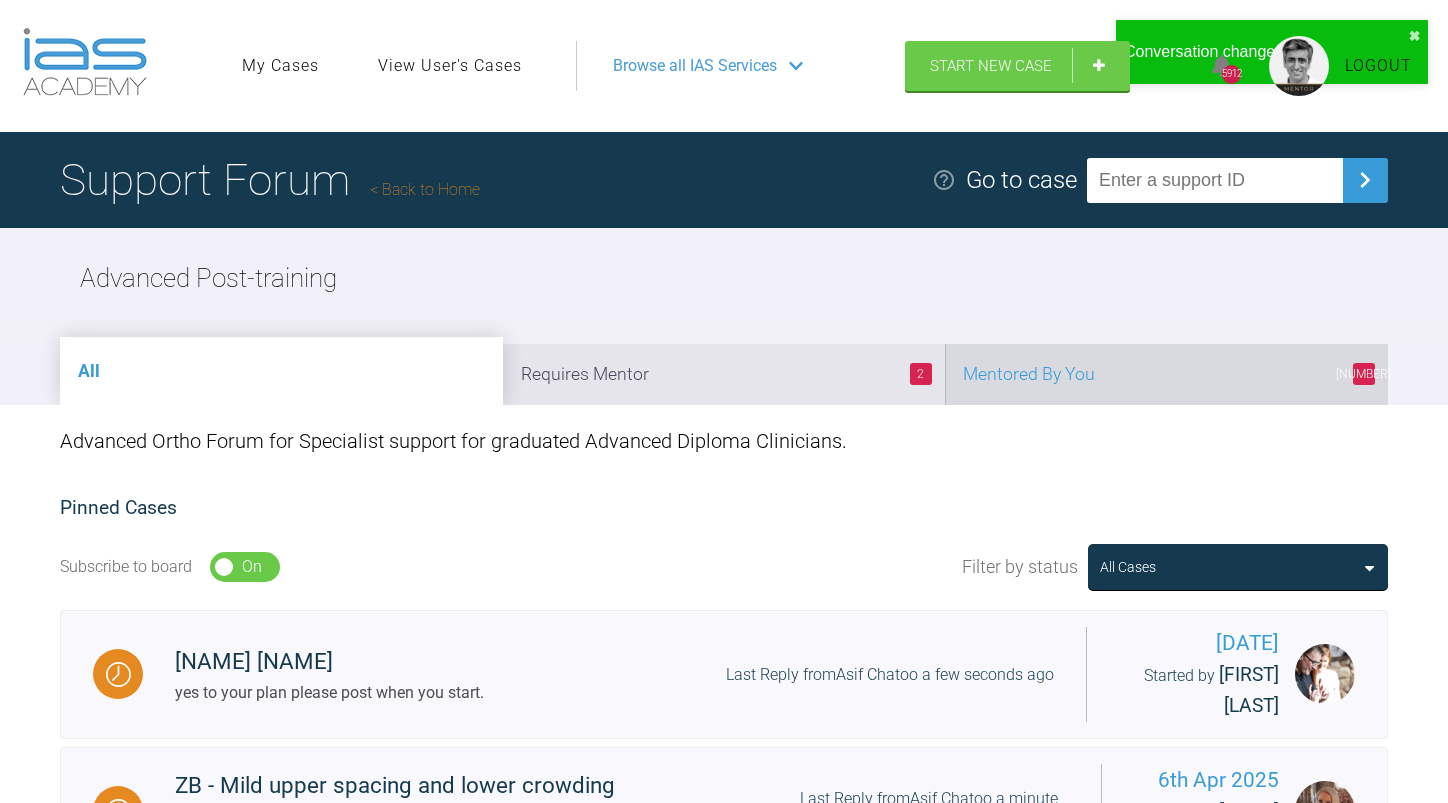 click on "[NUMBER] Mentored By You" at bounding box center [1166, 374] 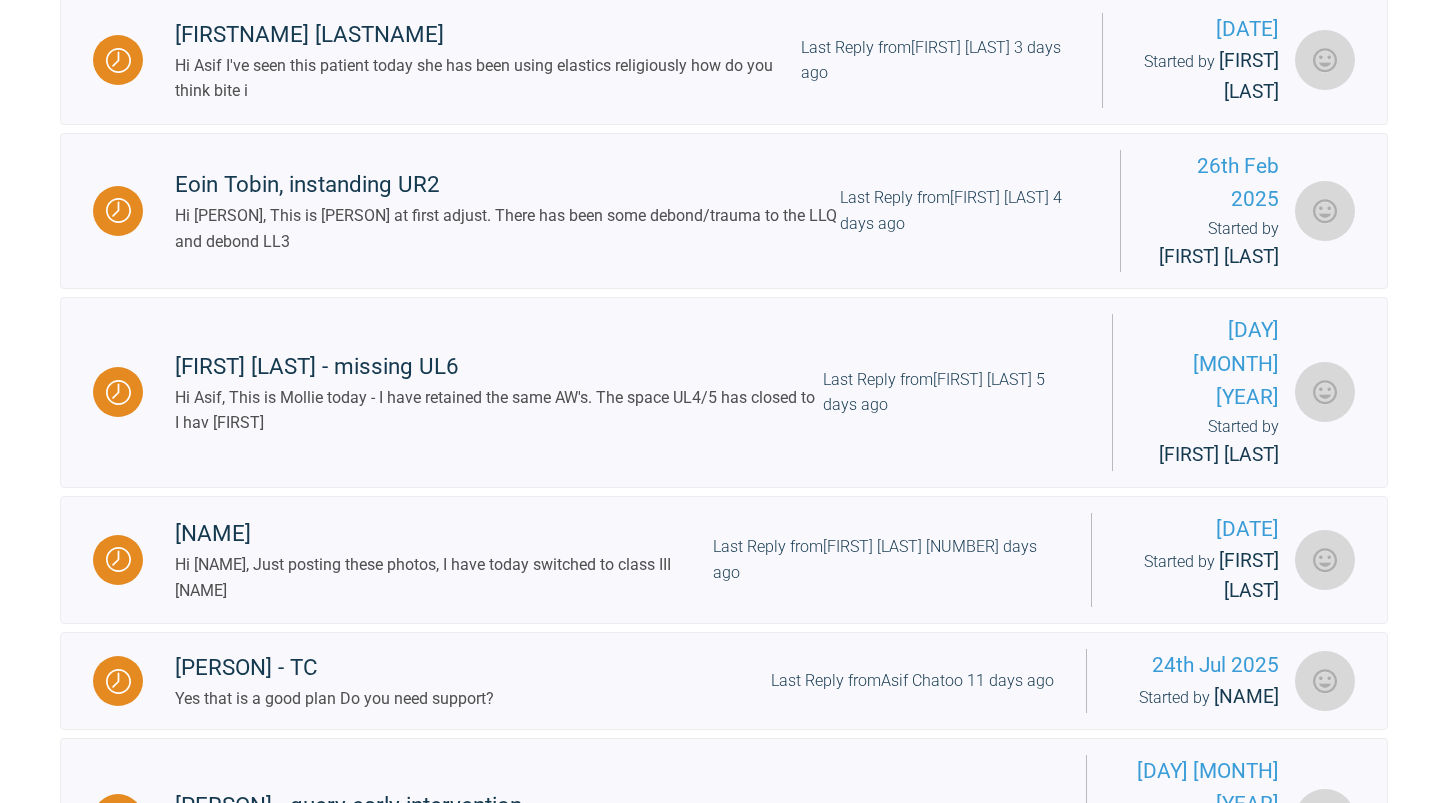 scroll, scrollTop: 1300, scrollLeft: 0, axis: vertical 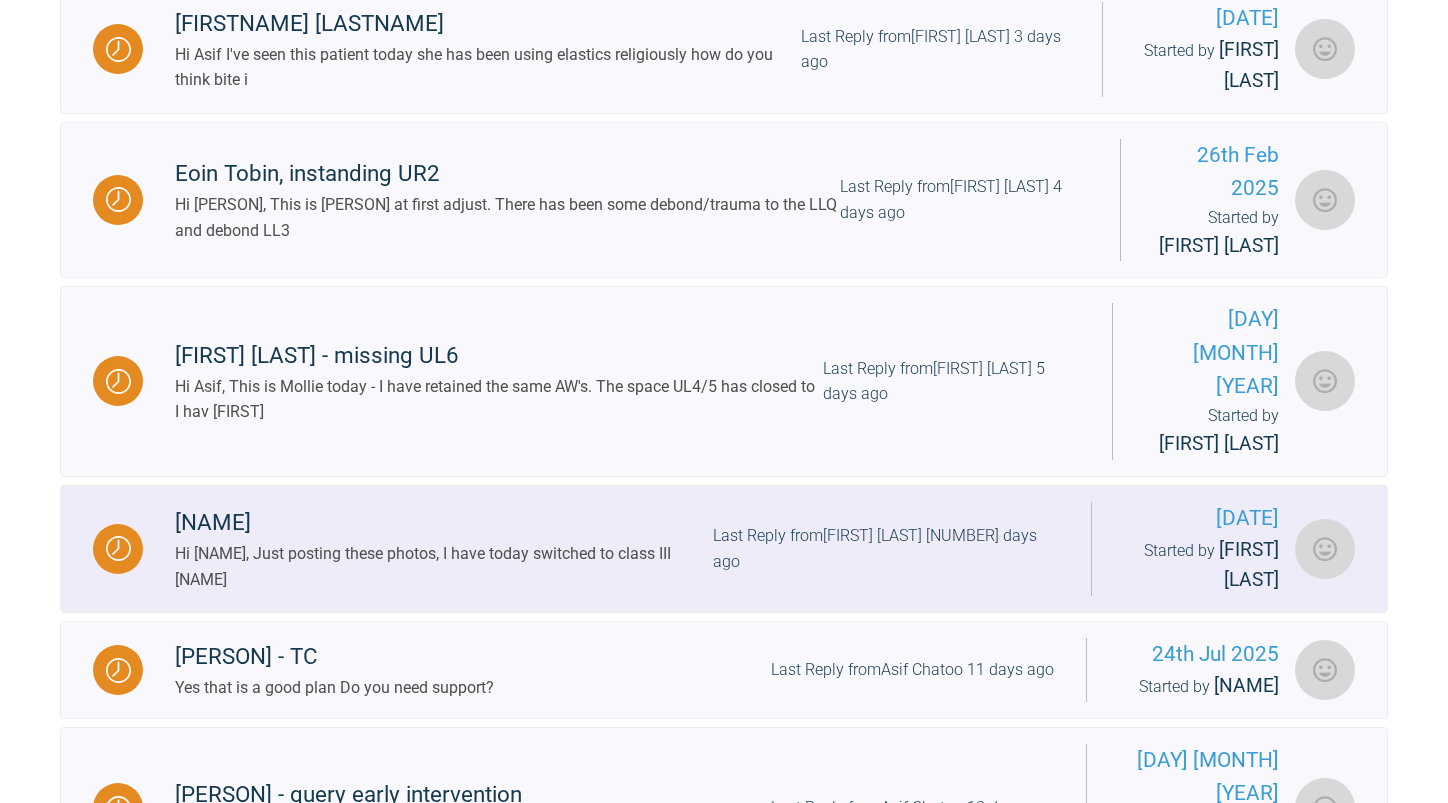 click on "[NAME] Hi [NAME],
Just posting these photos, I have today switched to class III
[NAME] Last Reply from  [NAME]   6 days ago" at bounding box center [617, 548] 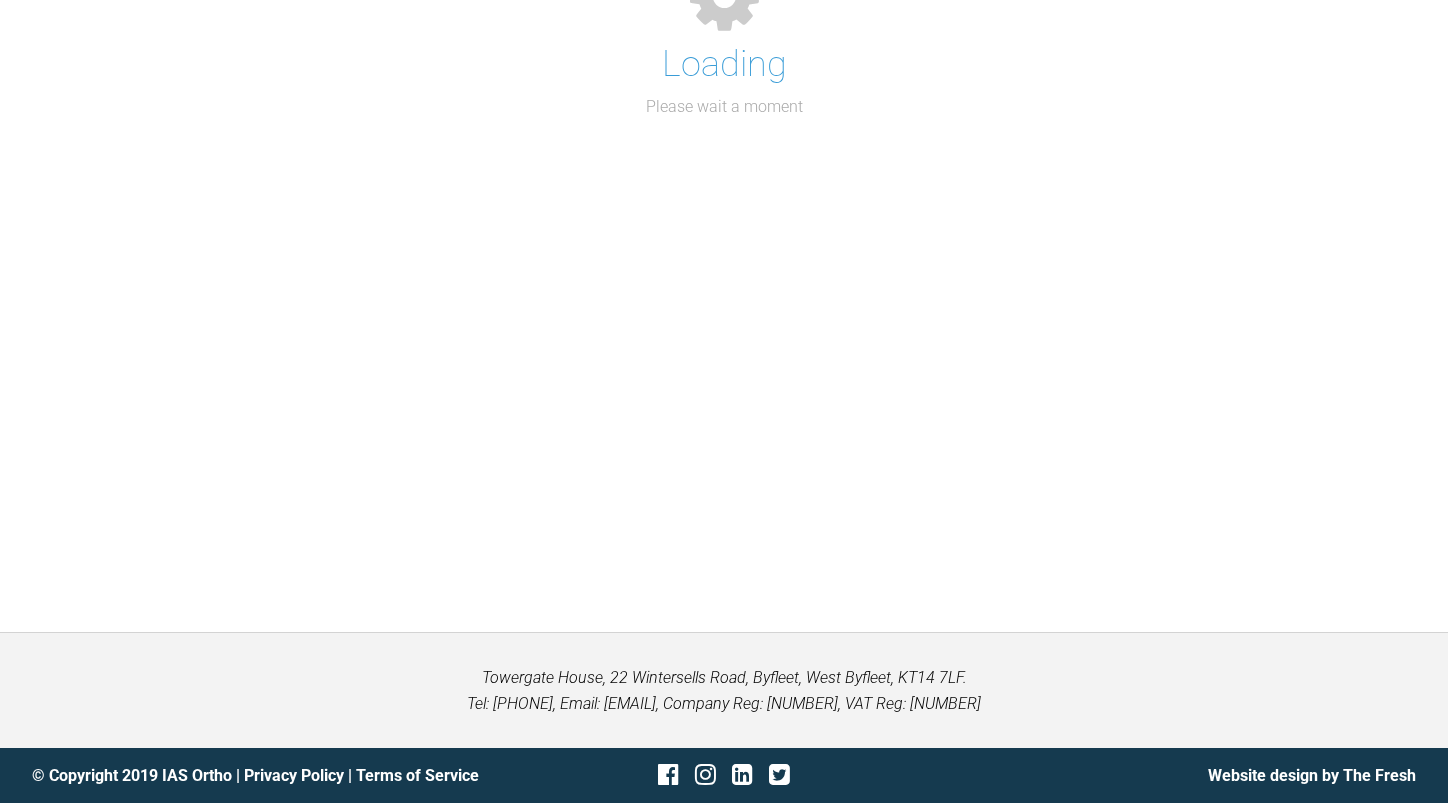 scroll, scrollTop: 1300, scrollLeft: 0, axis: vertical 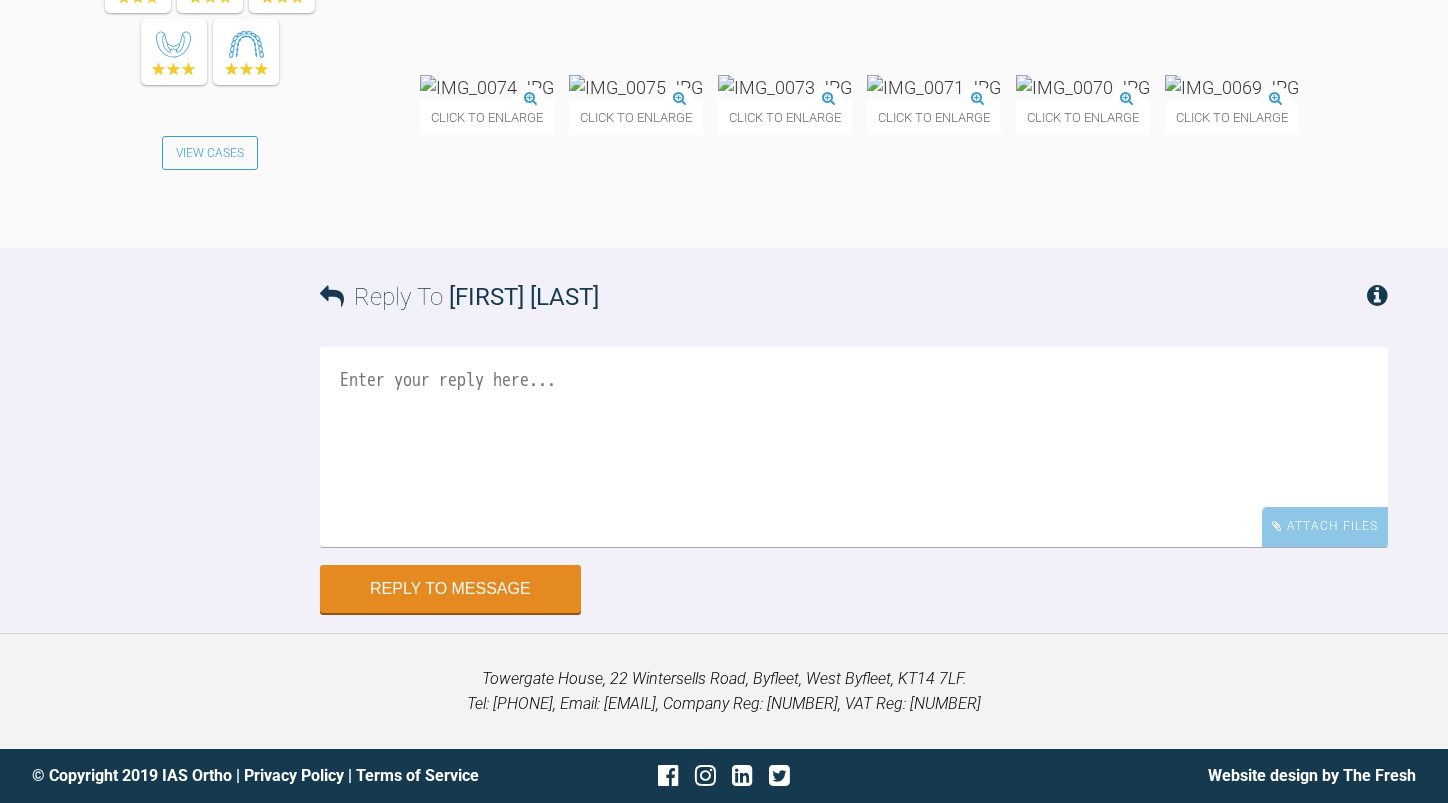 click at bounding box center [1232, 87] 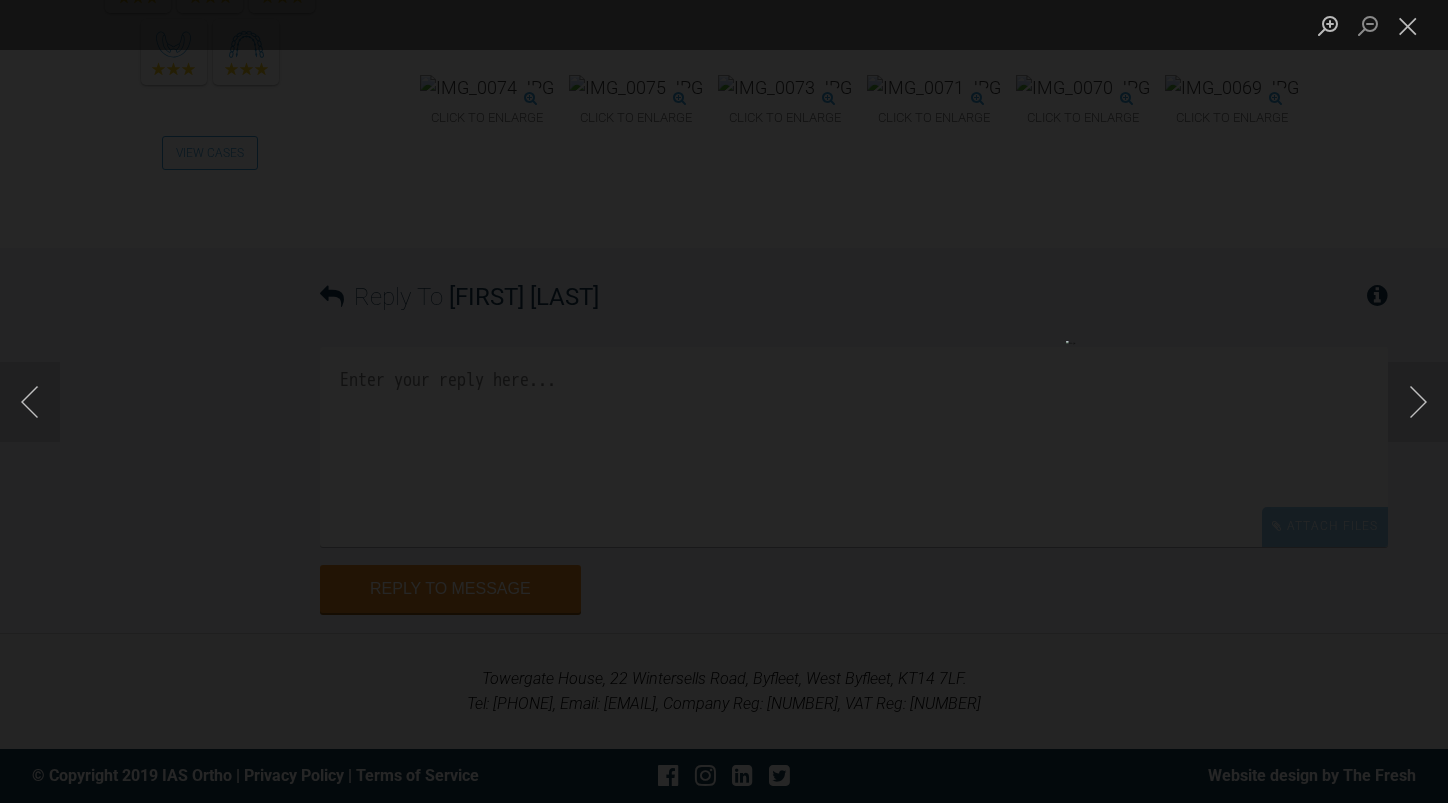 click at bounding box center [-1137, 402] 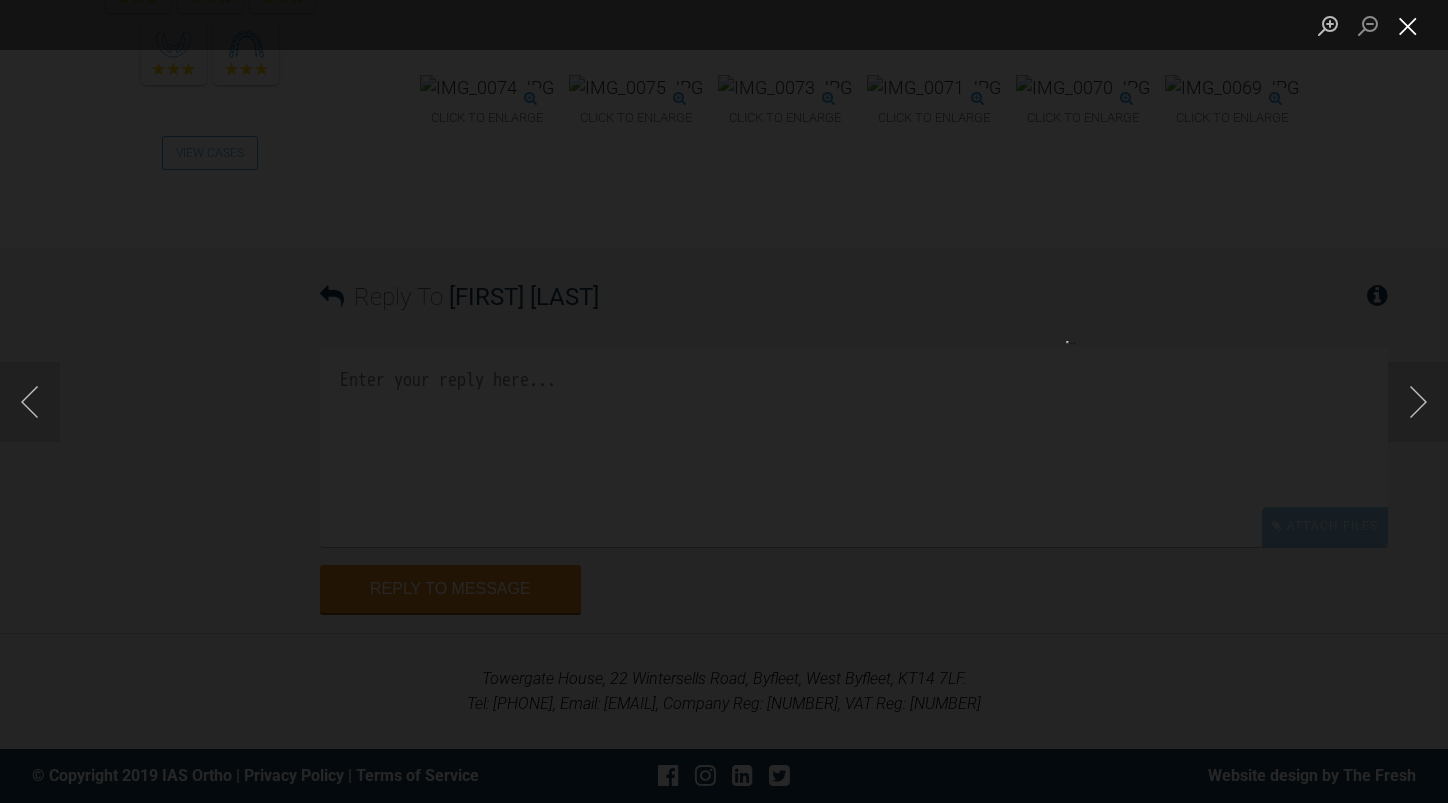 click at bounding box center (1408, 25) 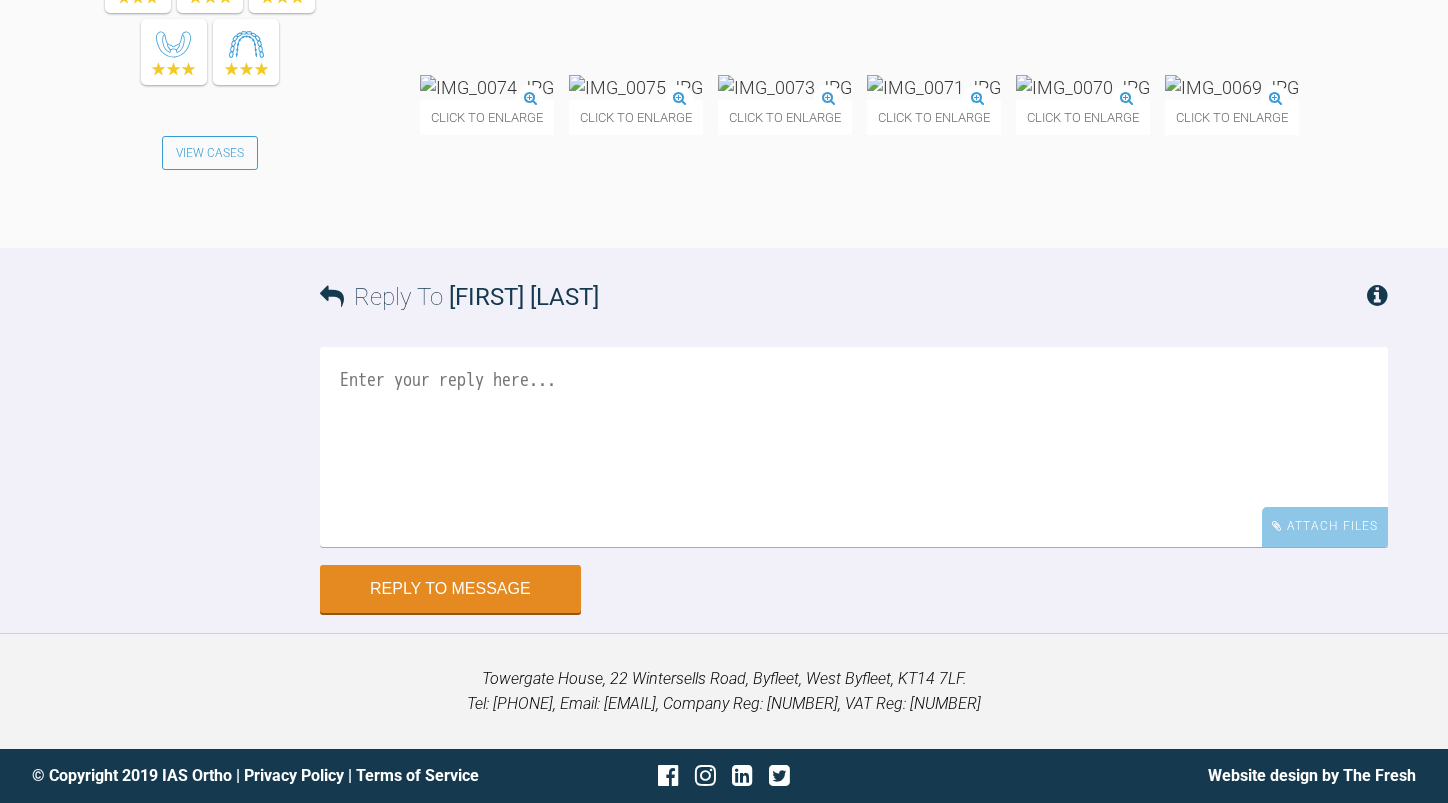 click at bounding box center [854, 447] 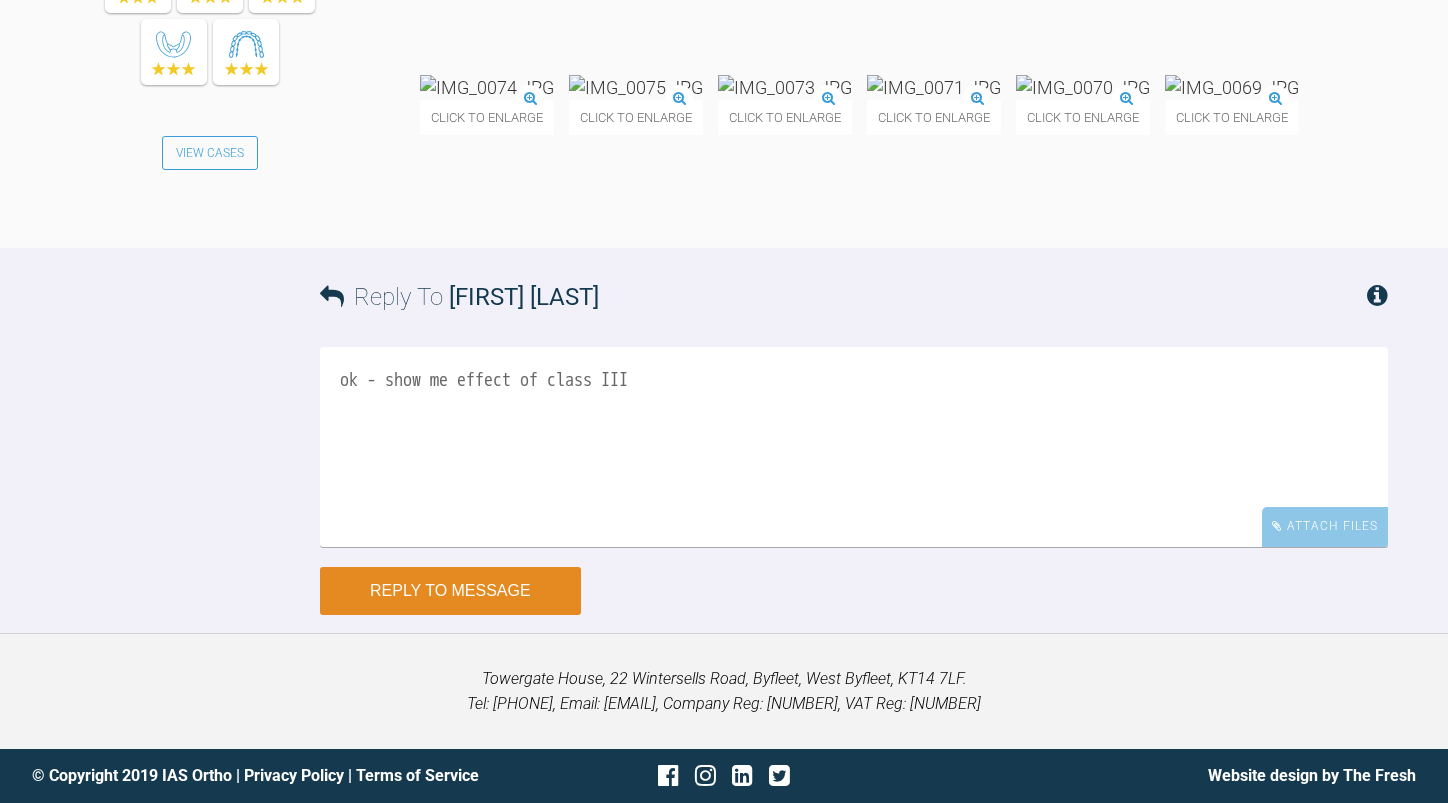 type on "ok - show me effect of class III" 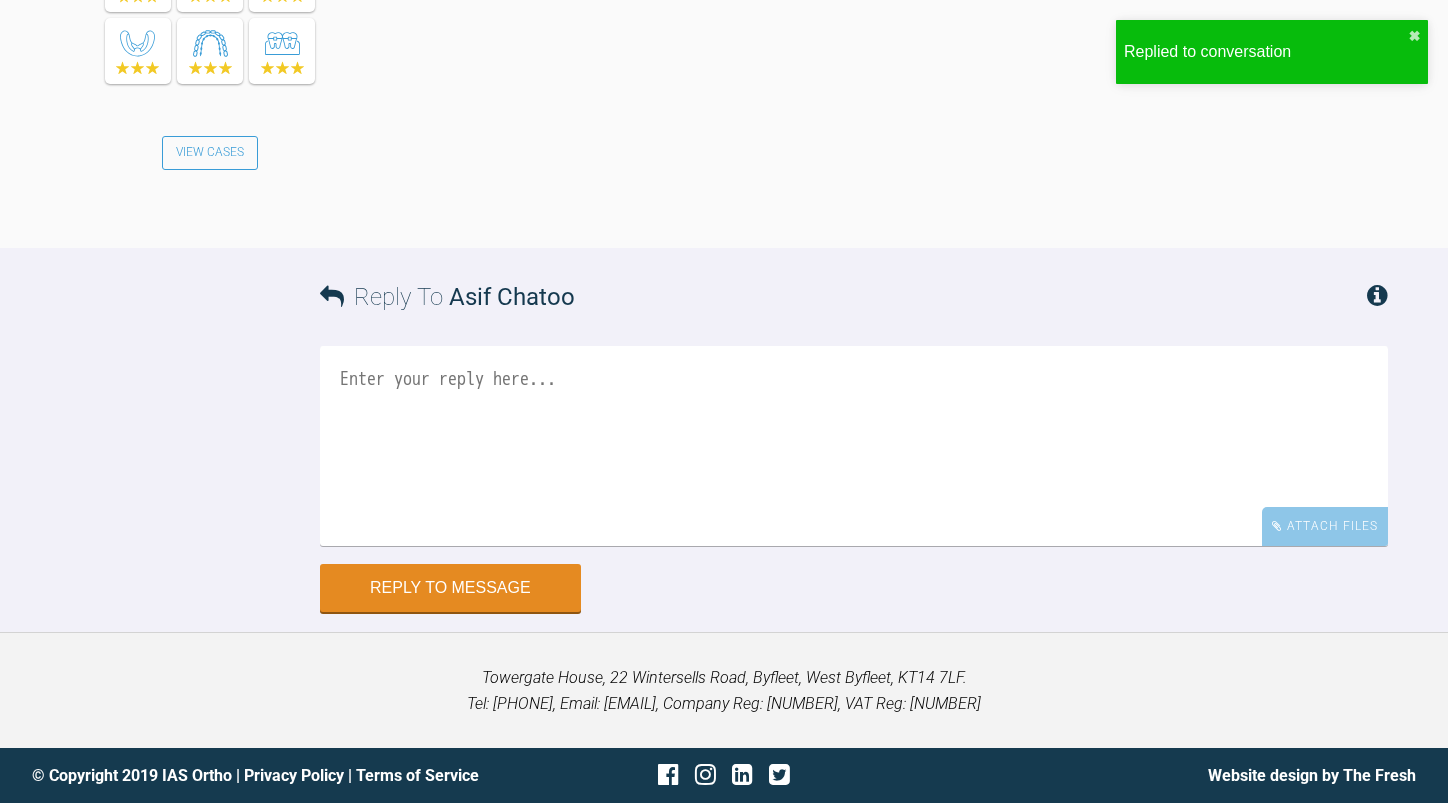 scroll, scrollTop: 19253, scrollLeft: 0, axis: vertical 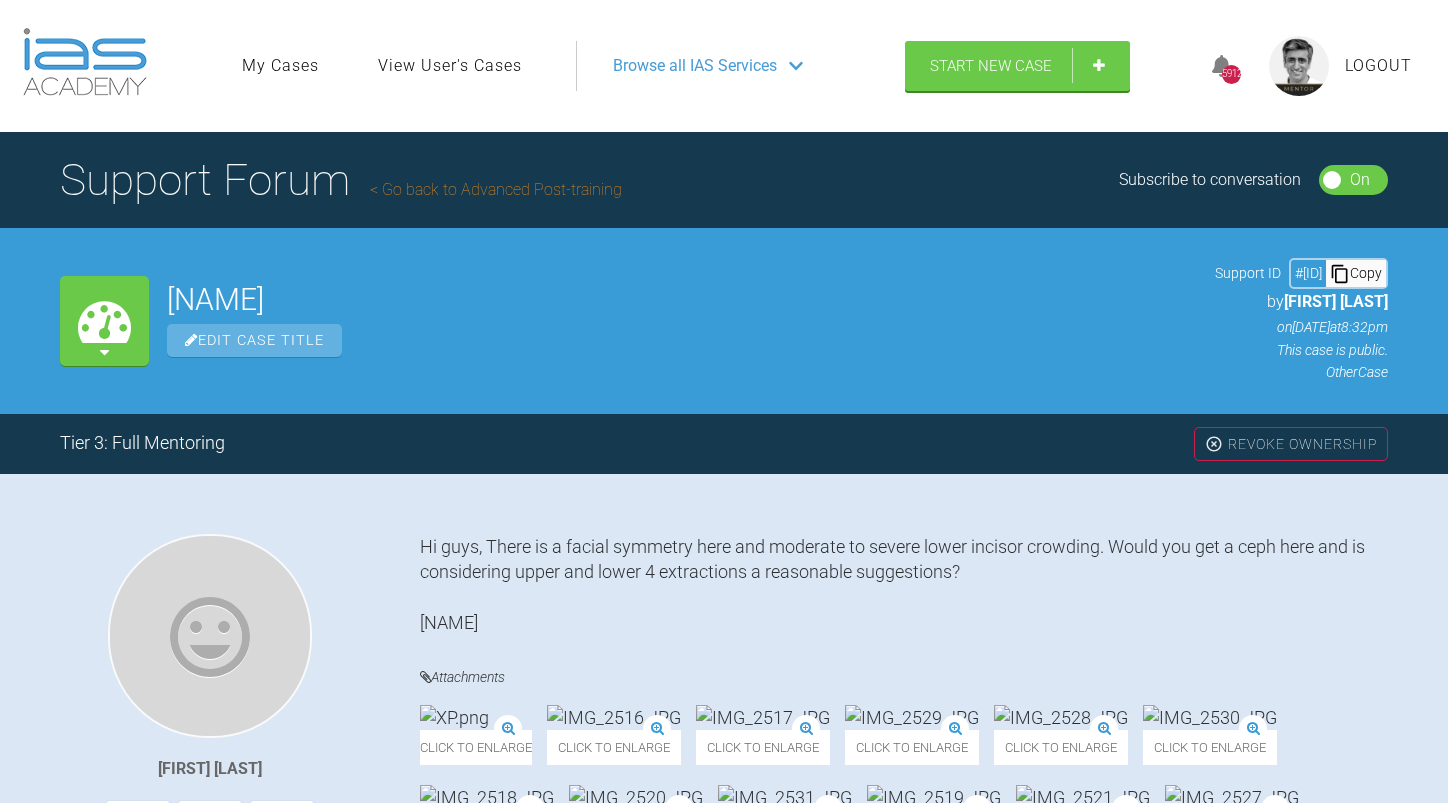 click on "Go back to Advanced Post-training" at bounding box center (496, 189) 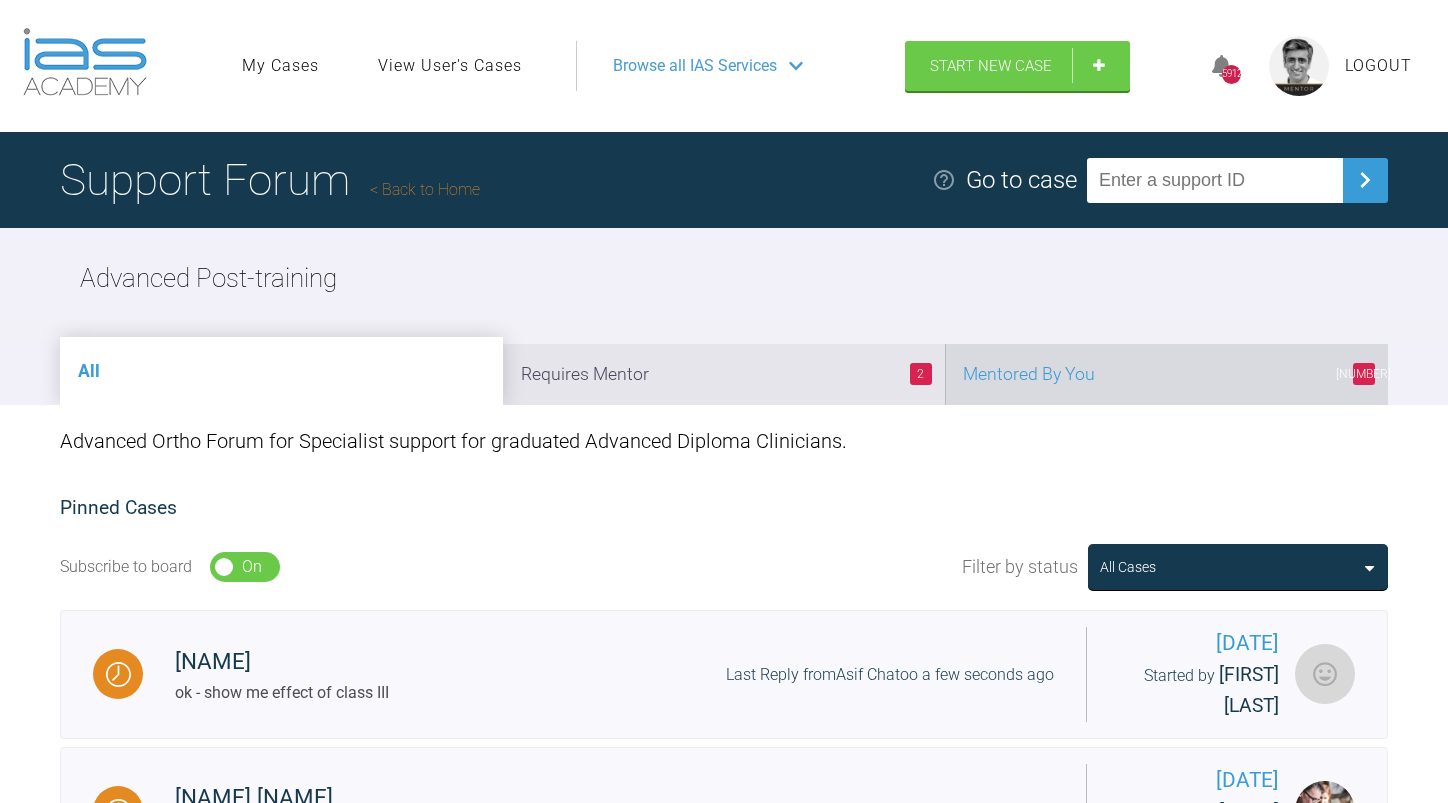 click on "[NUMBER] Mentored By You" at bounding box center (1166, 374) 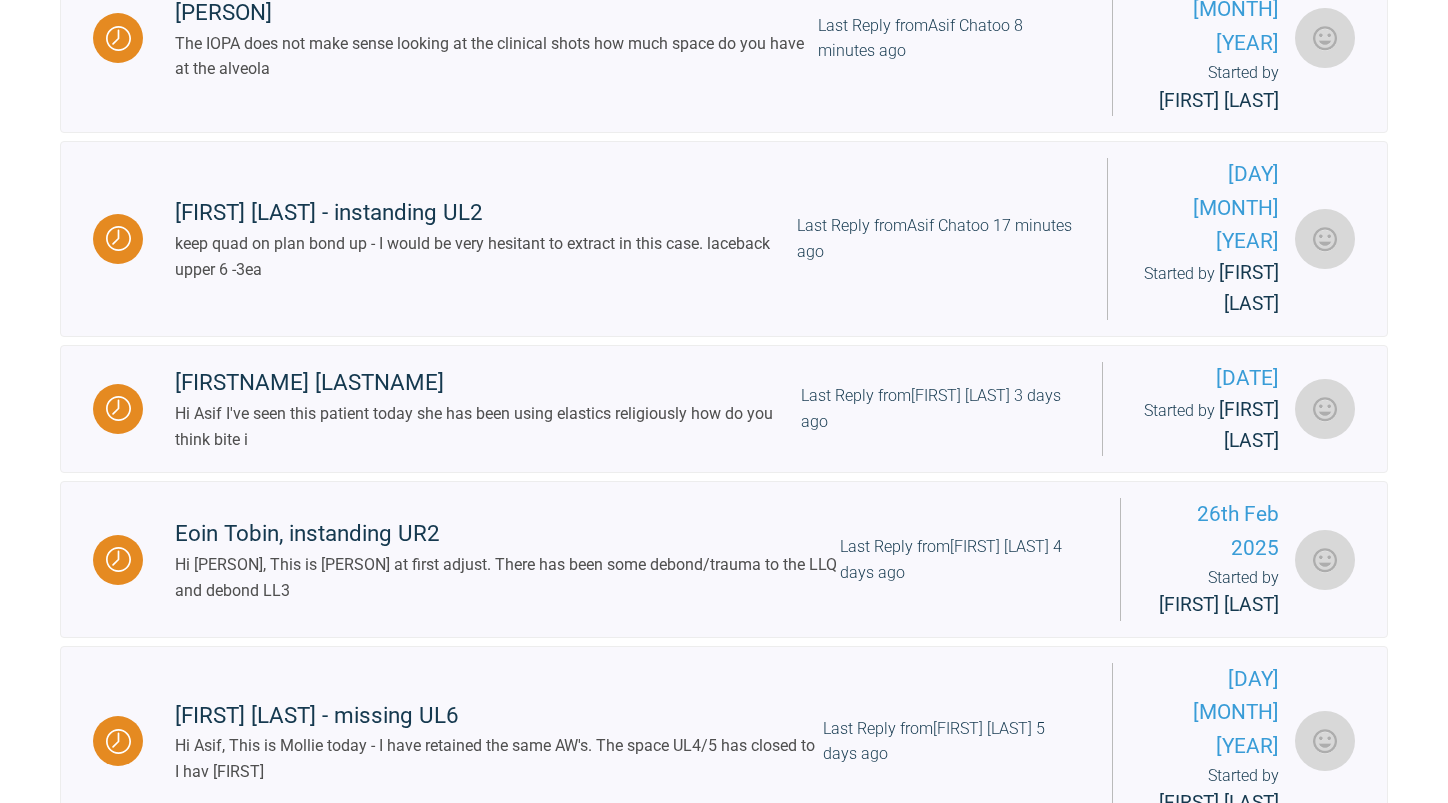 scroll, scrollTop: 1100, scrollLeft: 0, axis: vertical 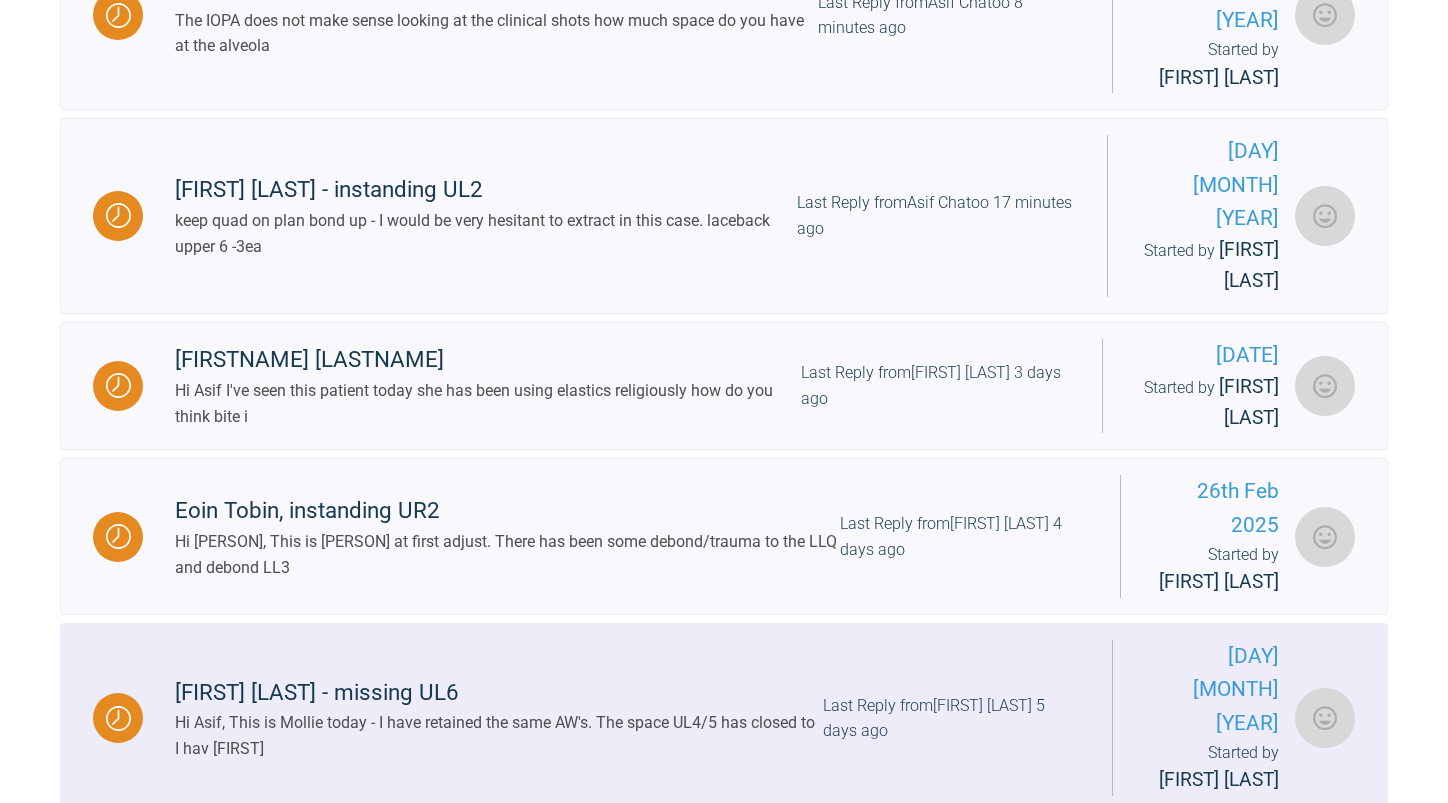 click on "Last Reply from  [NAME] [LAST]   5 days ago" at bounding box center (951, 718) 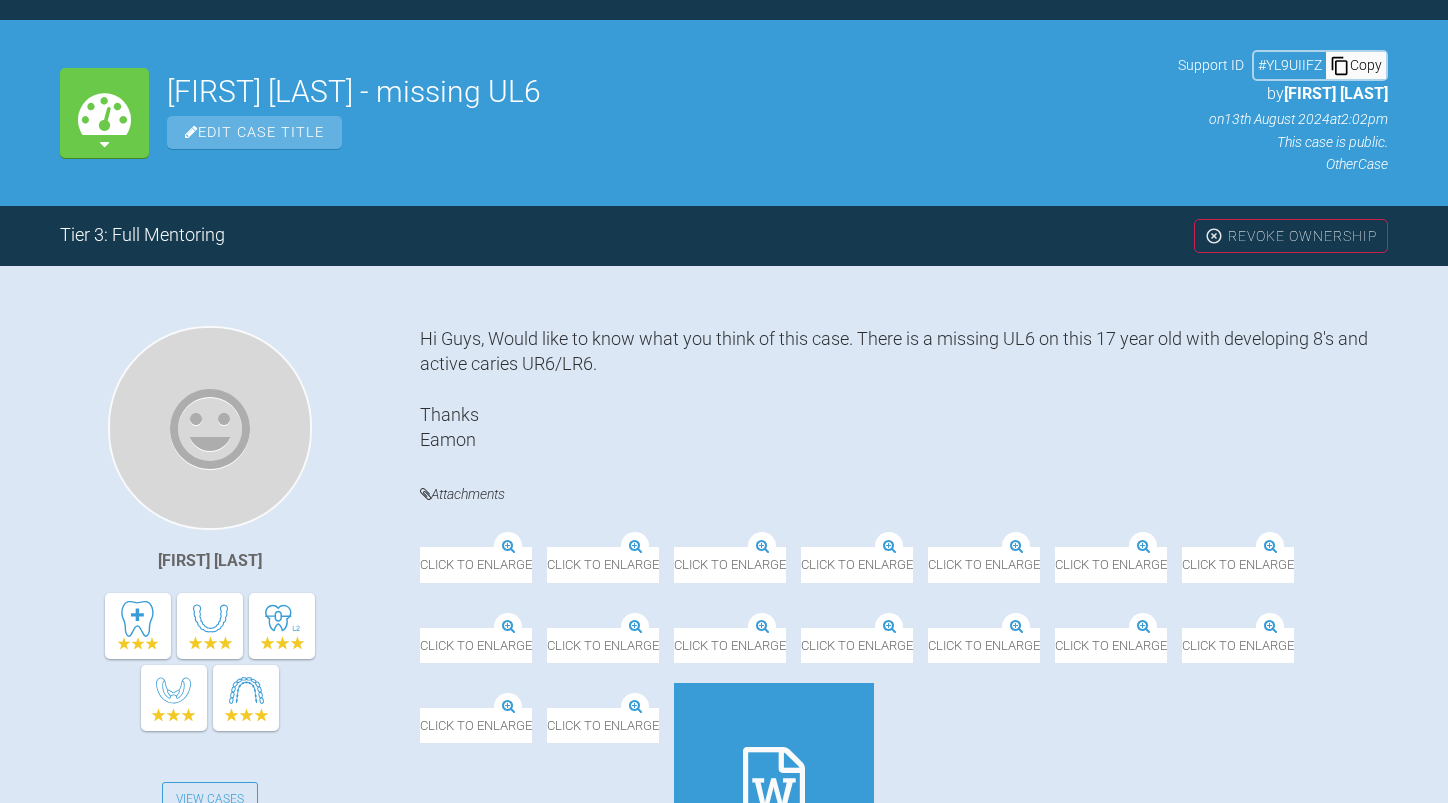 scroll, scrollTop: 1100, scrollLeft: 0, axis: vertical 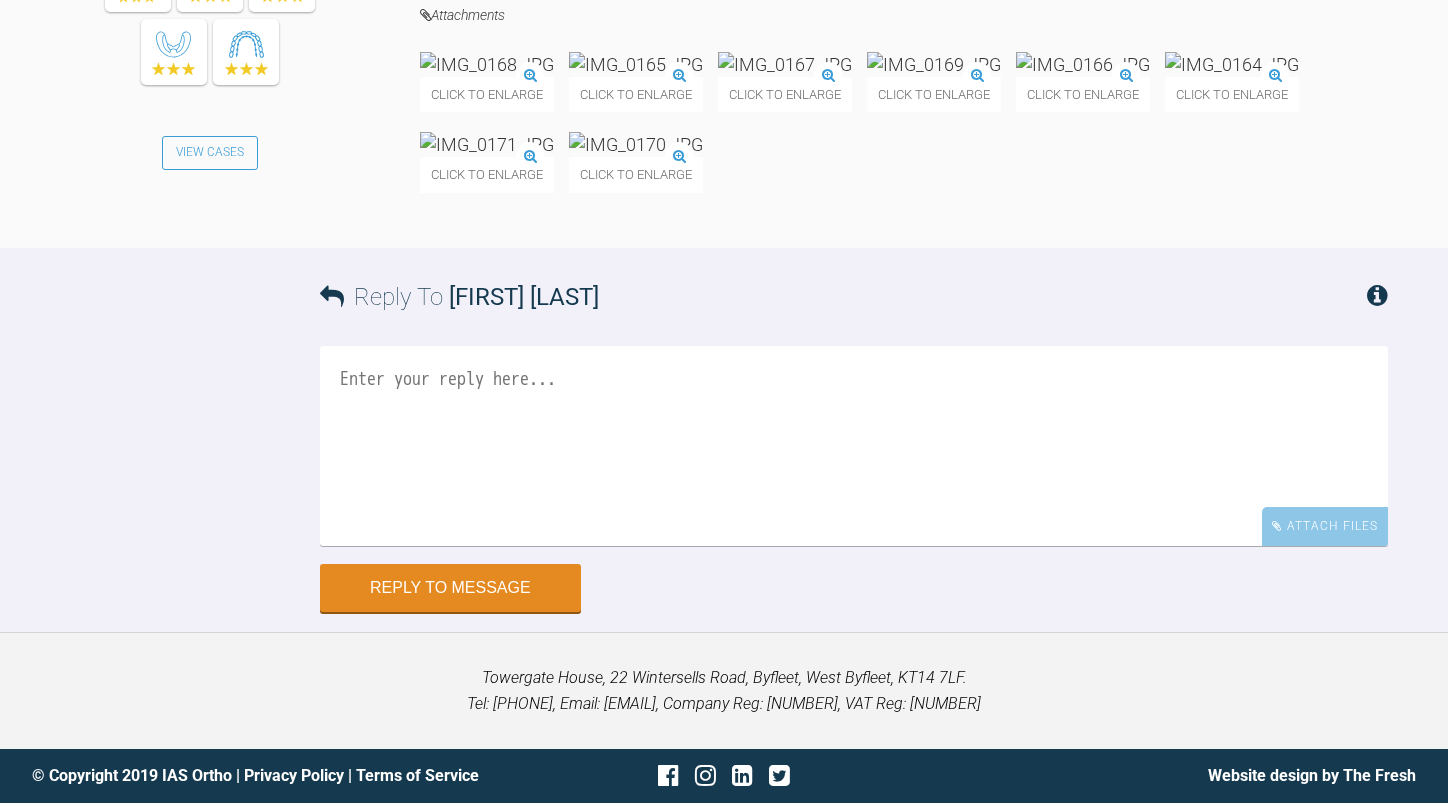 click at bounding box center (636, 144) 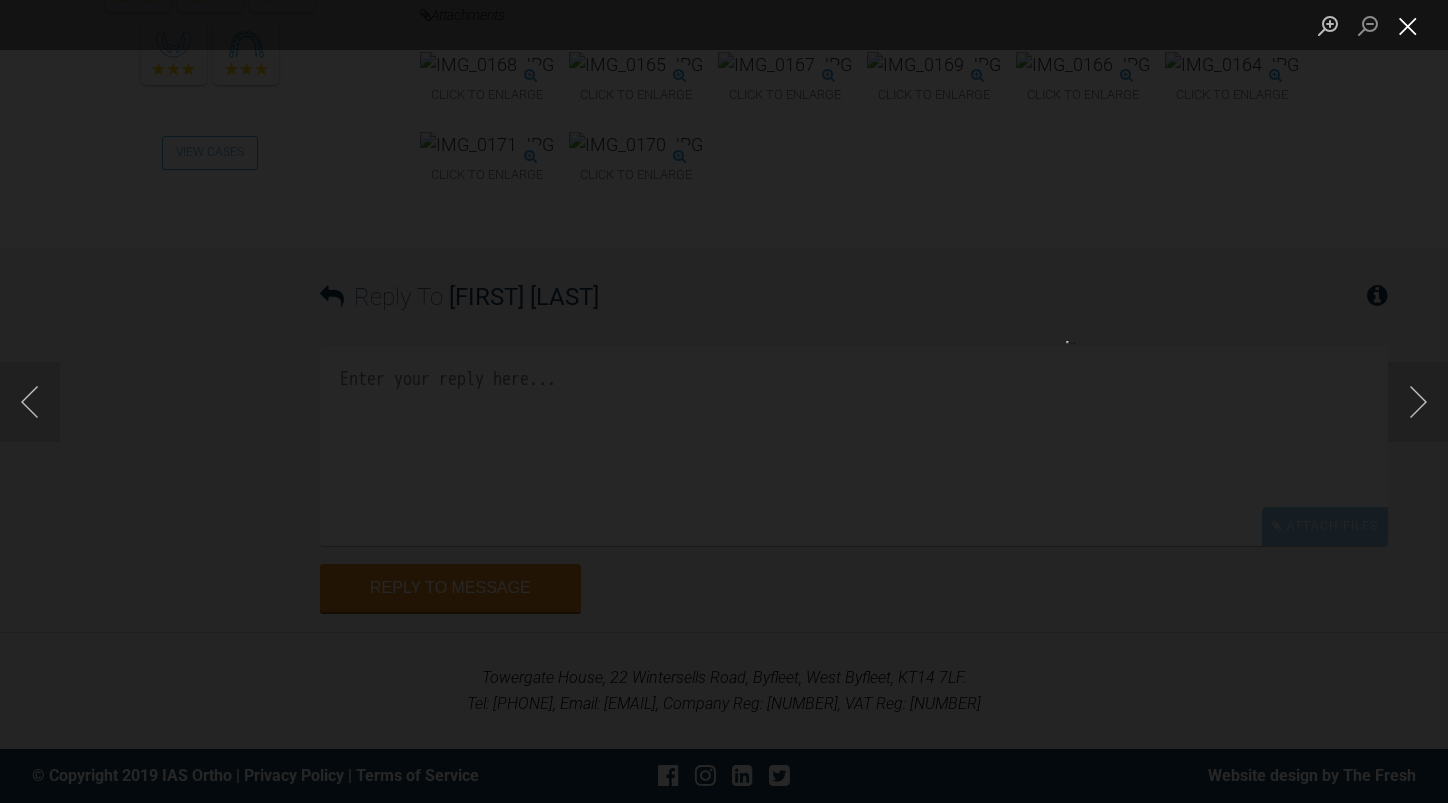 click at bounding box center [1408, 25] 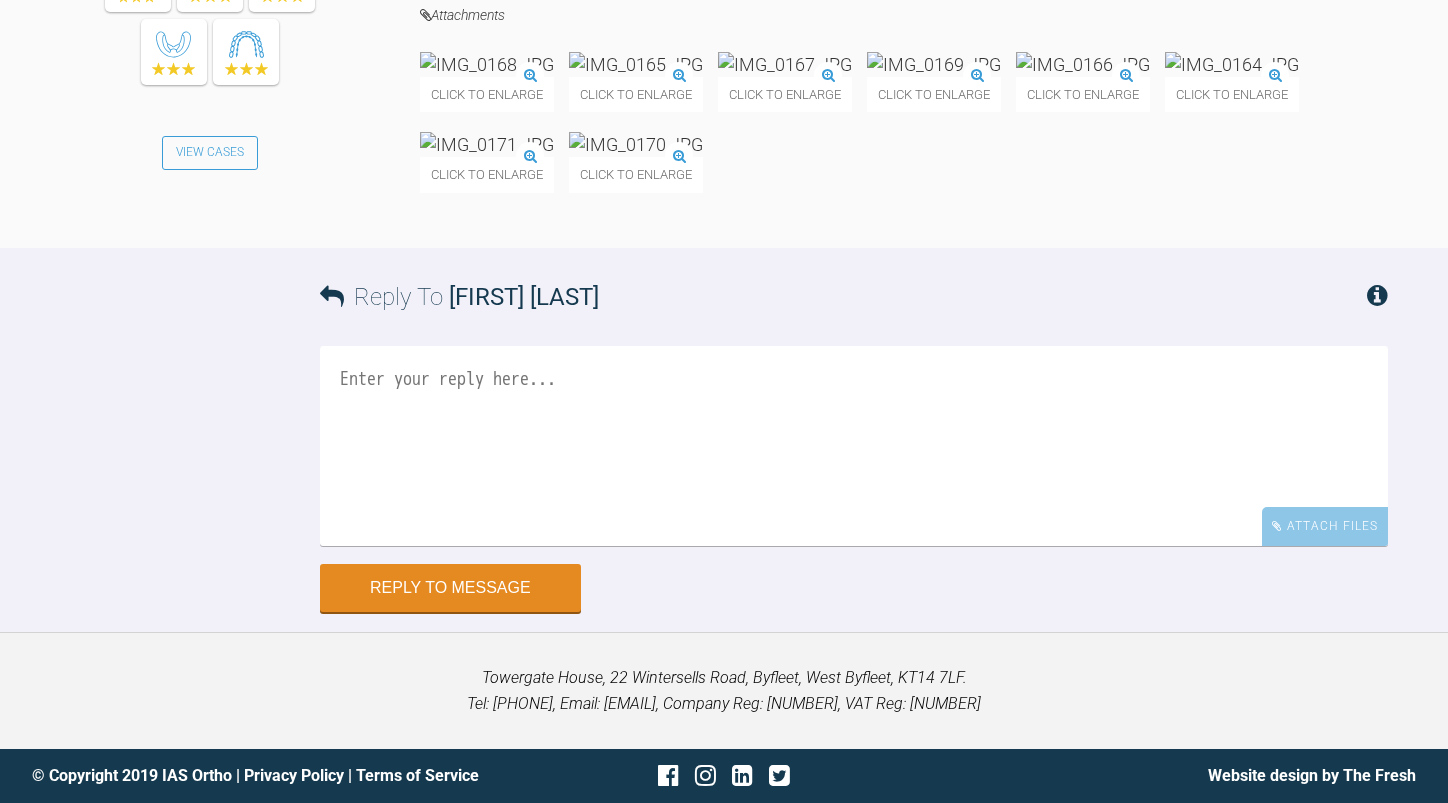 scroll, scrollTop: 12759, scrollLeft: 0, axis: vertical 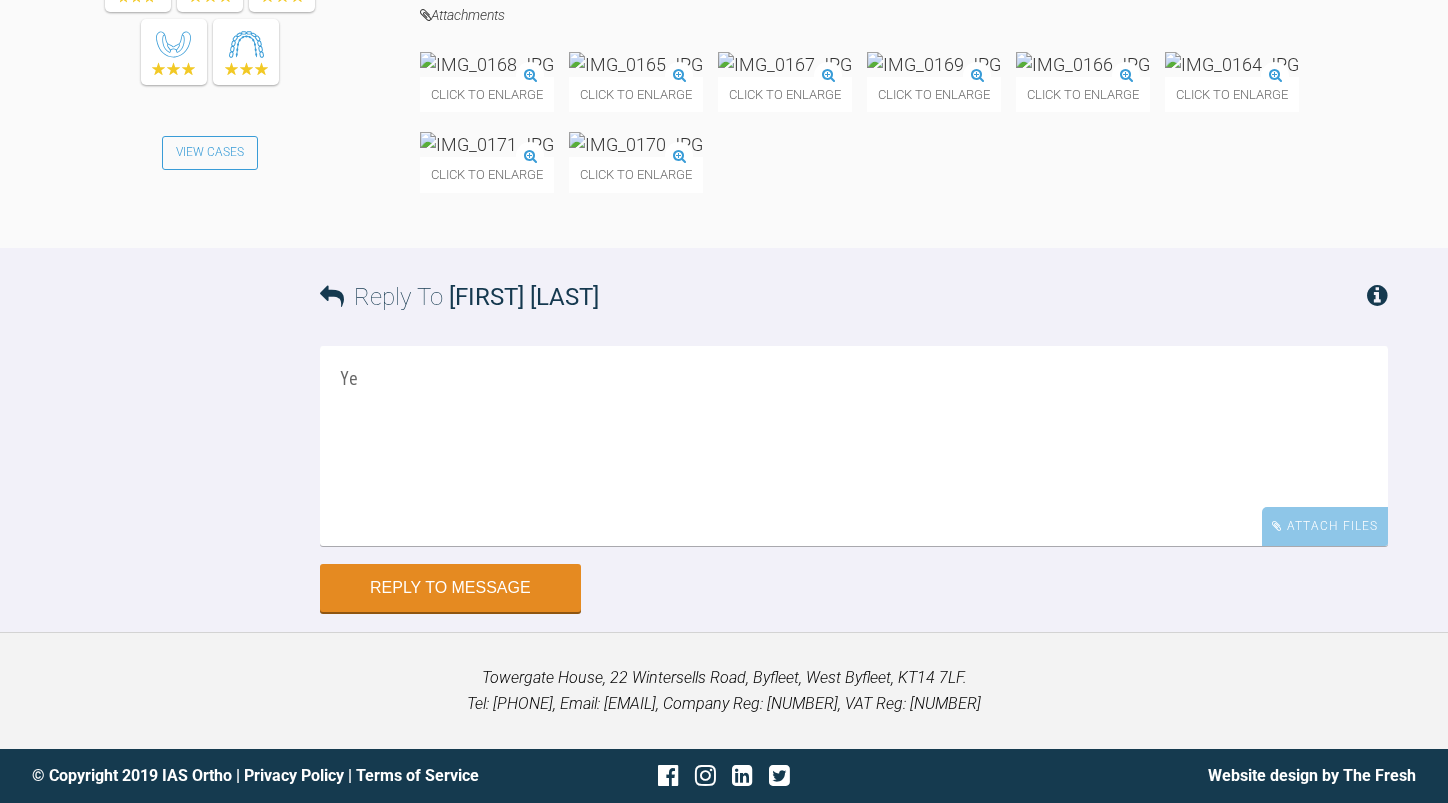 type on "Y" 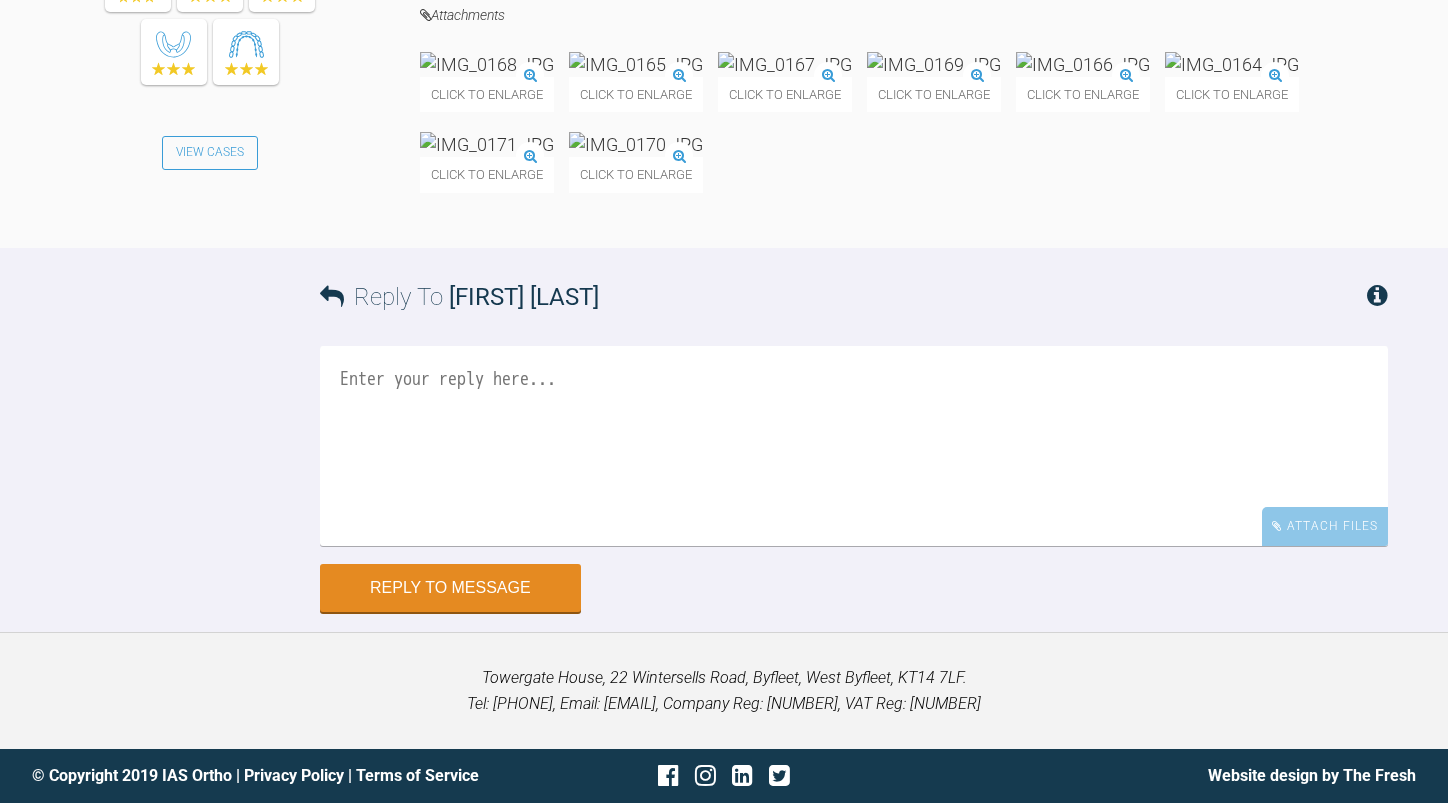 scroll, scrollTop: 12659, scrollLeft: 0, axis: vertical 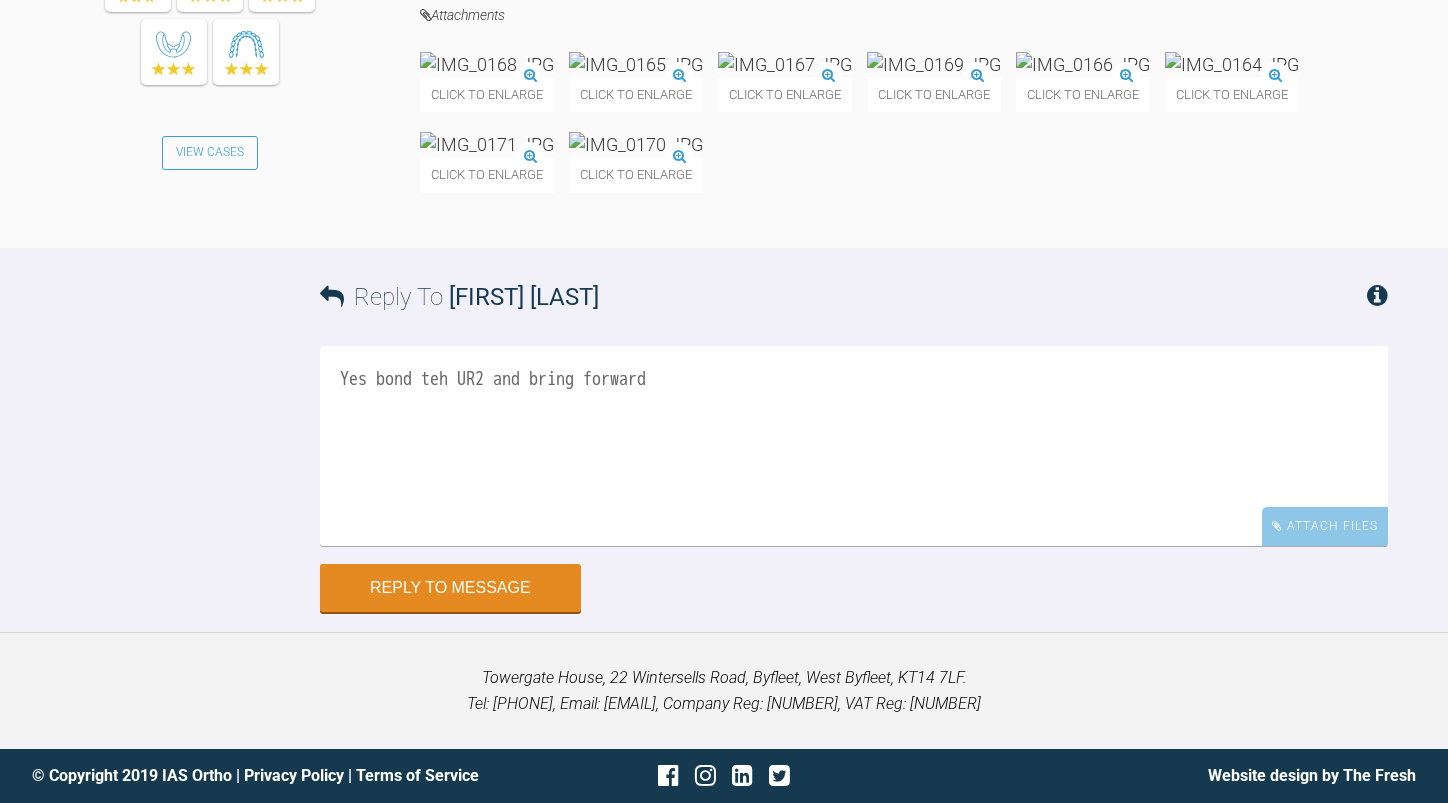 click at bounding box center [636, 144] 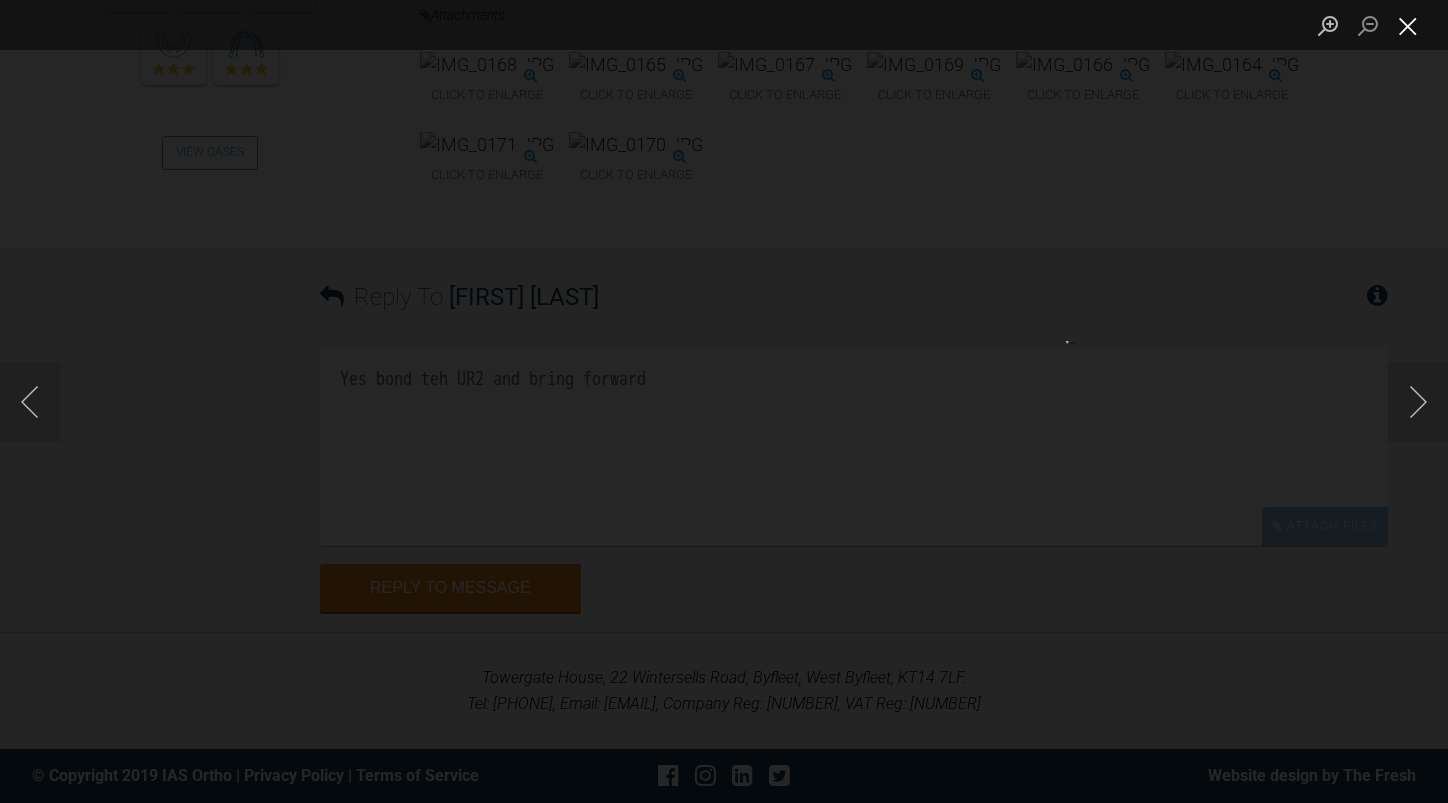 click at bounding box center (1408, 25) 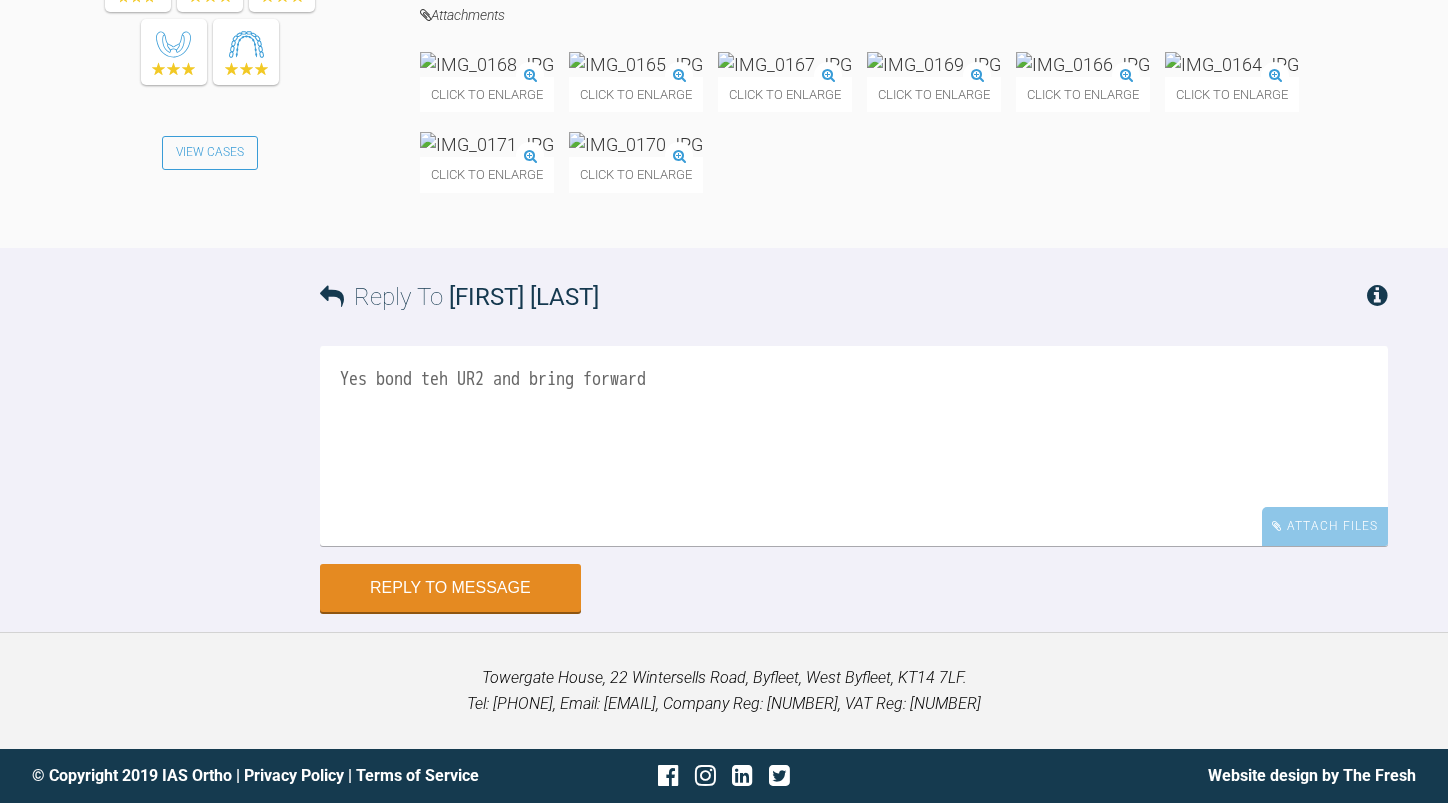 click at bounding box center (1083, 64) 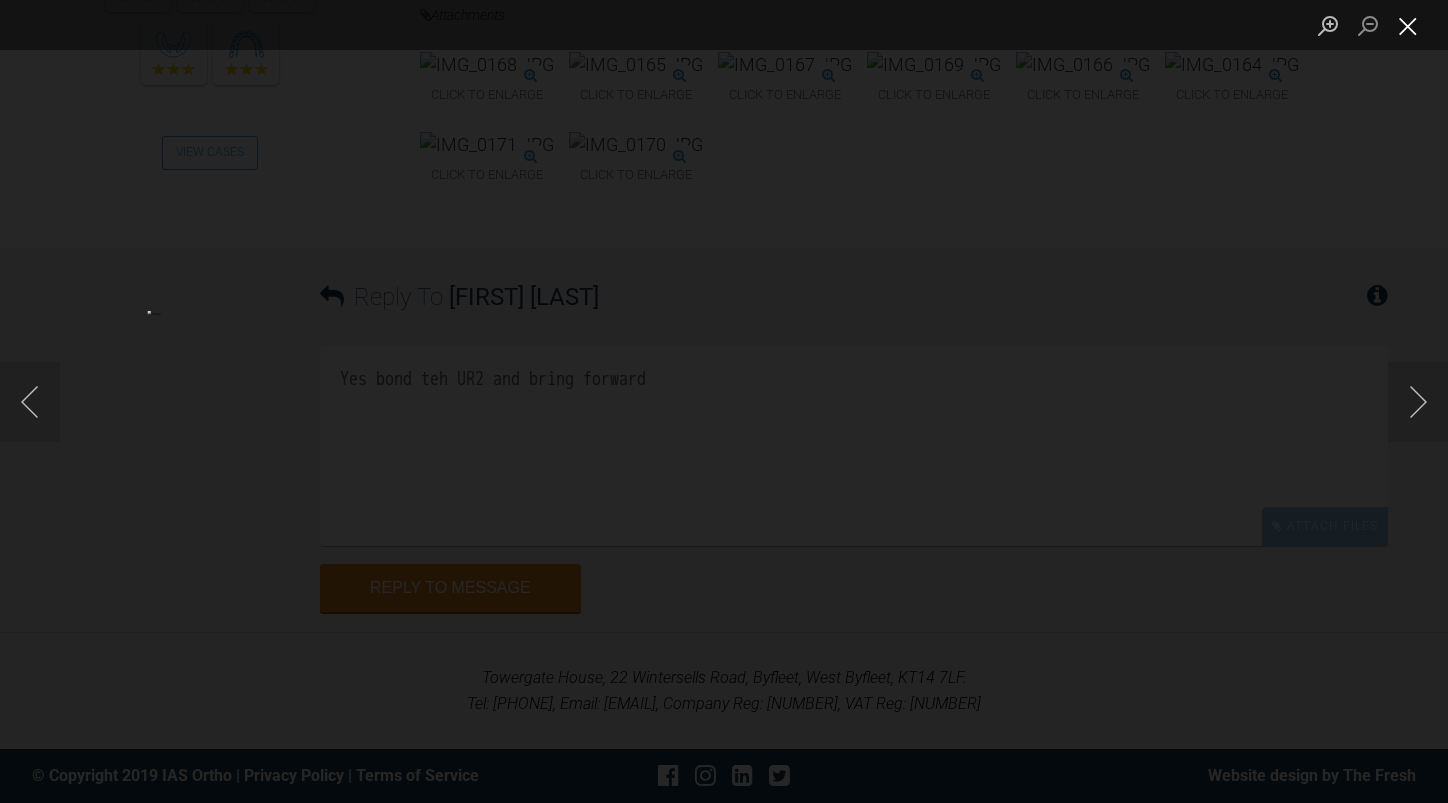 click at bounding box center (1408, 25) 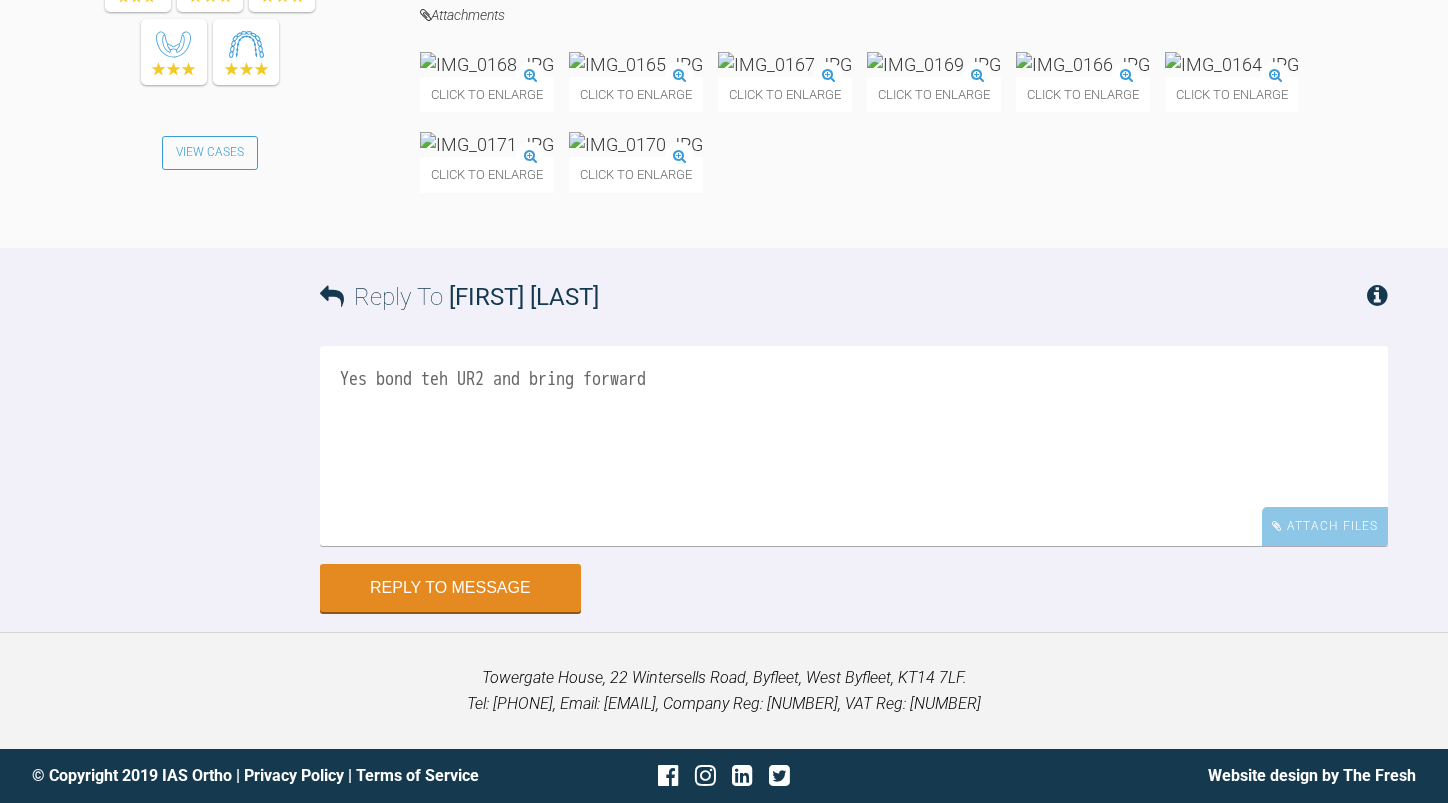 click at bounding box center (636, 144) 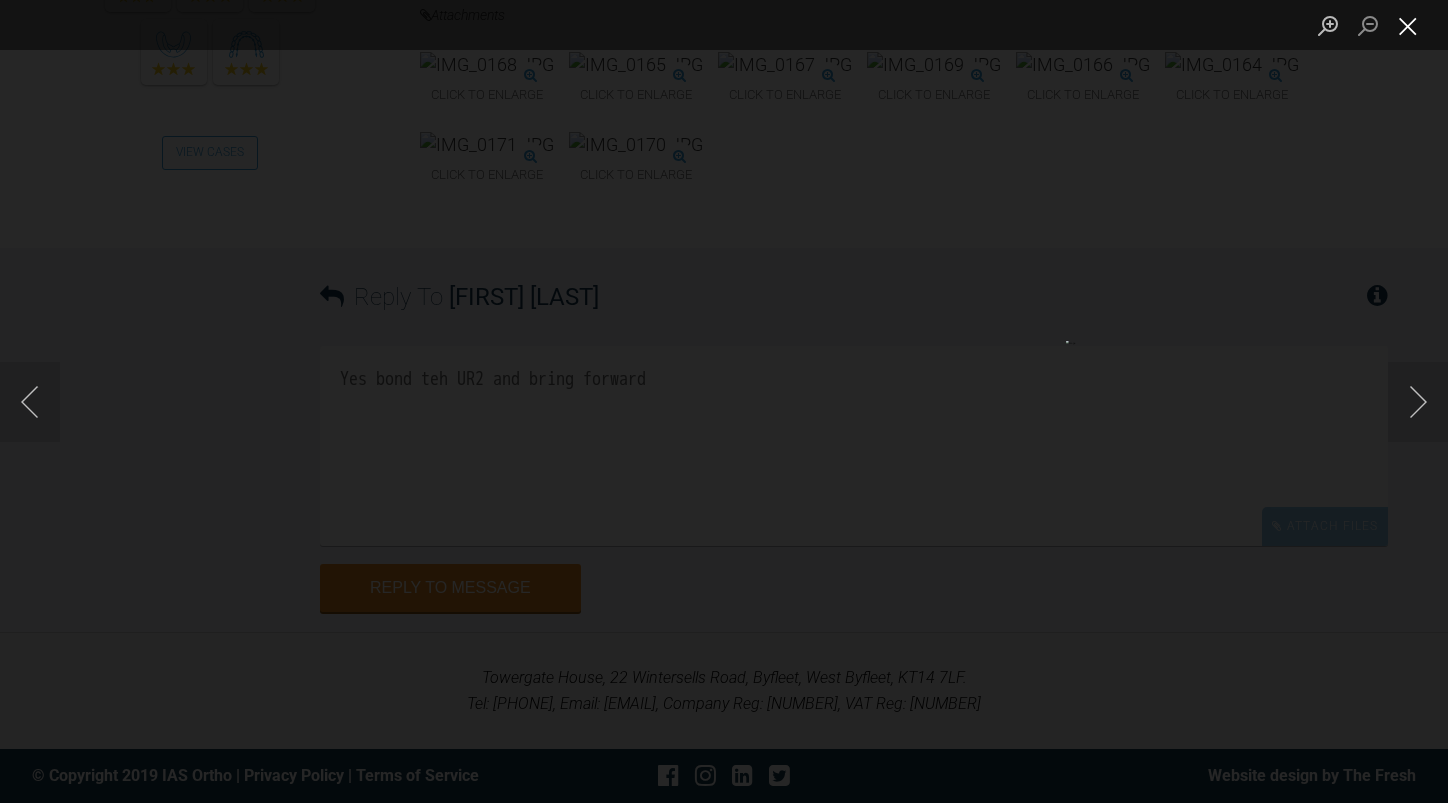 click at bounding box center [1408, 25] 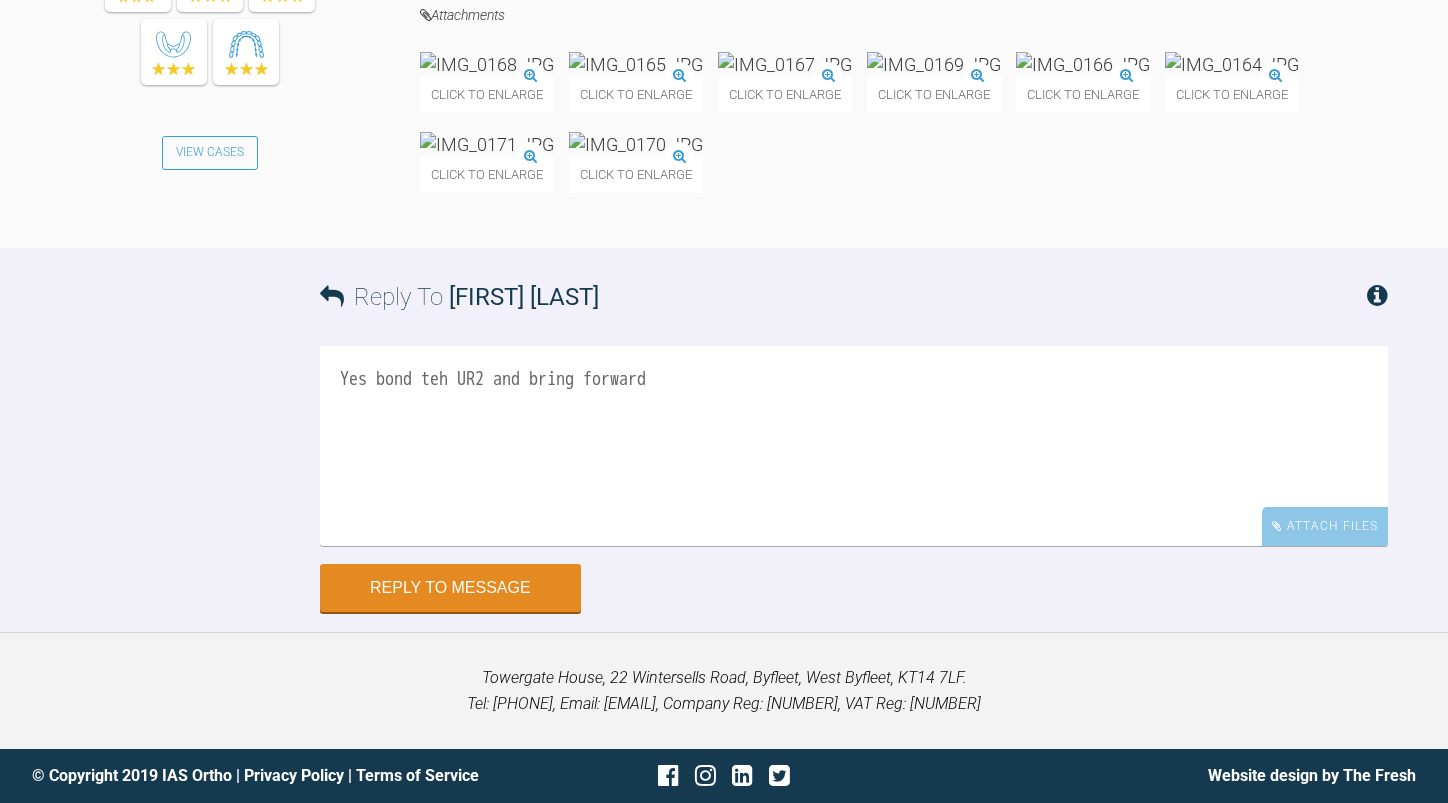click at bounding box center [636, 144] 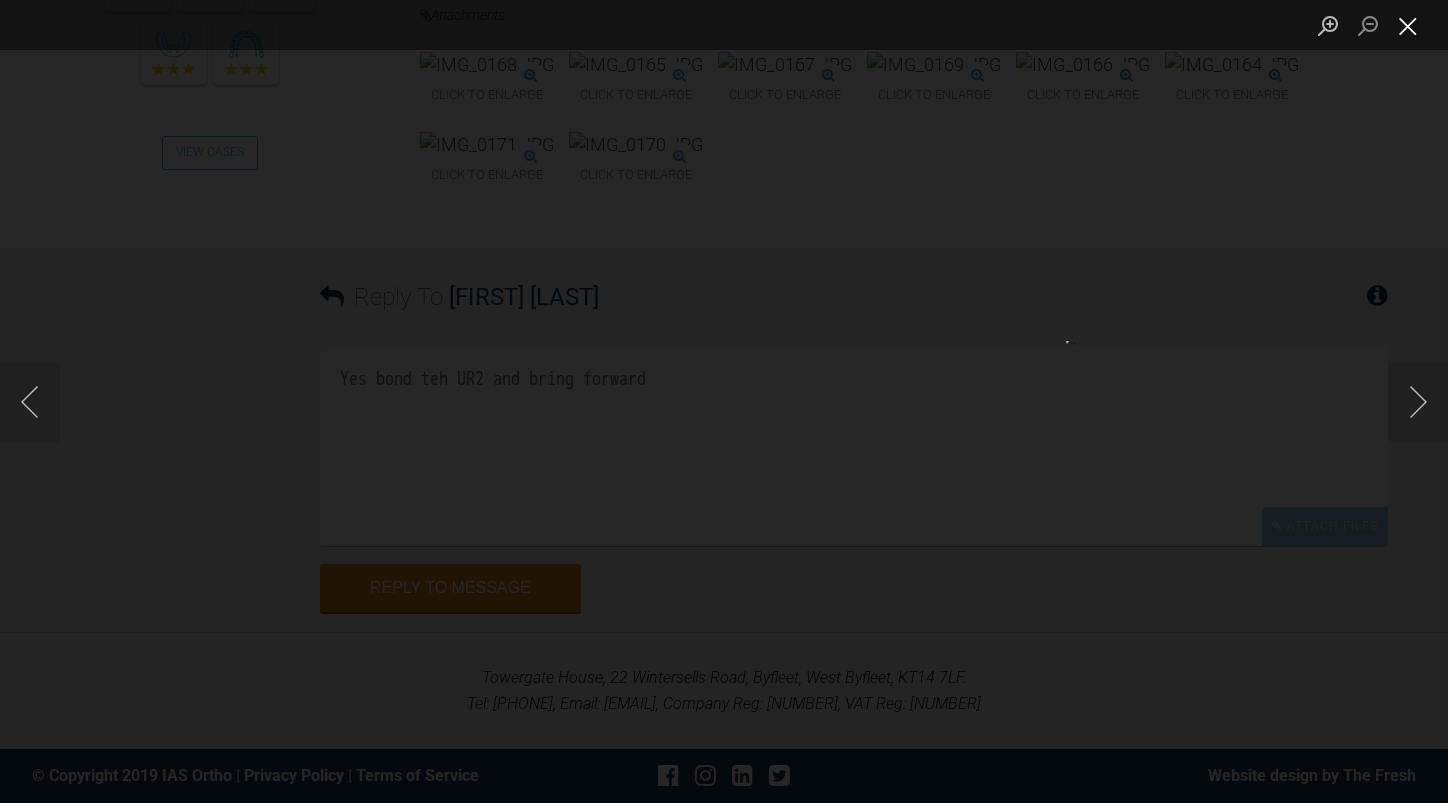 click at bounding box center [1408, 25] 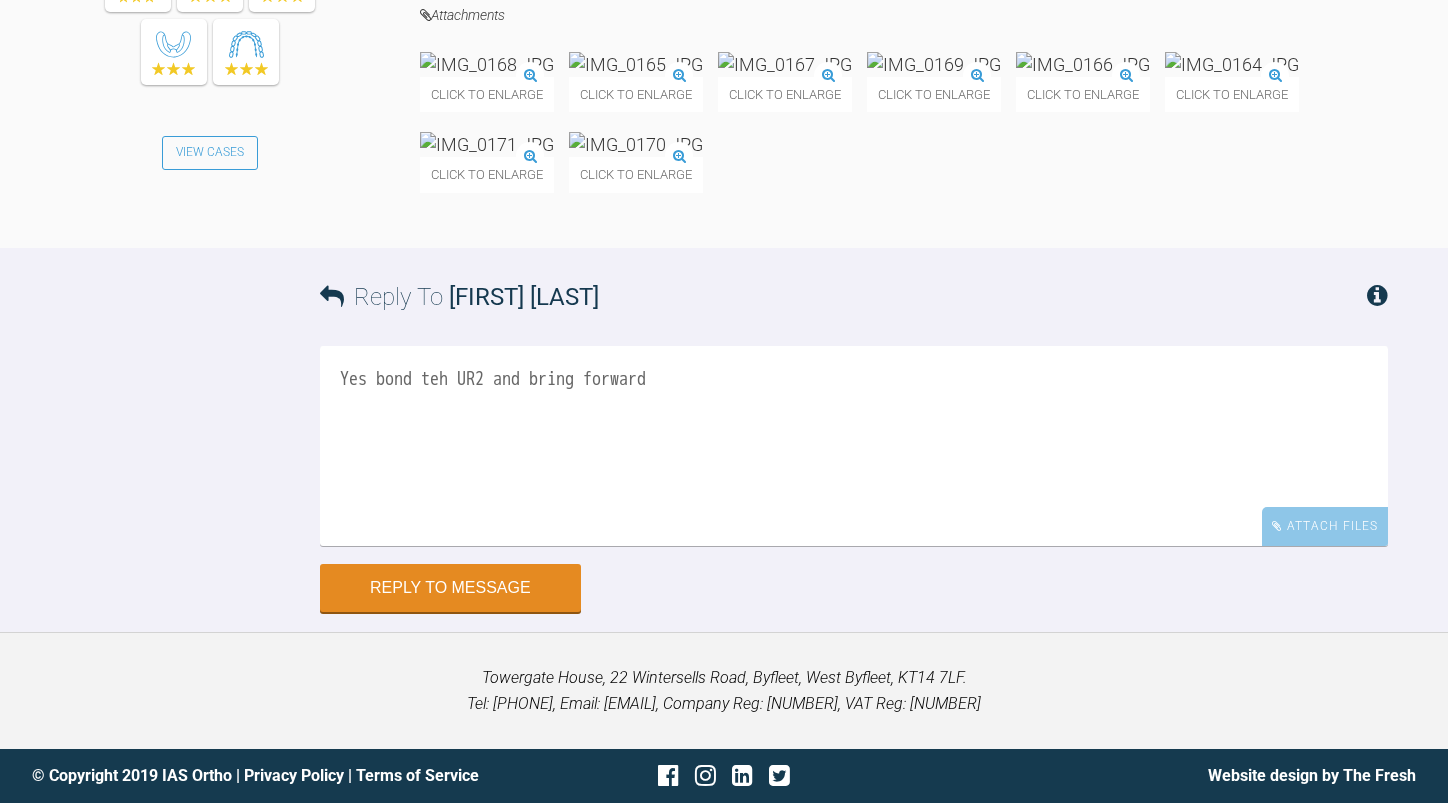 click on "Yes bond teh UR2 and bring forward" at bounding box center (854, 446) 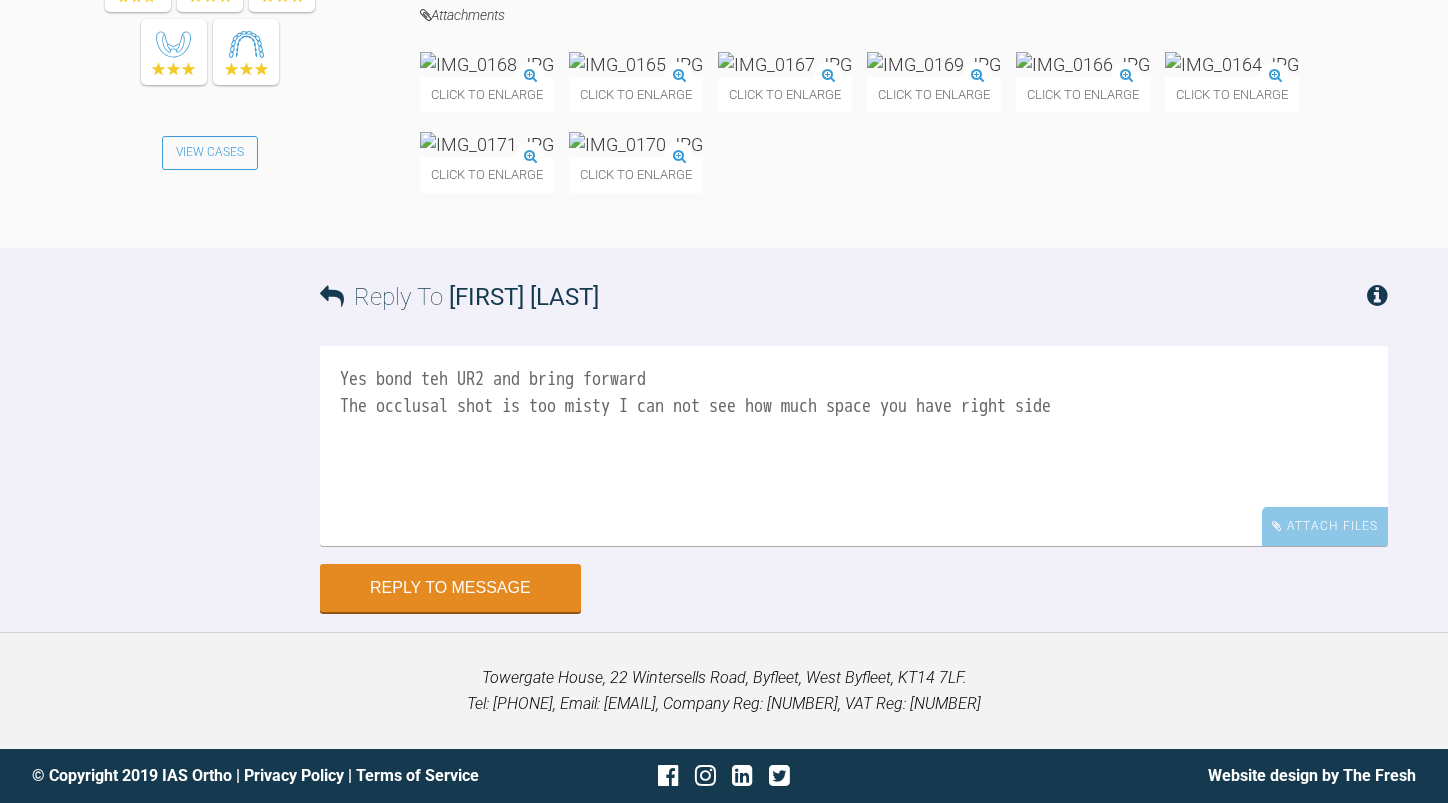 scroll, scrollTop: 12759, scrollLeft: 0, axis: vertical 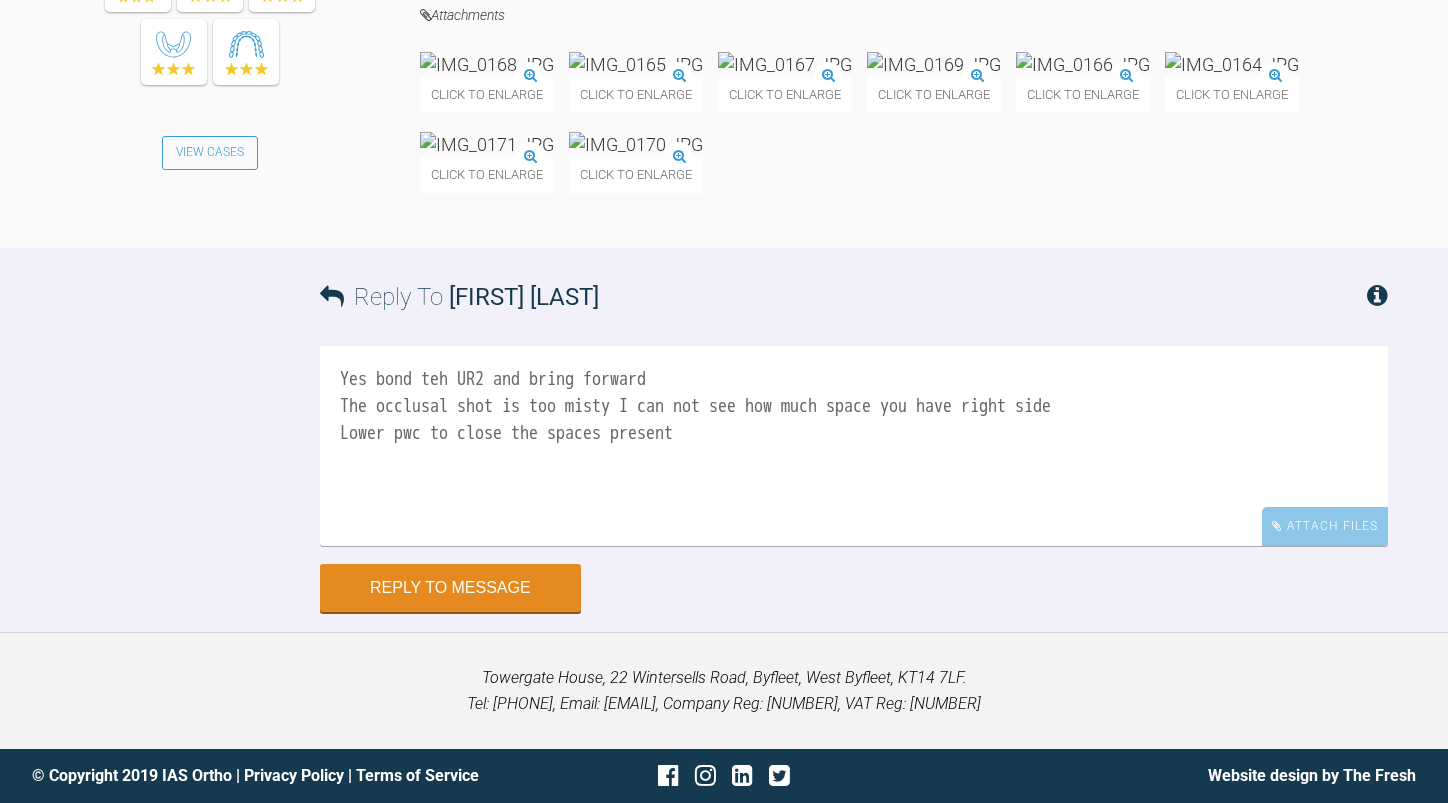 click at bounding box center [487, 144] 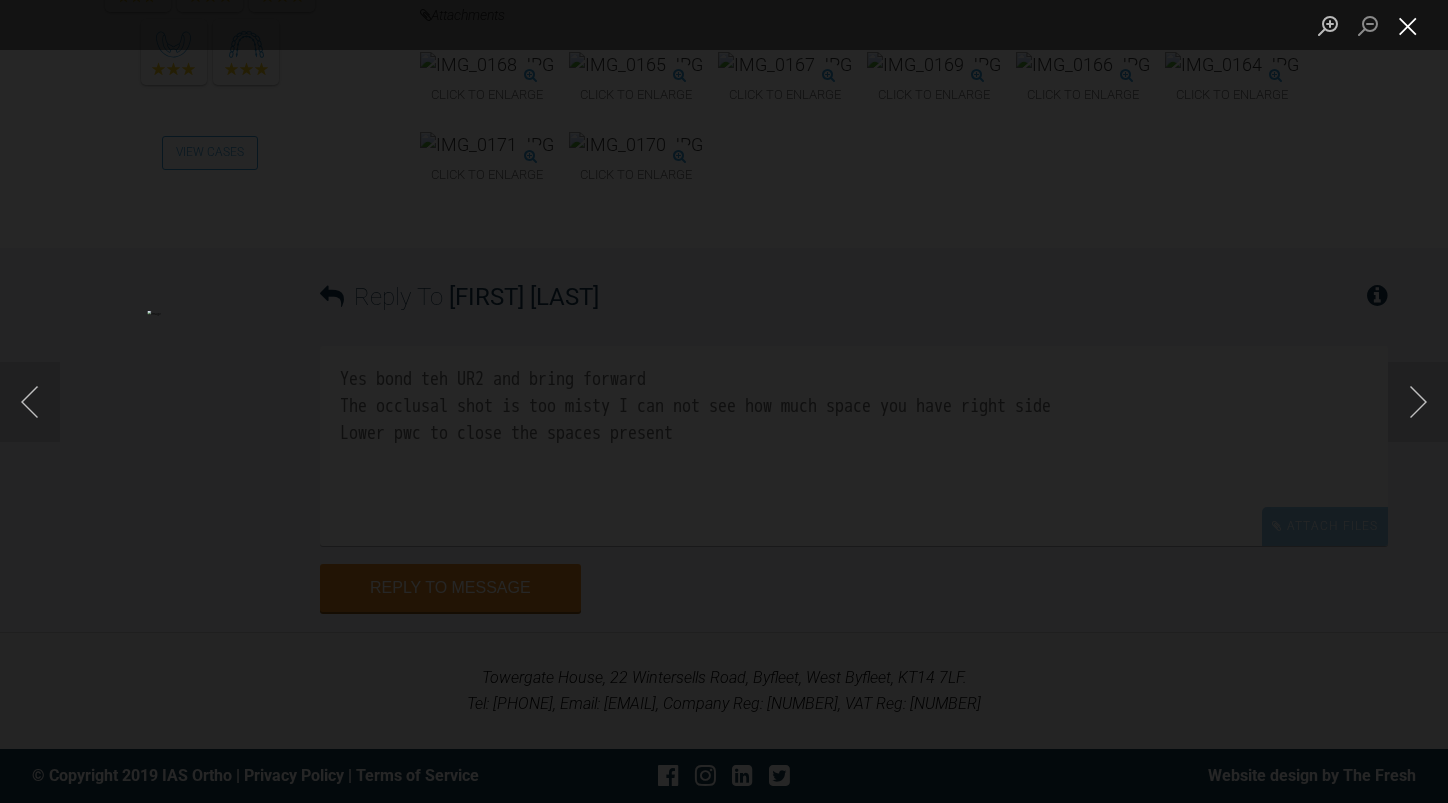 click at bounding box center (1408, 25) 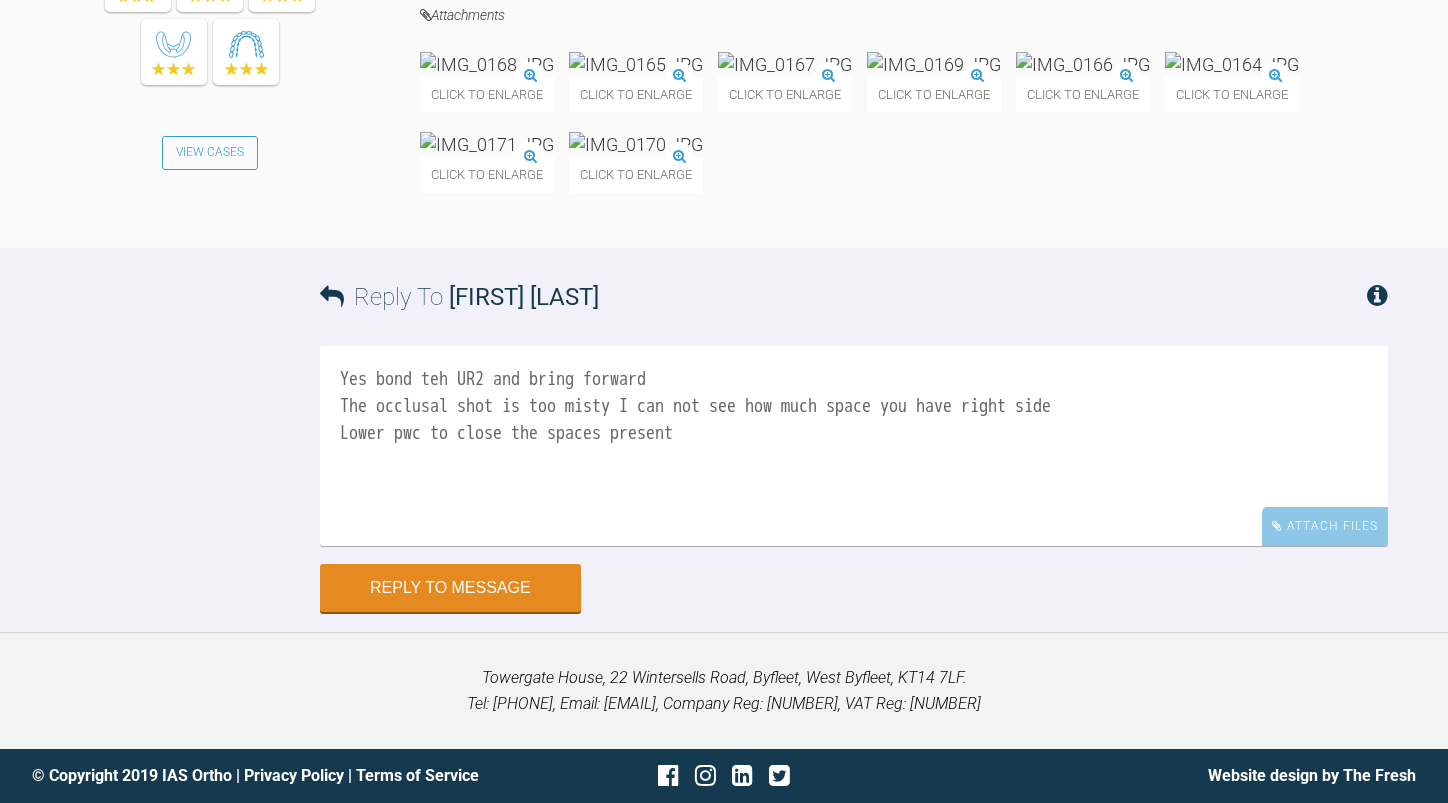 click on "Yes bond teh UR2 and bring forward
The occlusal shot is too misty I can not see how much space you have right side
Lower pwc to close the spaces present" at bounding box center [854, 446] 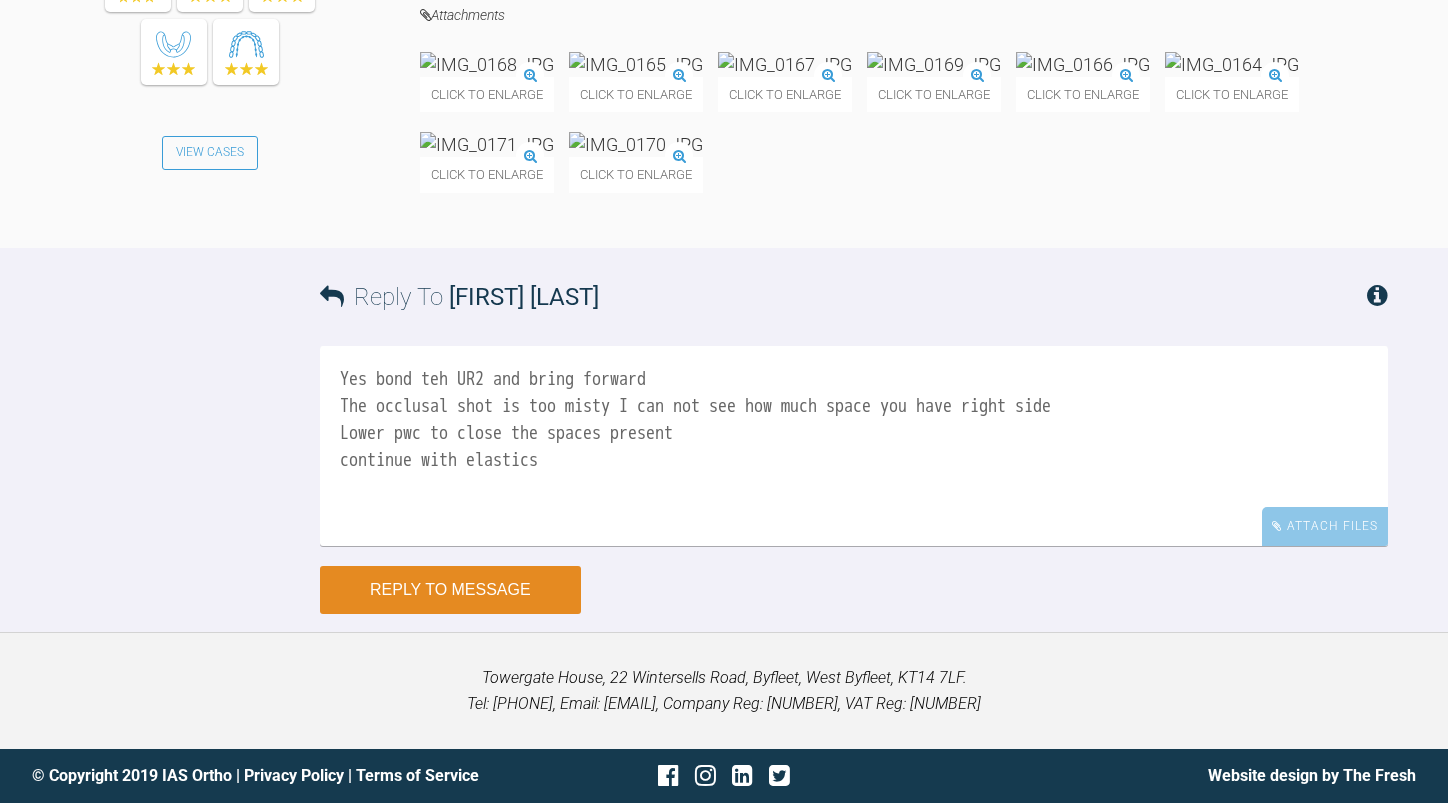 type on "Yes bond teh UR2 and bring forward
The occlusal shot is too misty I can not see how much space you have right side
Lower pwc to close the spaces present
continue with elastics" 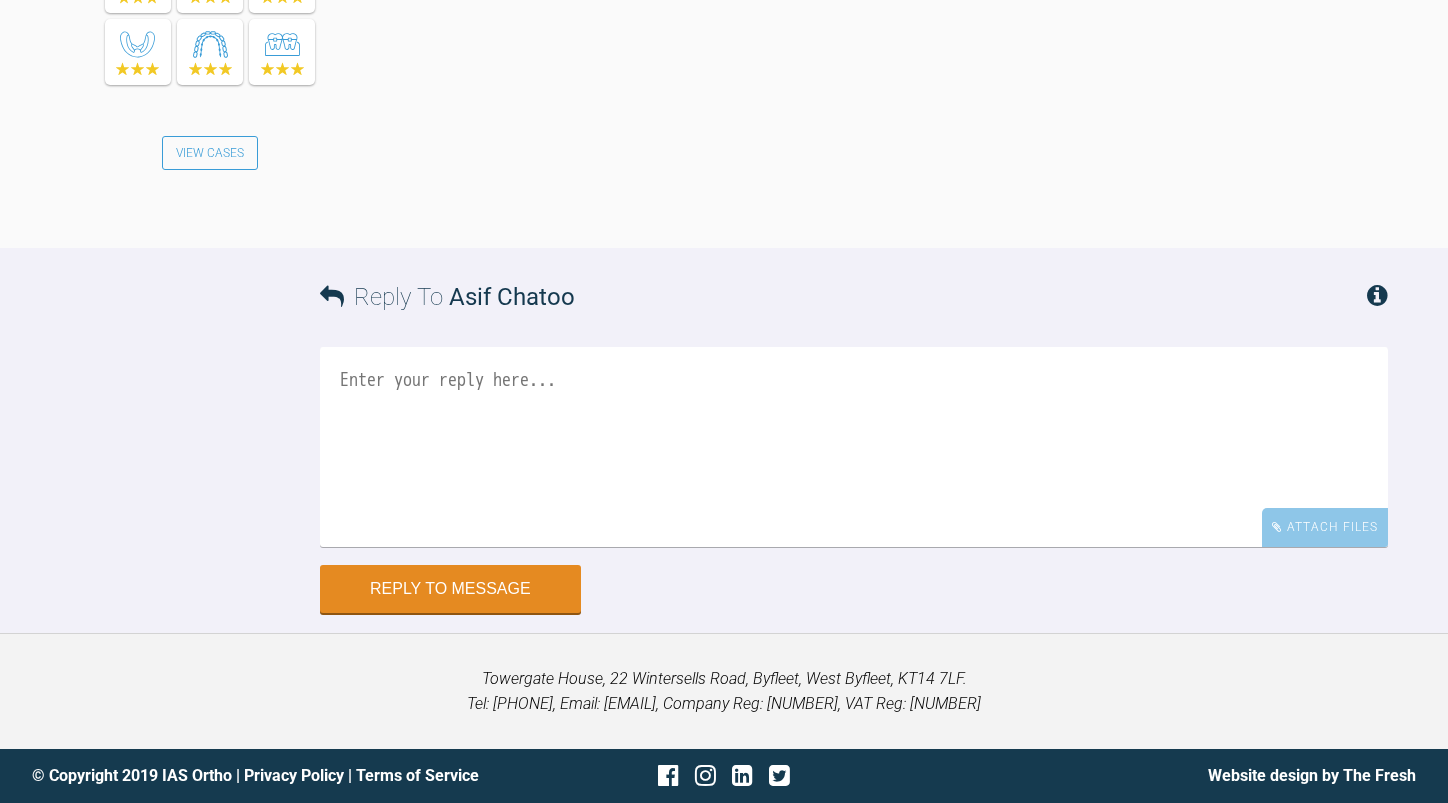 scroll, scrollTop: 13348, scrollLeft: 0, axis: vertical 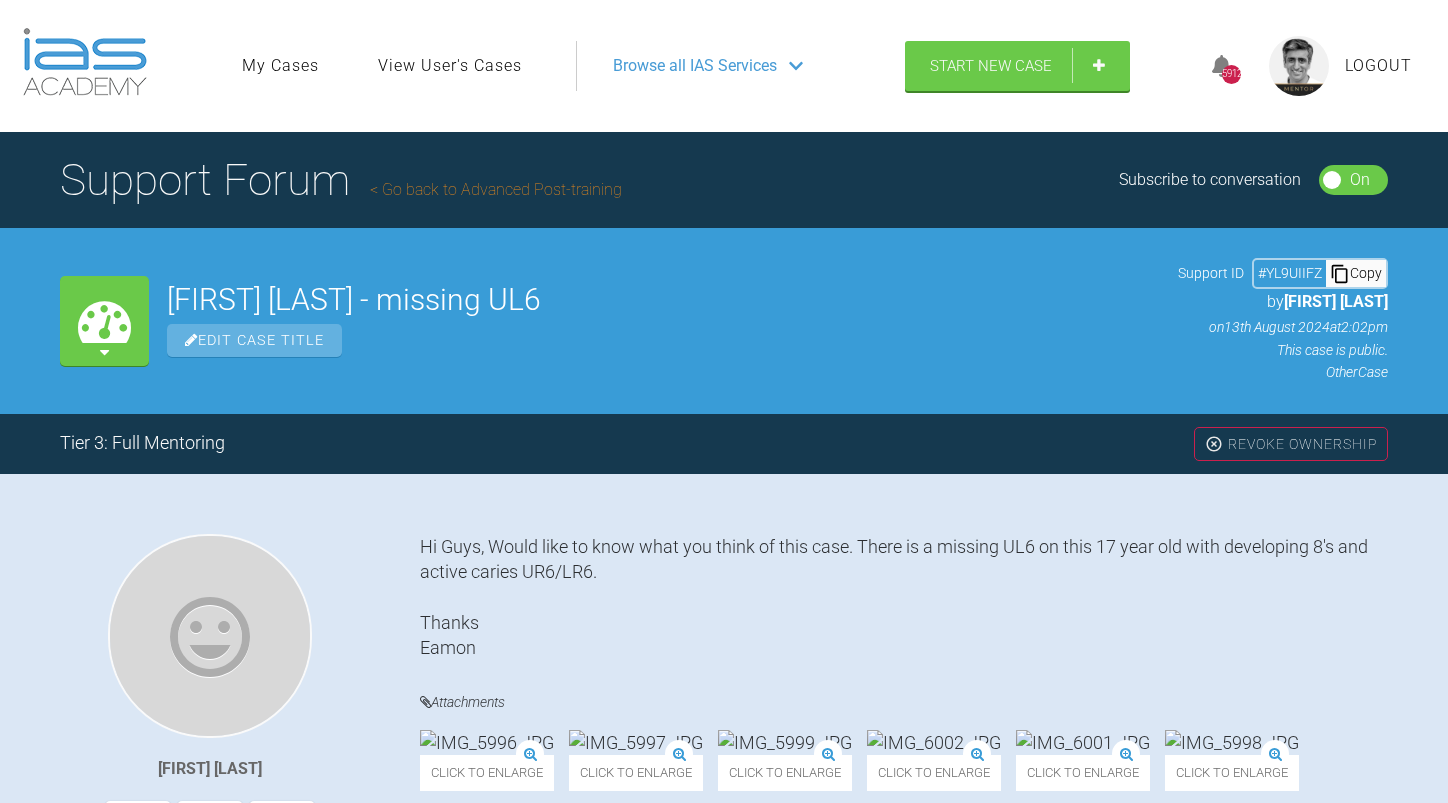 click on "Go back to Advanced Post-training" at bounding box center (496, 189) 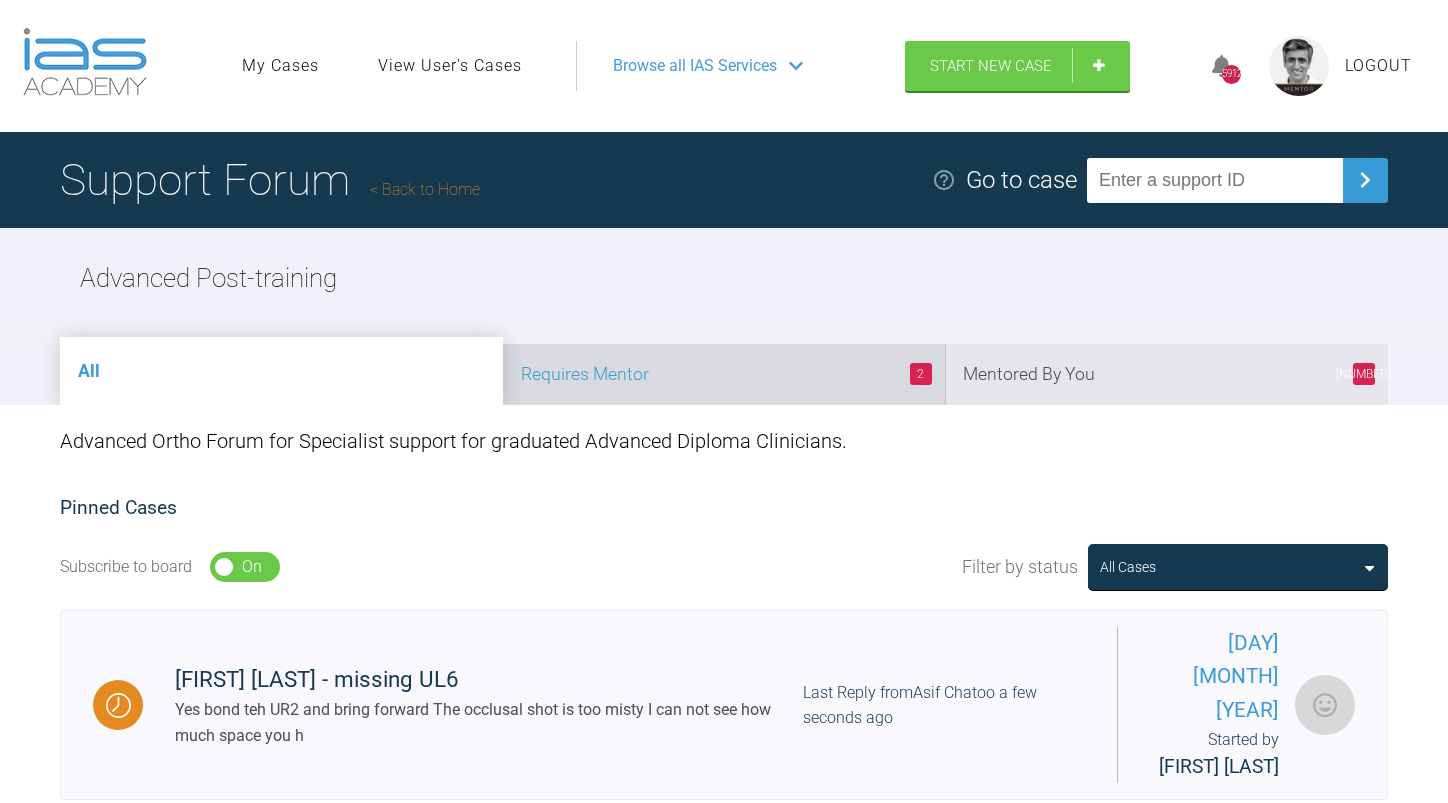 click on "2 Requires Mentor" at bounding box center [724, 374] 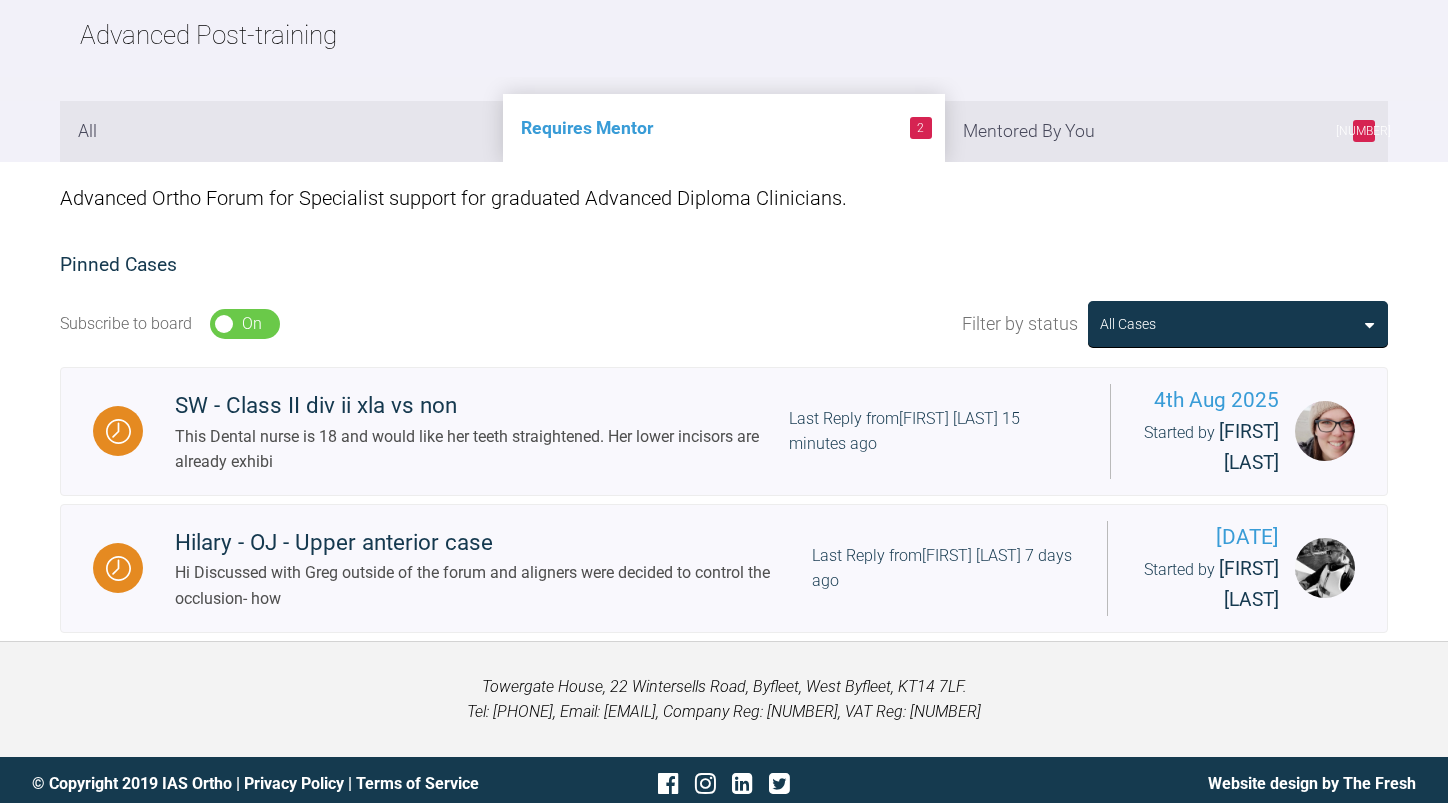 scroll, scrollTop: 251, scrollLeft: 0, axis: vertical 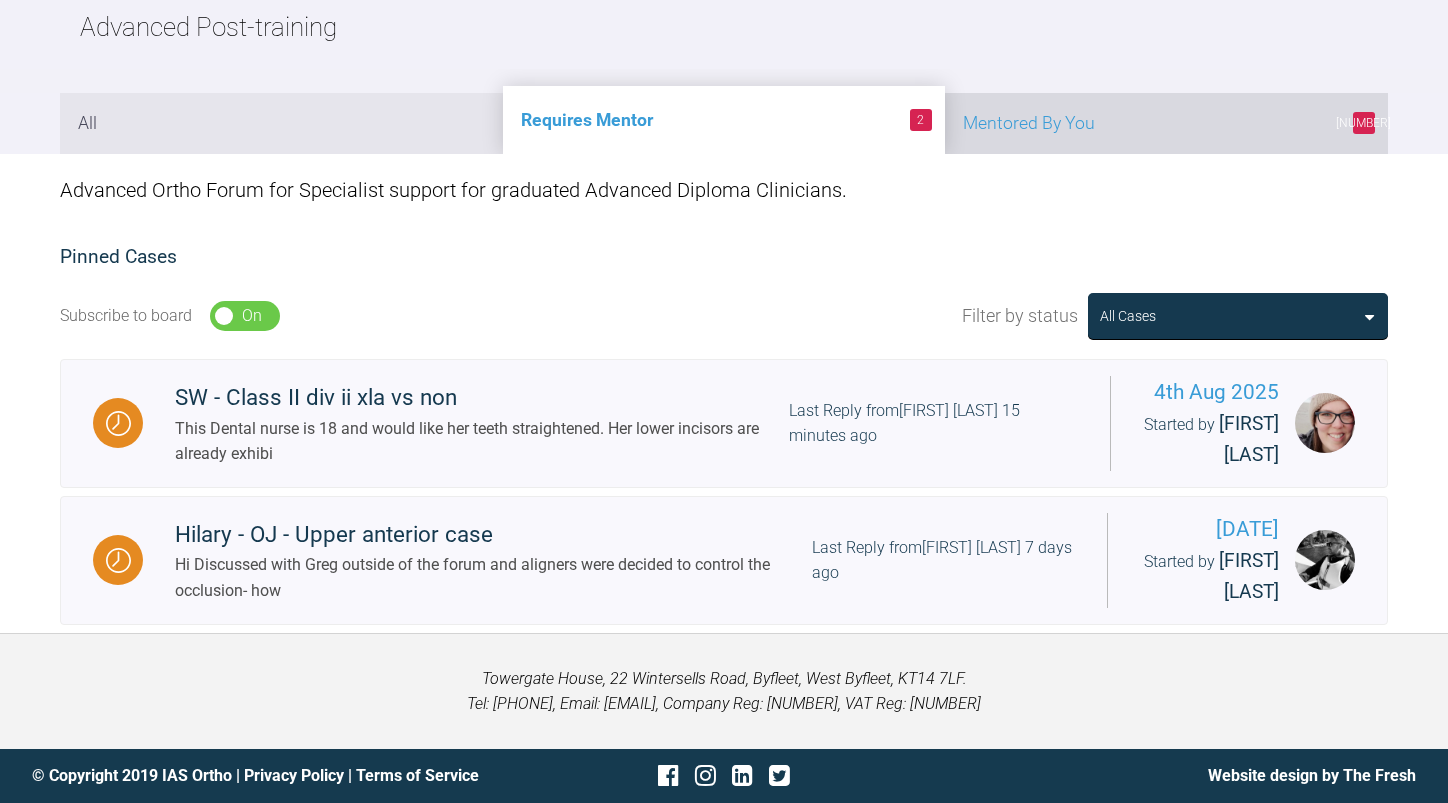 click on "[NUMBER] Mentored By You" at bounding box center [1166, 123] 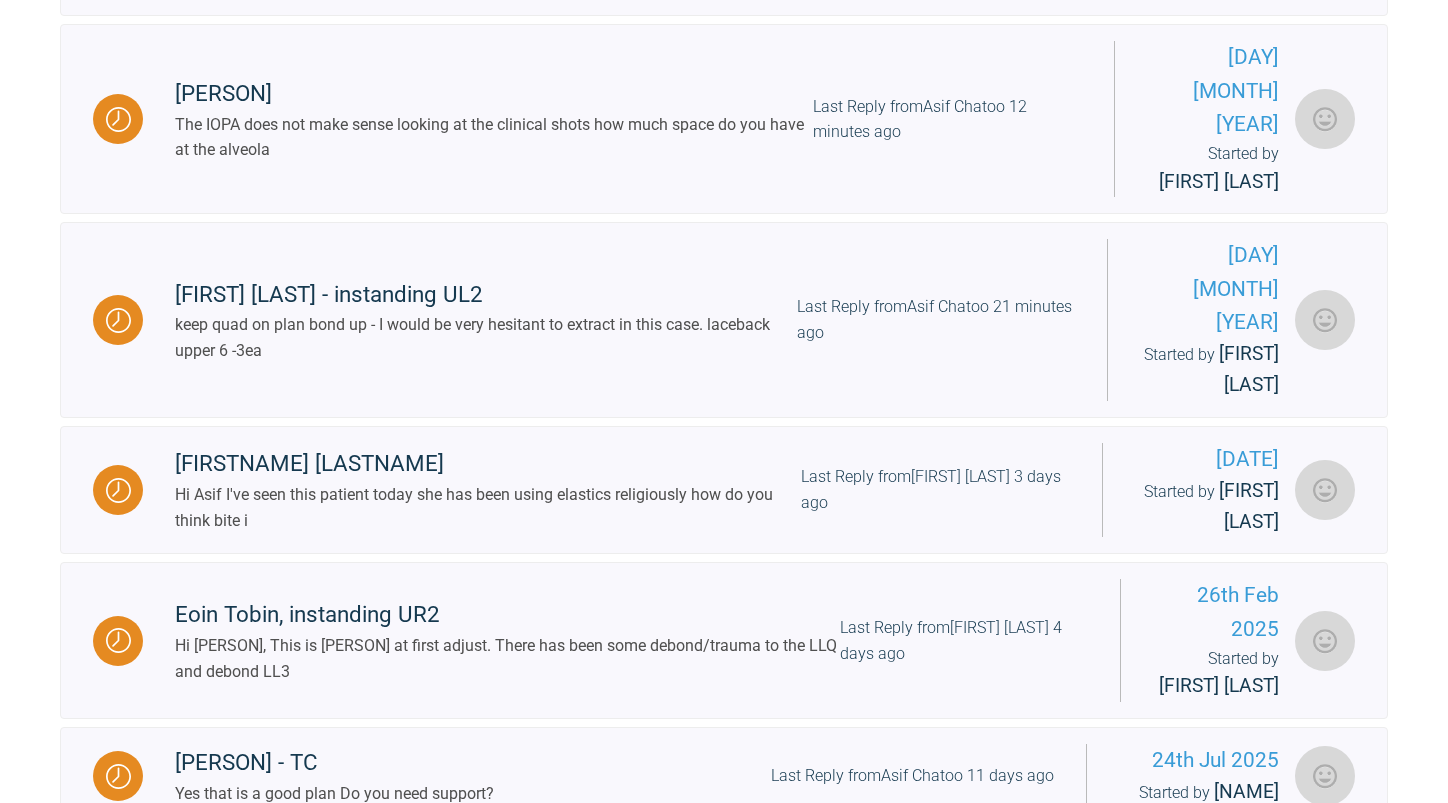 scroll, scrollTop: 1251, scrollLeft: 0, axis: vertical 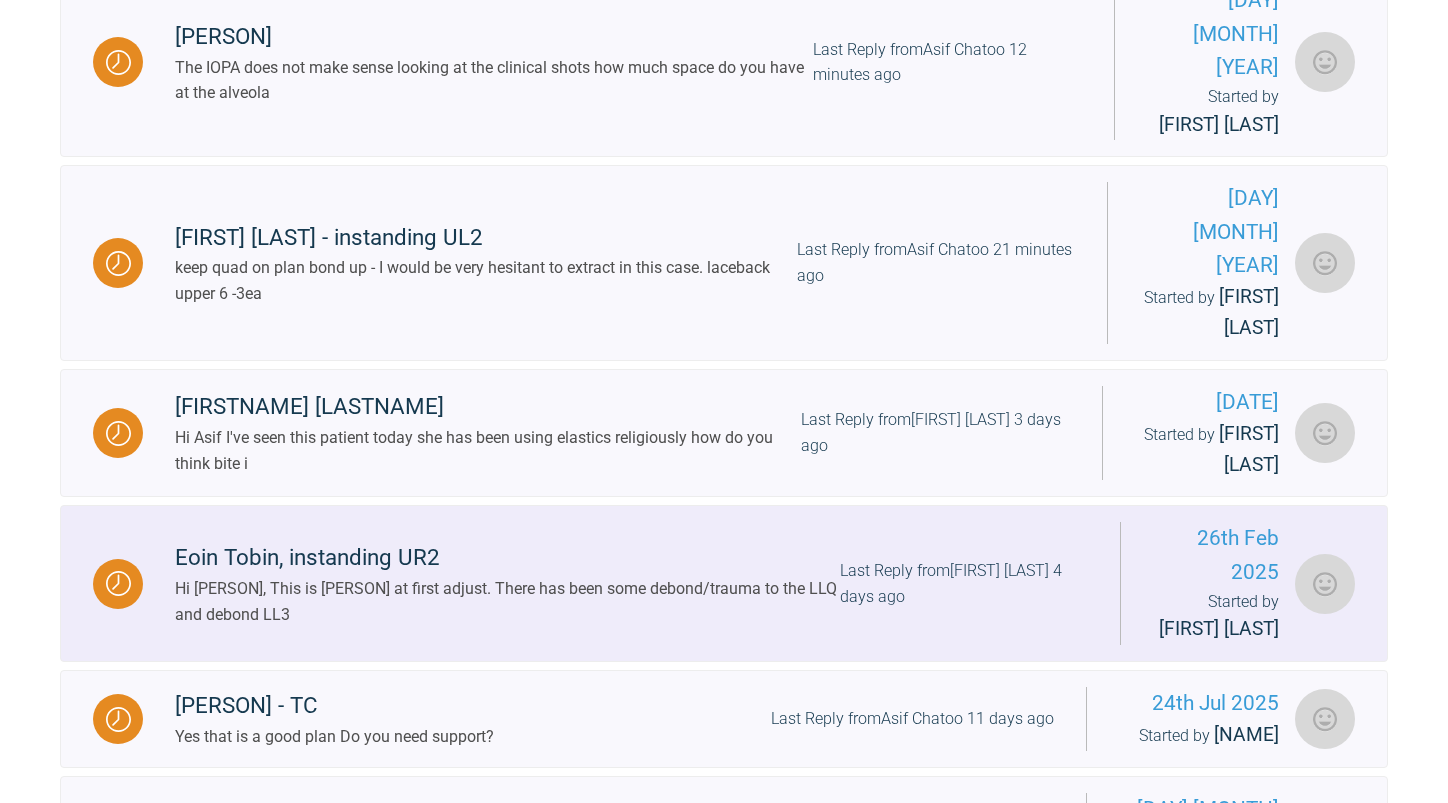 click on "Last Reply from  [FIRST] [LAST]   4 days ago" at bounding box center [964, 583] 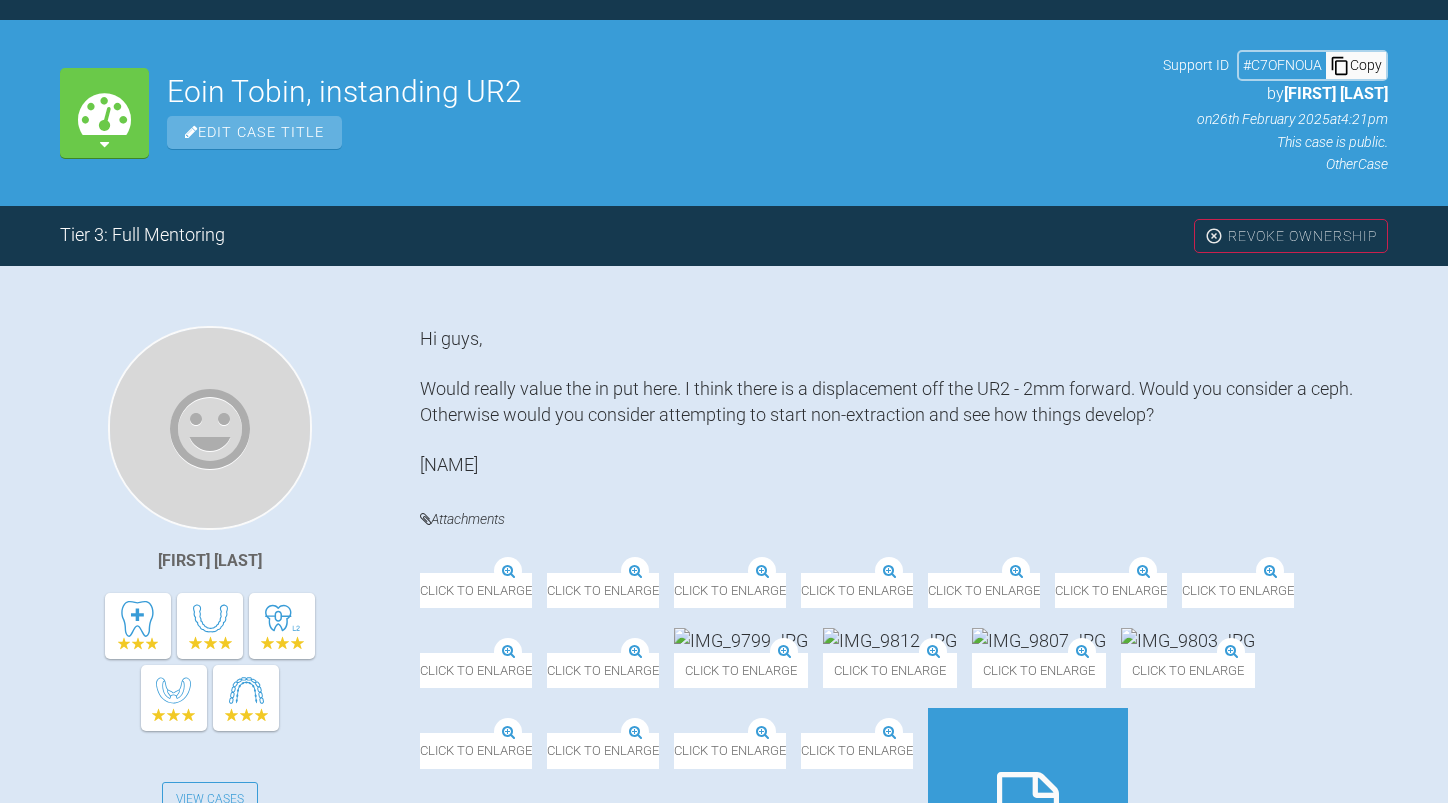 scroll, scrollTop: 1251, scrollLeft: 0, axis: vertical 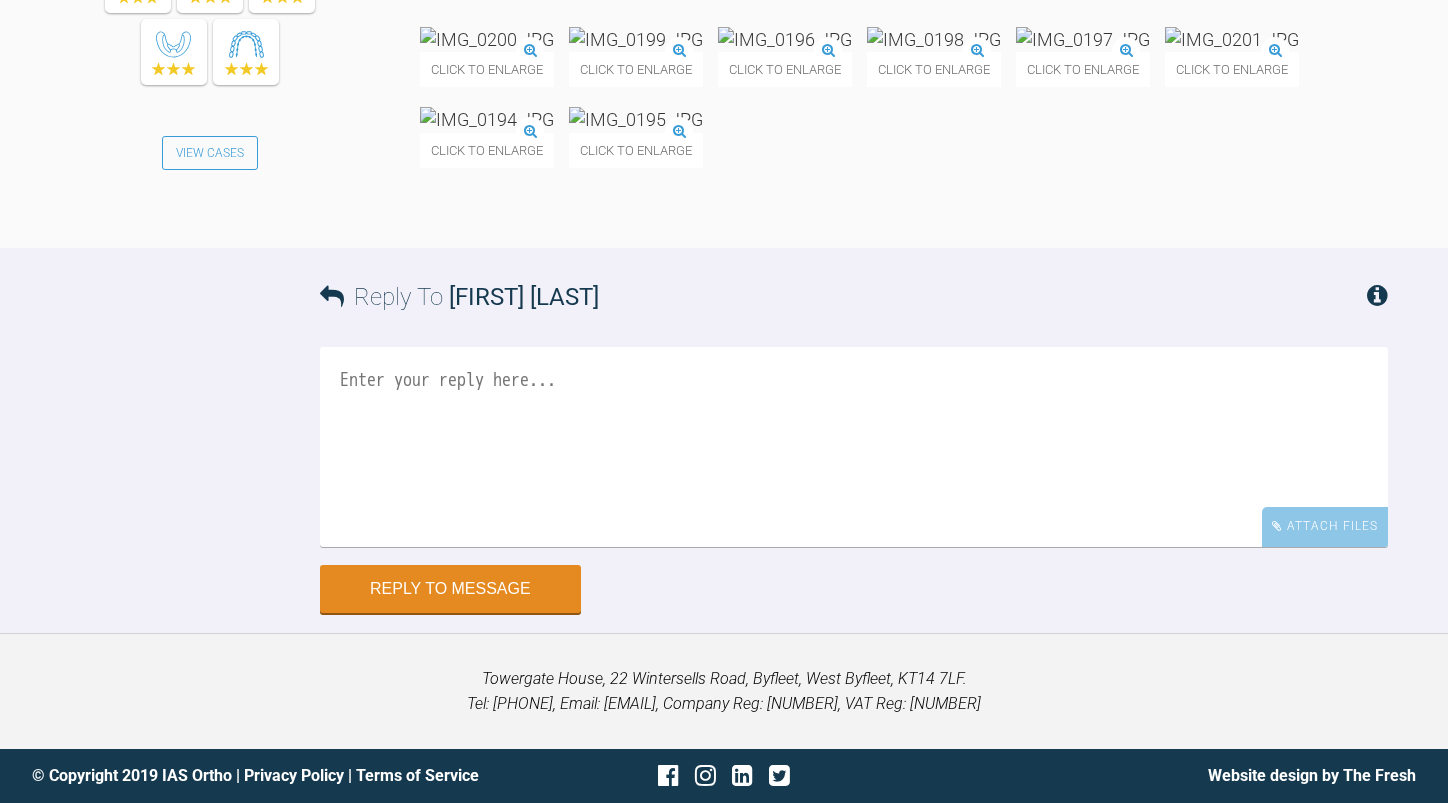 click at bounding box center (854, 447) 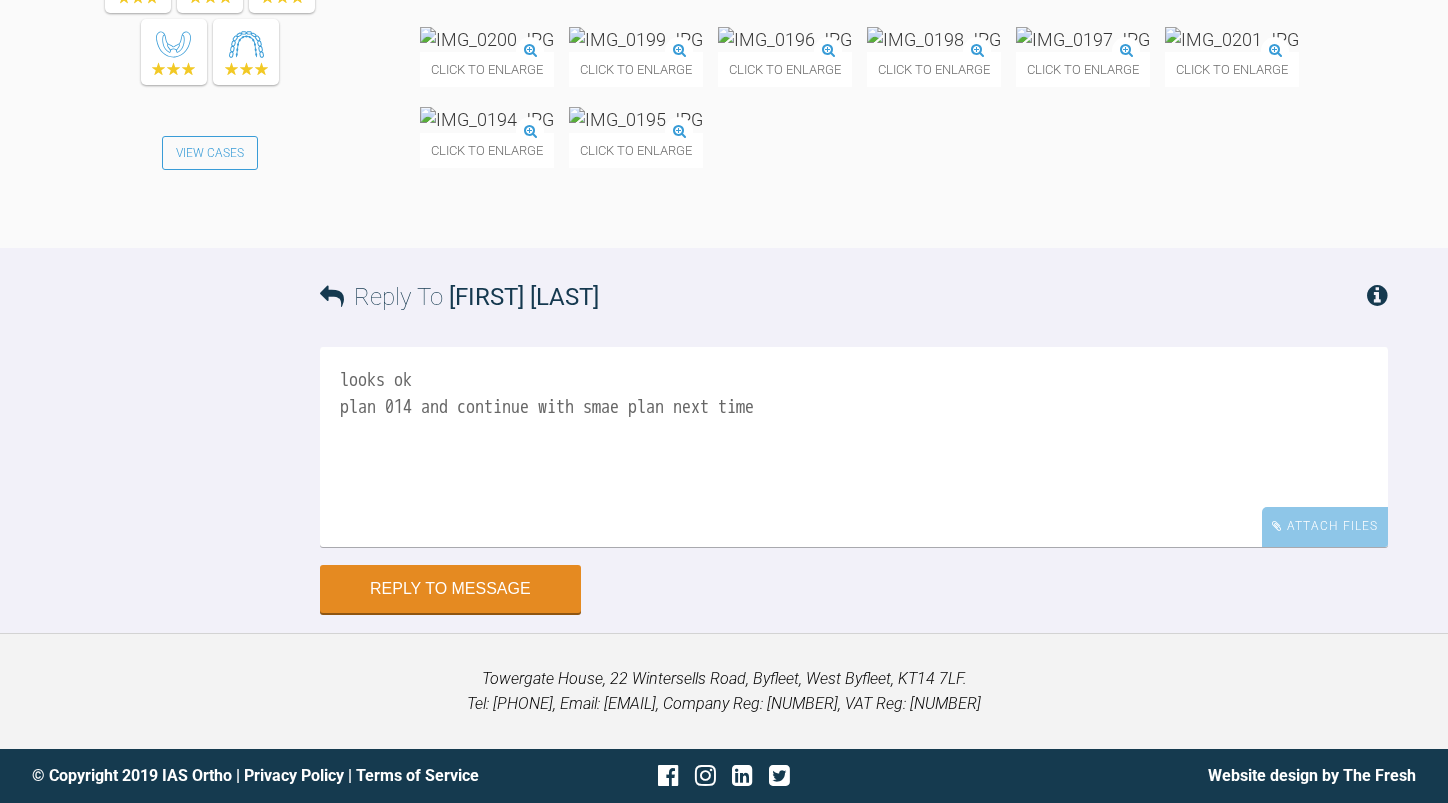 scroll, scrollTop: 6127, scrollLeft: 0, axis: vertical 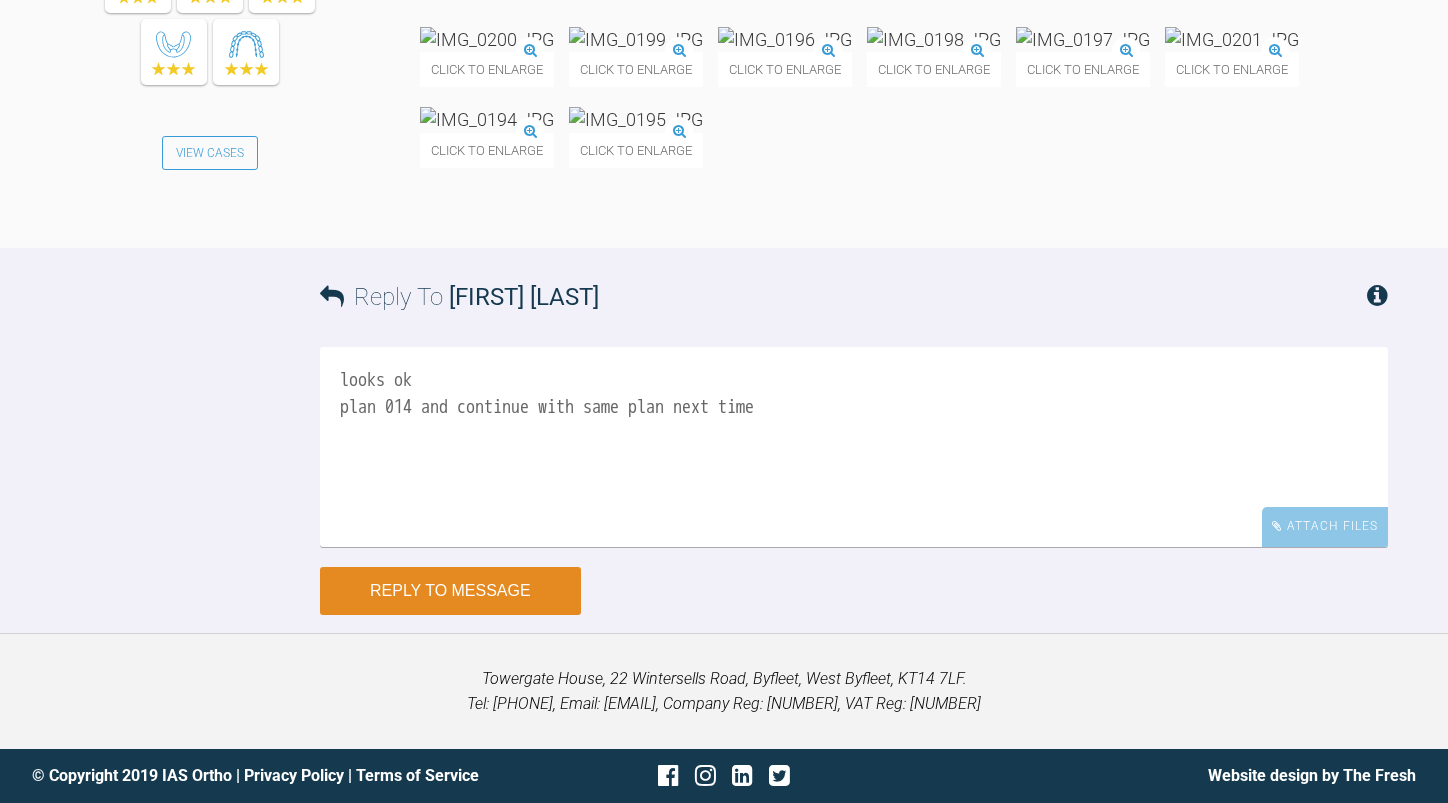 type on "looks ok
plan 014 and continue with same plan next time" 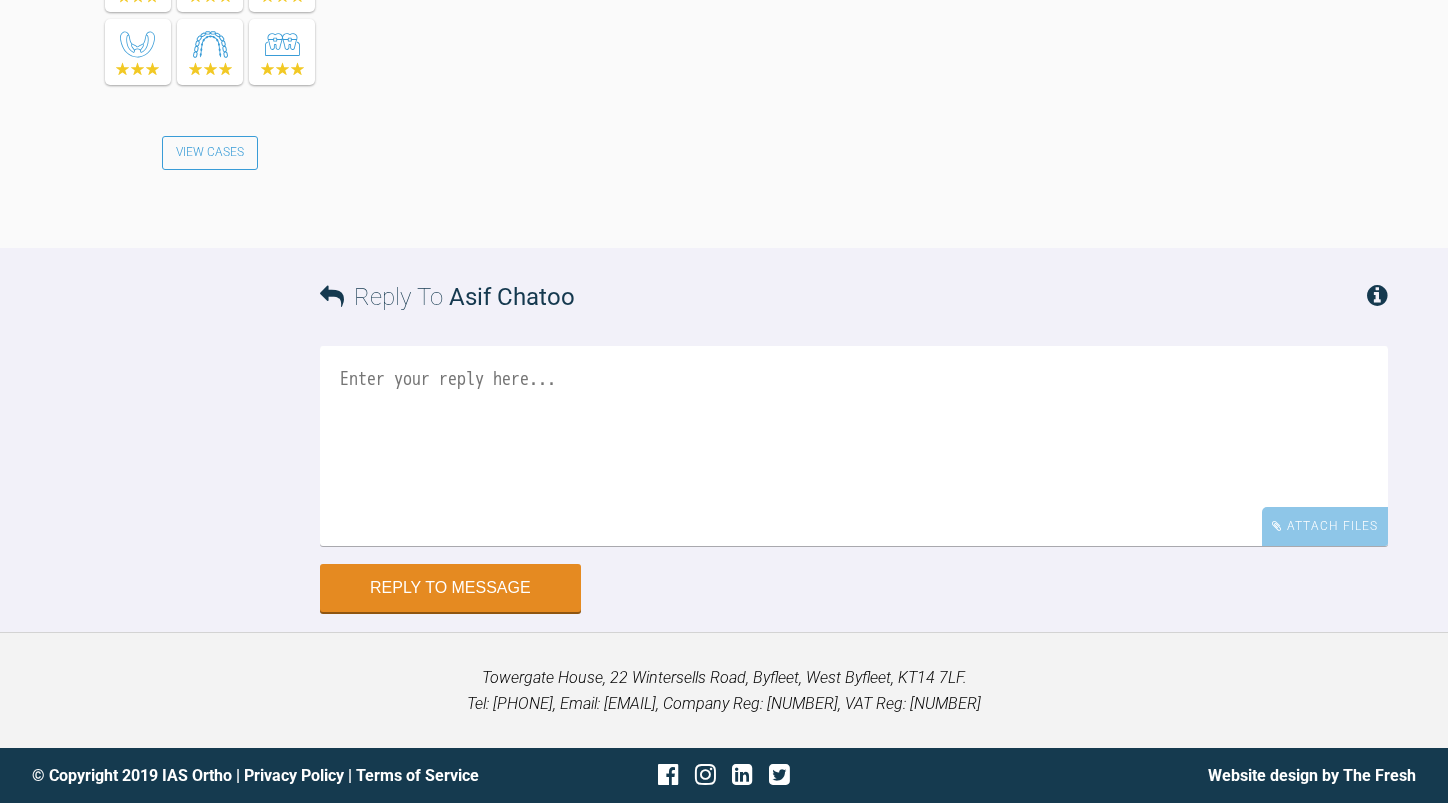 scroll, scrollTop: 6816, scrollLeft: 0, axis: vertical 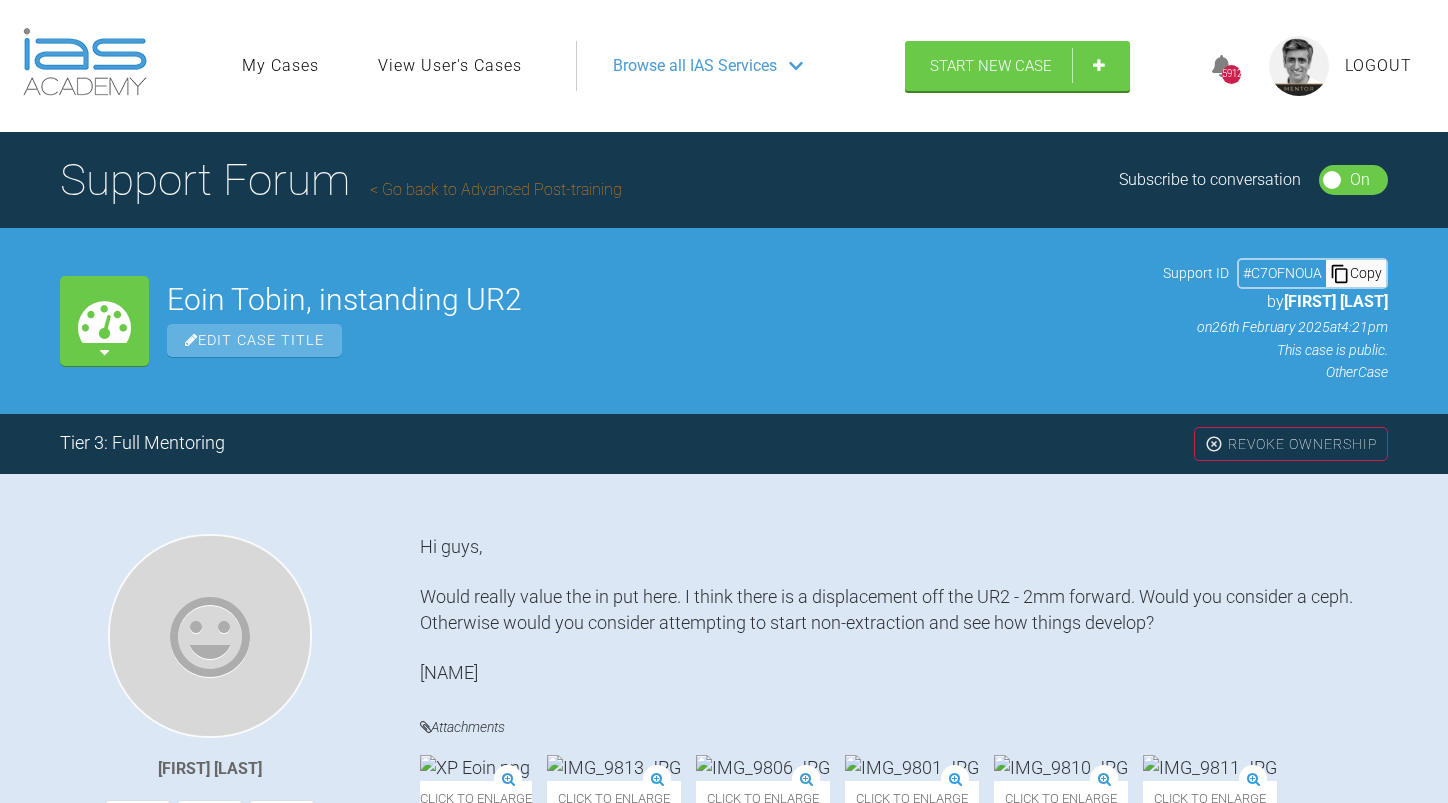 click on "Go back to Advanced Post-training" at bounding box center (496, 189) 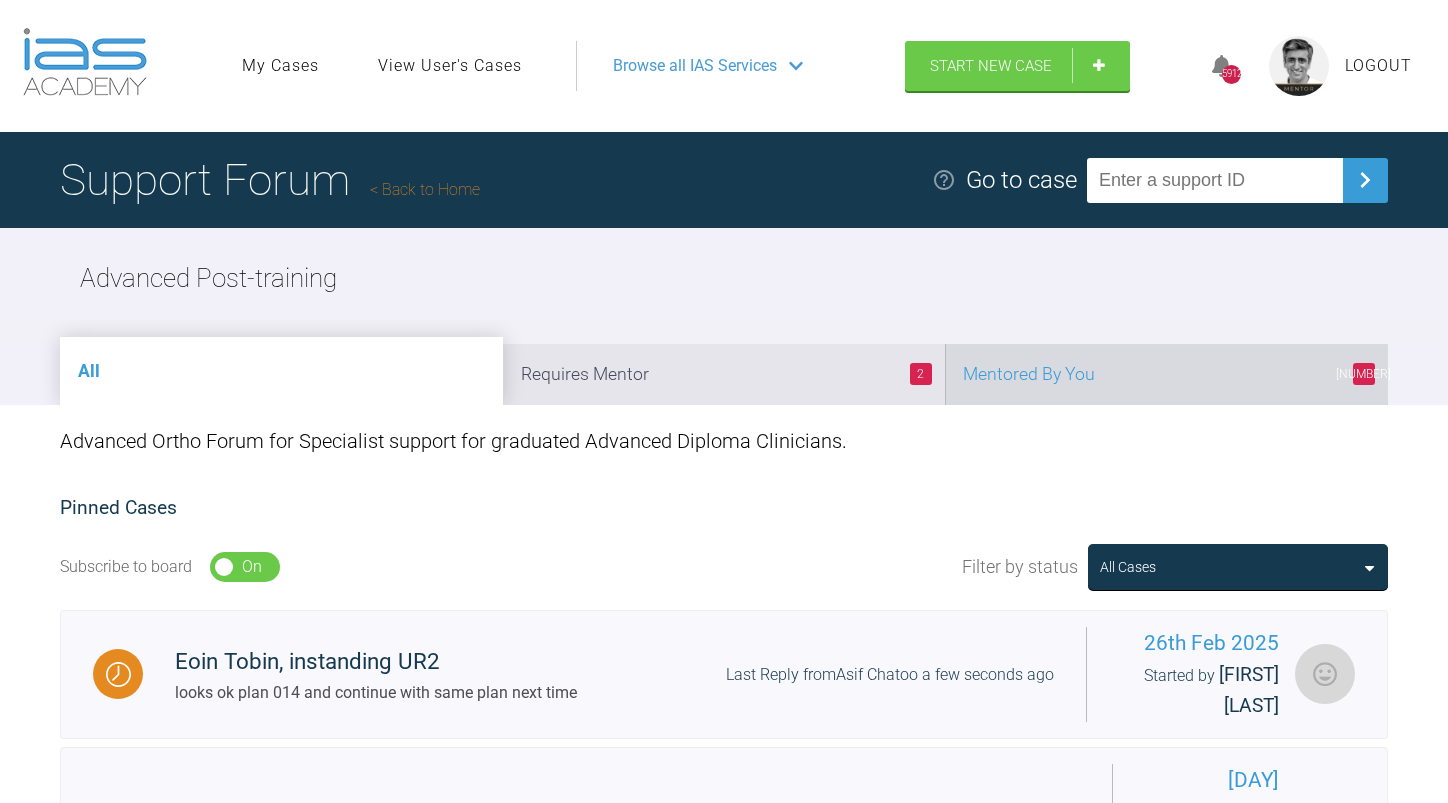 click on "[NUMBER] Mentored By You" at bounding box center [1166, 374] 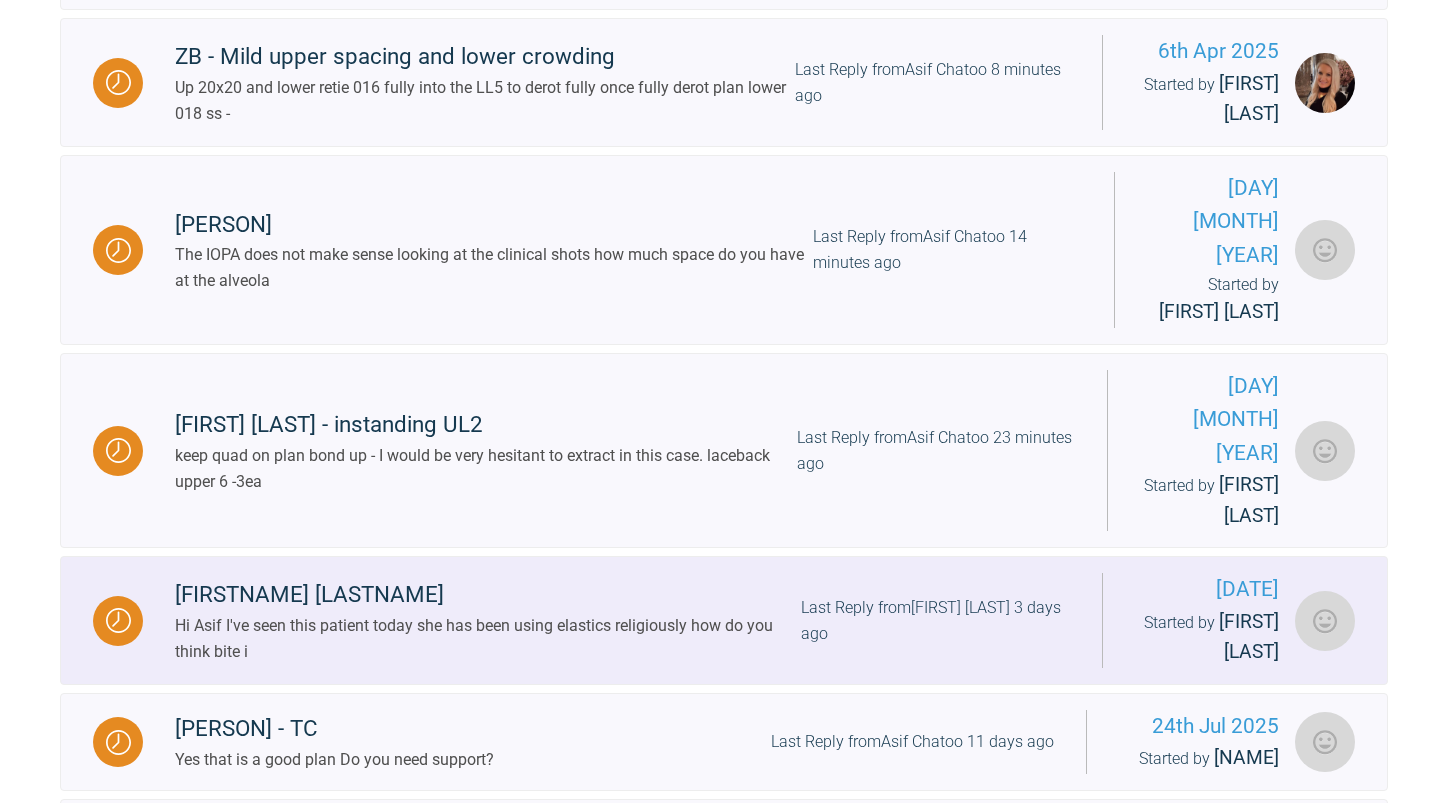 click on "Last Reply from [NAME] [LASTNAME] [TIME] ago" at bounding box center [936, 620] 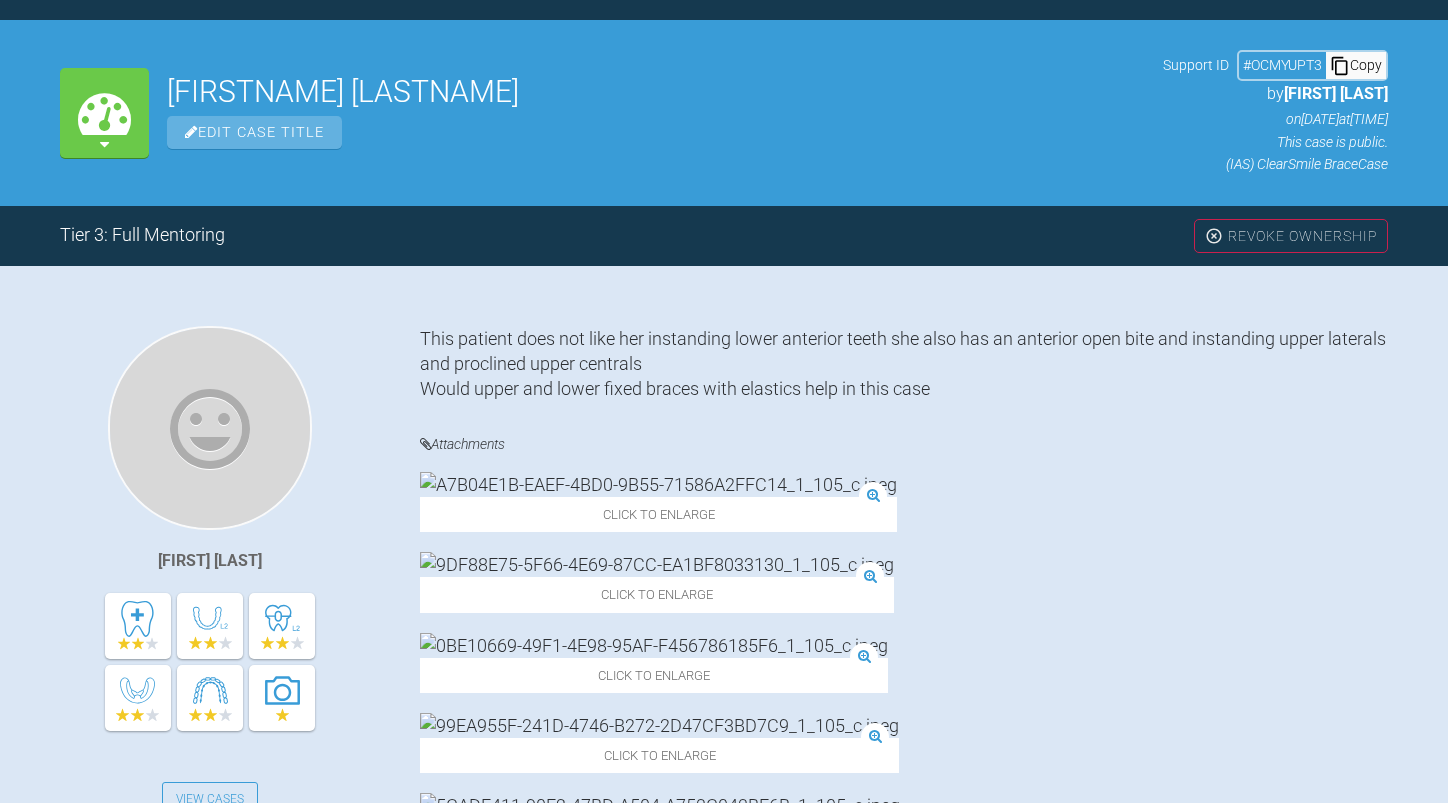 scroll, scrollTop: 1200, scrollLeft: 0, axis: vertical 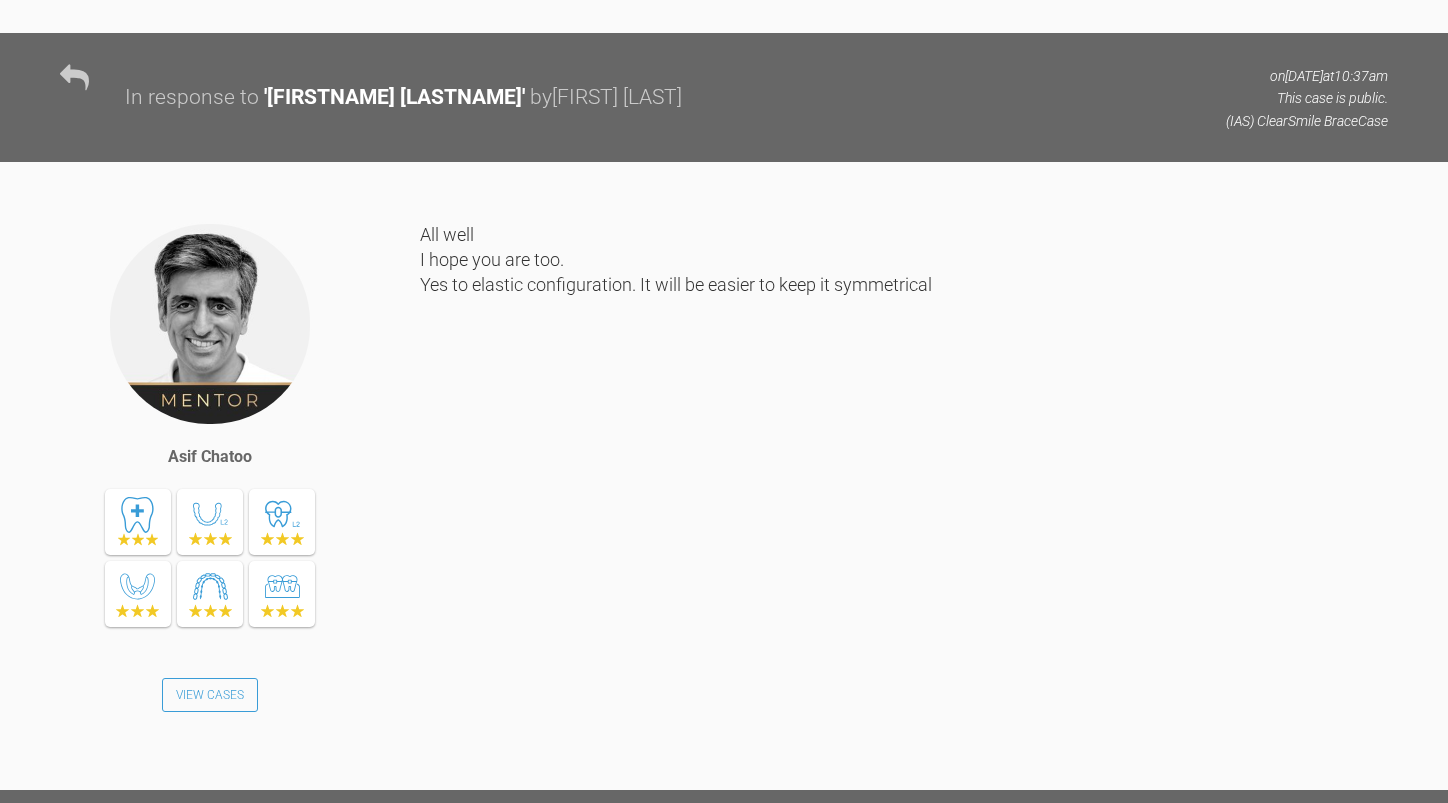 click at bounding box center (854, 1783) 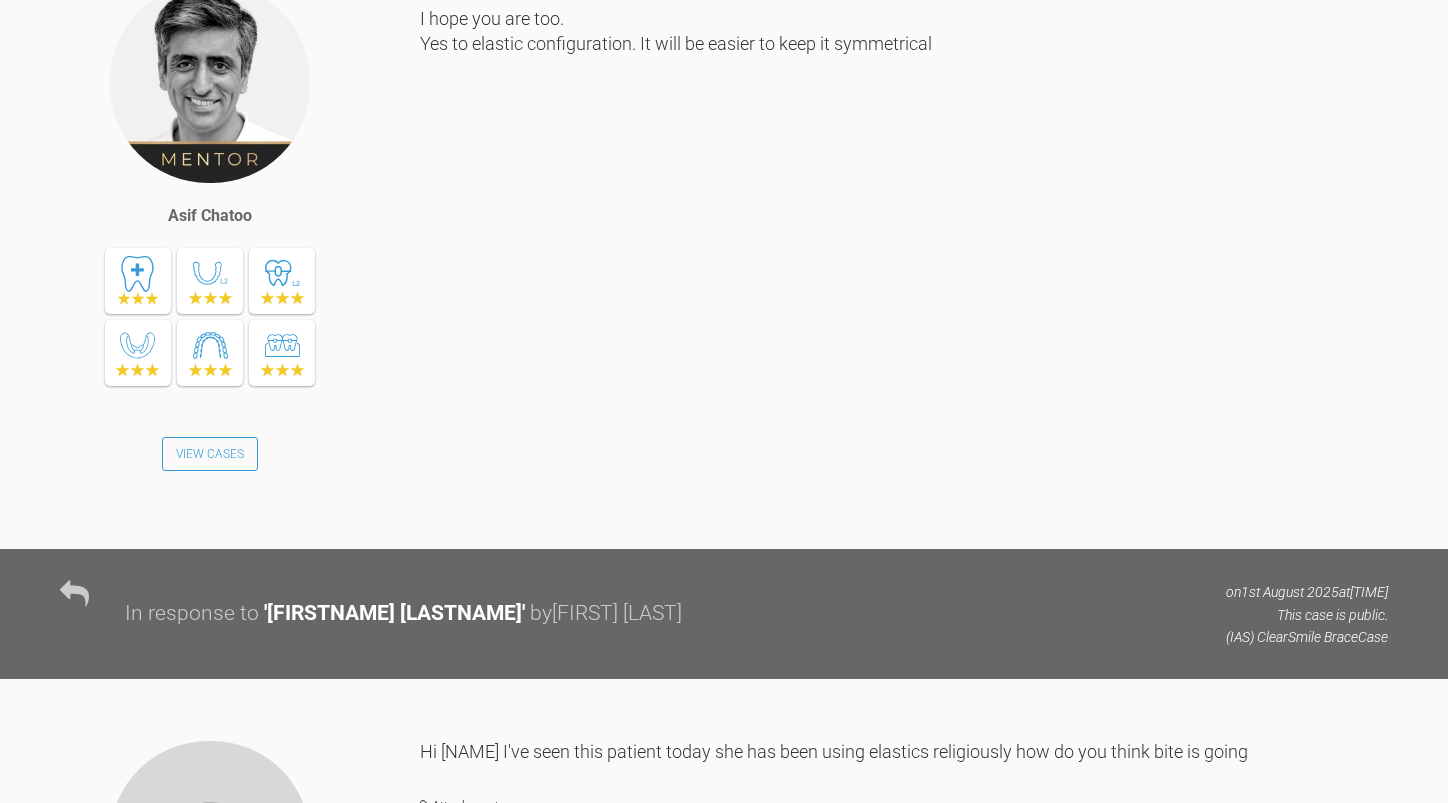 scroll, scrollTop: 11728, scrollLeft: 0, axis: vertical 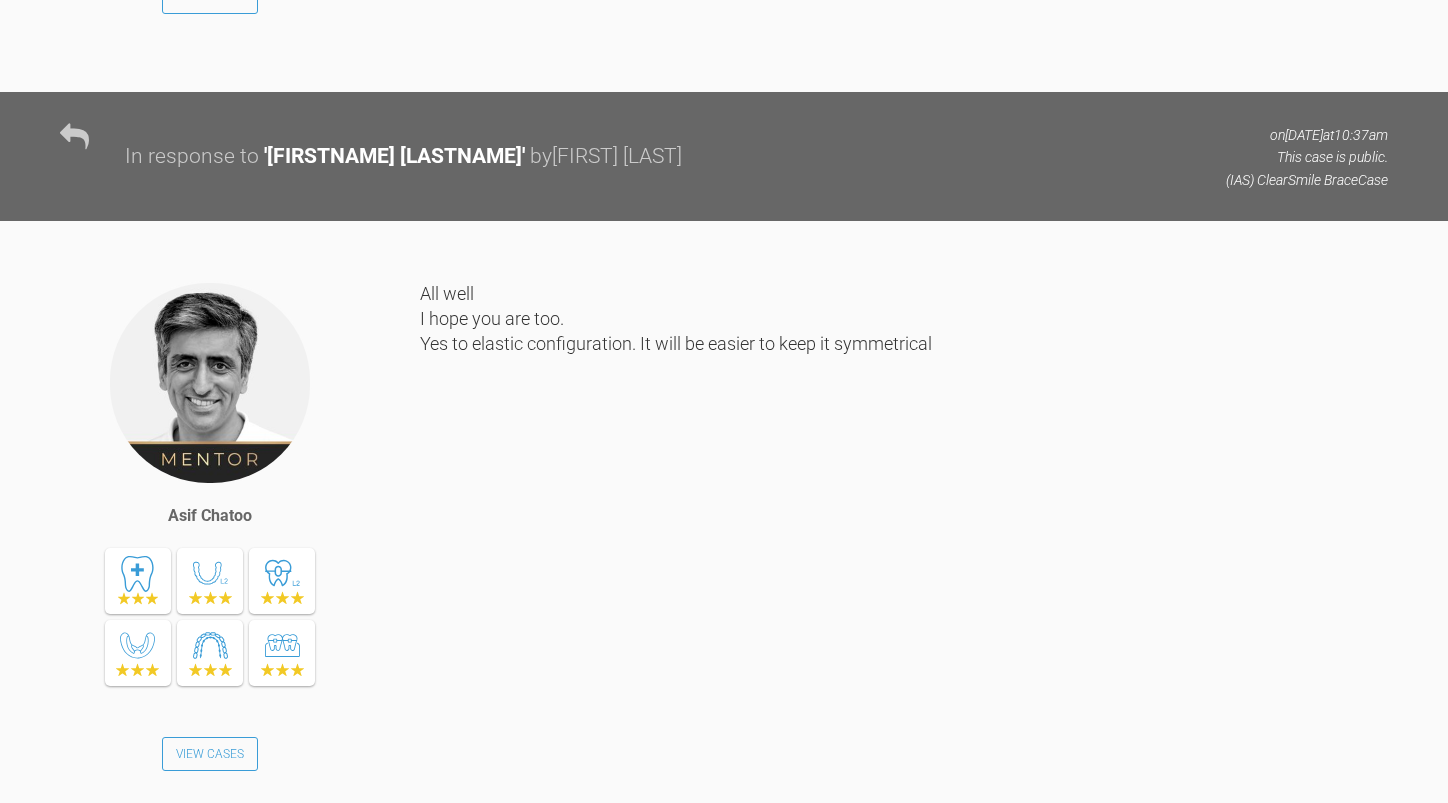click on "based on photos little change plan repo the UL5 and UR5
also lower premolars as there is step form the premolar to canine and molar to premolar, so either repo or place a bend to lift these teeth up." at bounding box center [854, 1842] 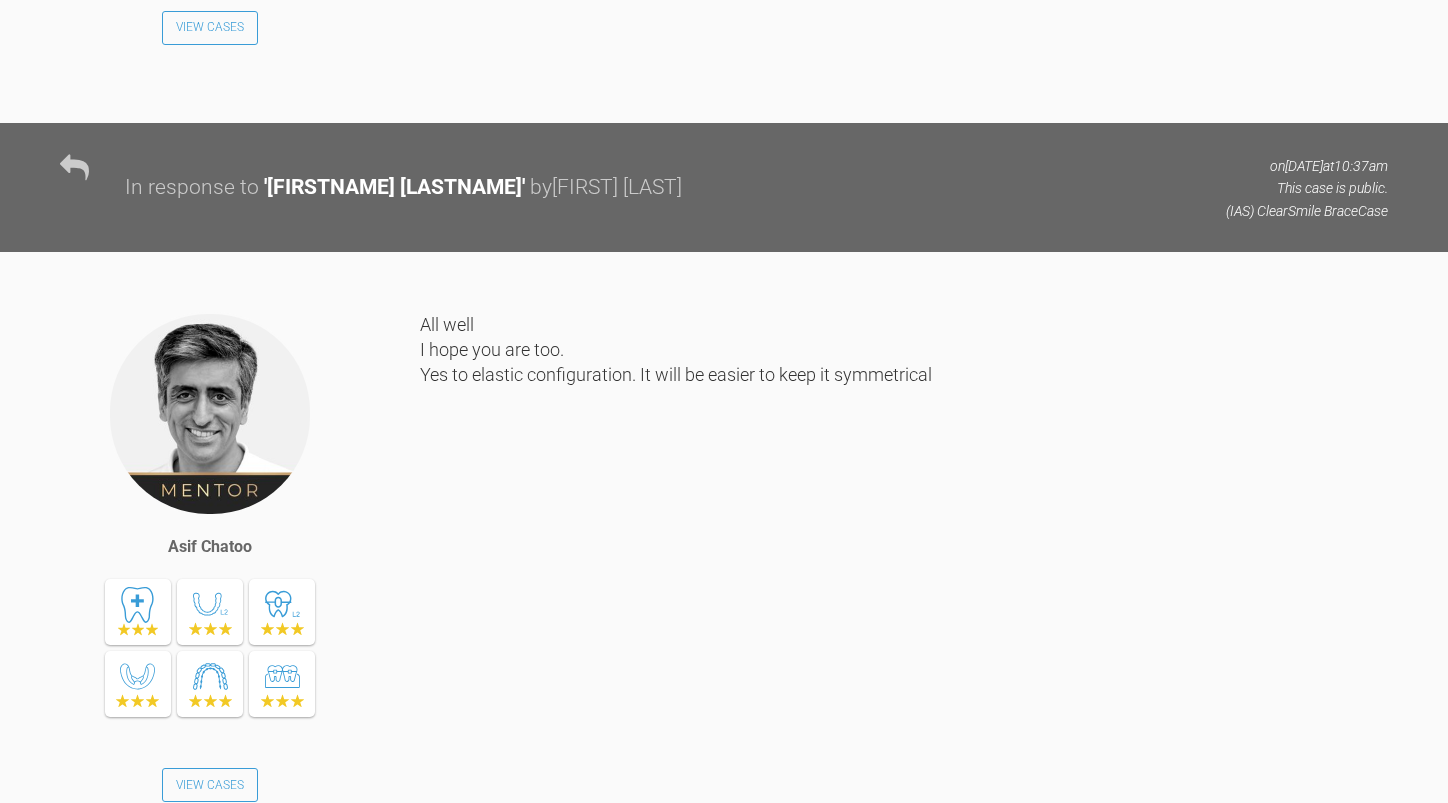 scroll, scrollTop: 11897, scrollLeft: 0, axis: vertical 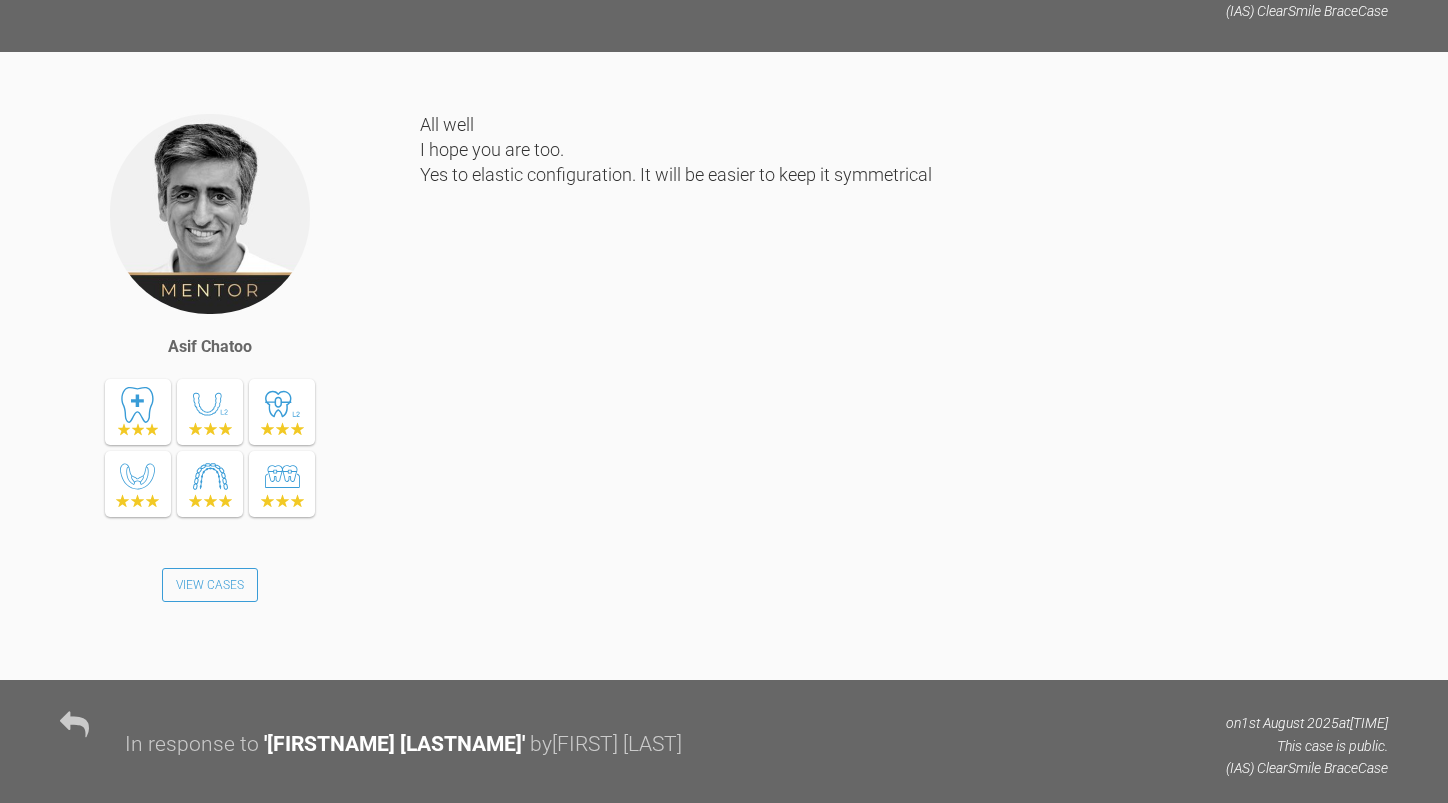 drag, startPoint x: 404, startPoint y: 593, endPoint x: 431, endPoint y: 618, distance: 36.796738 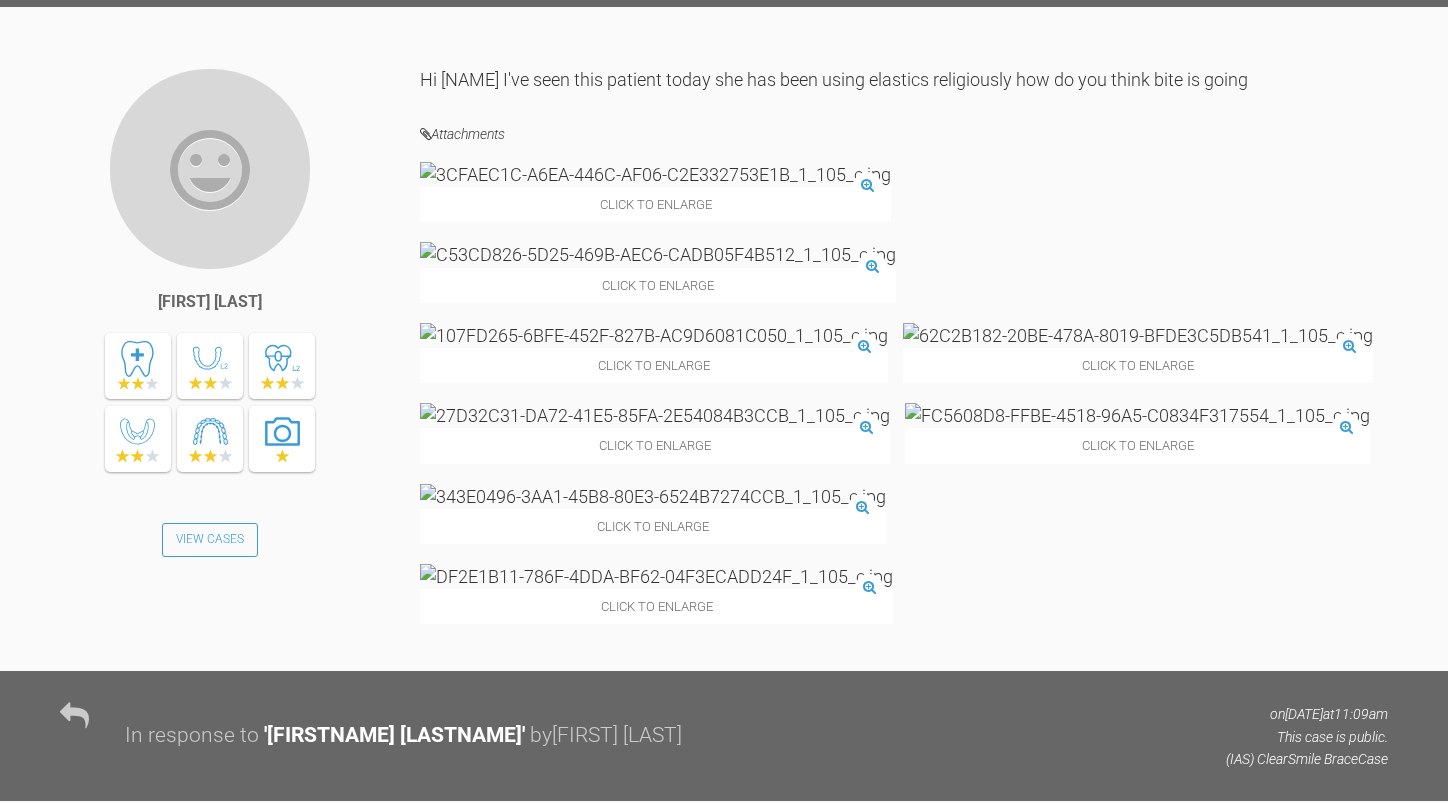 scroll, scrollTop: 12786, scrollLeft: 0, axis: vertical 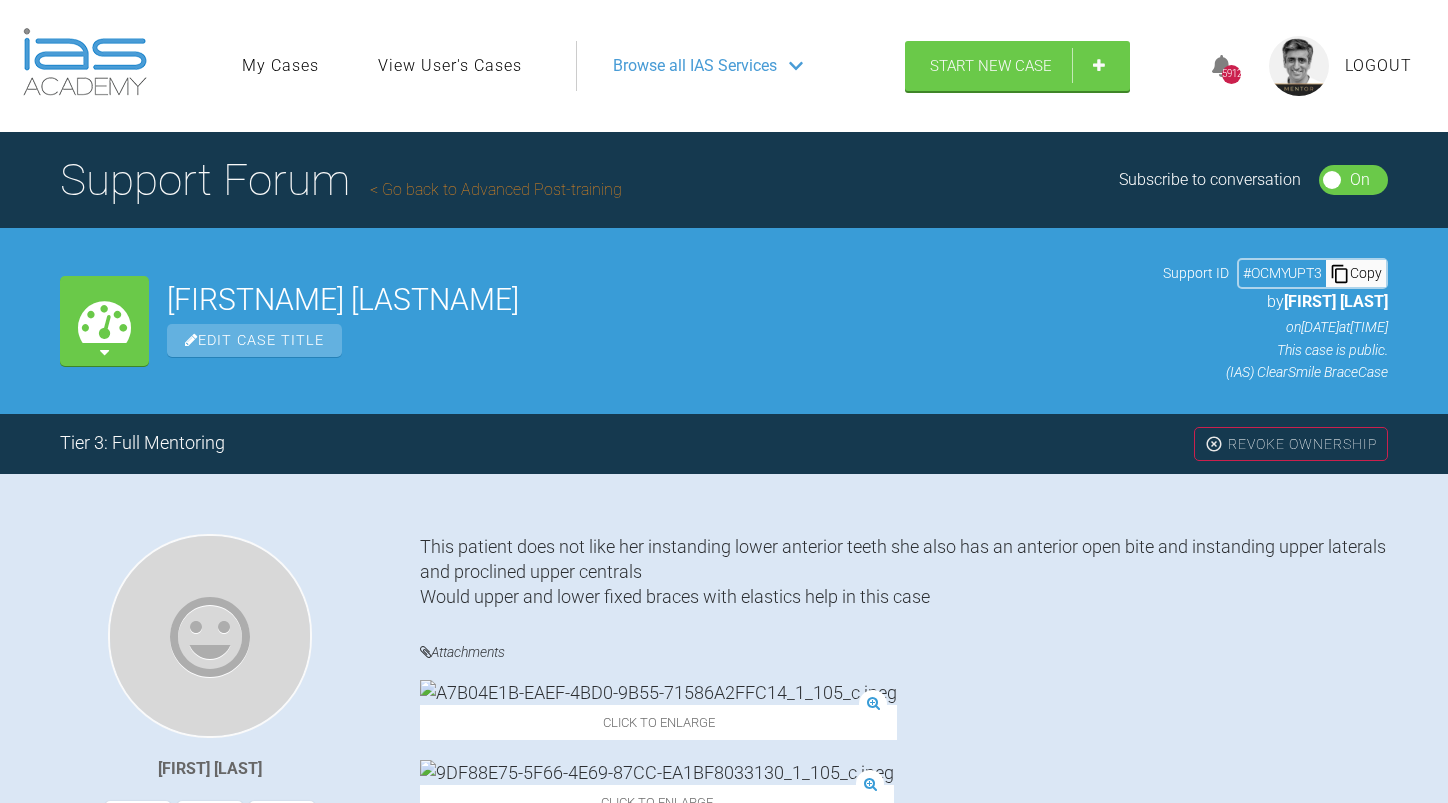 click on "Go back to Advanced Post-training" at bounding box center (496, 189) 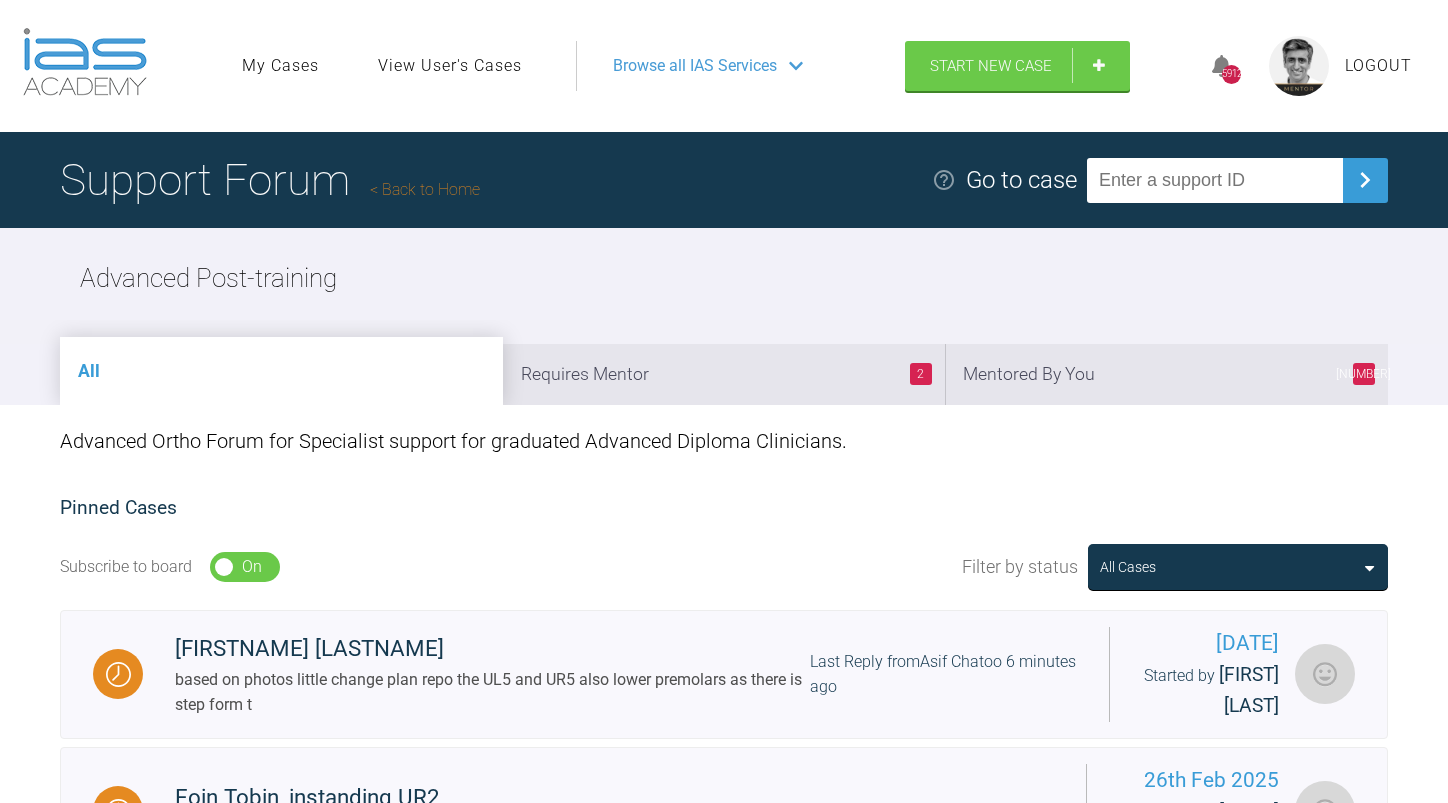 click on "Back to Home" at bounding box center (425, 189) 